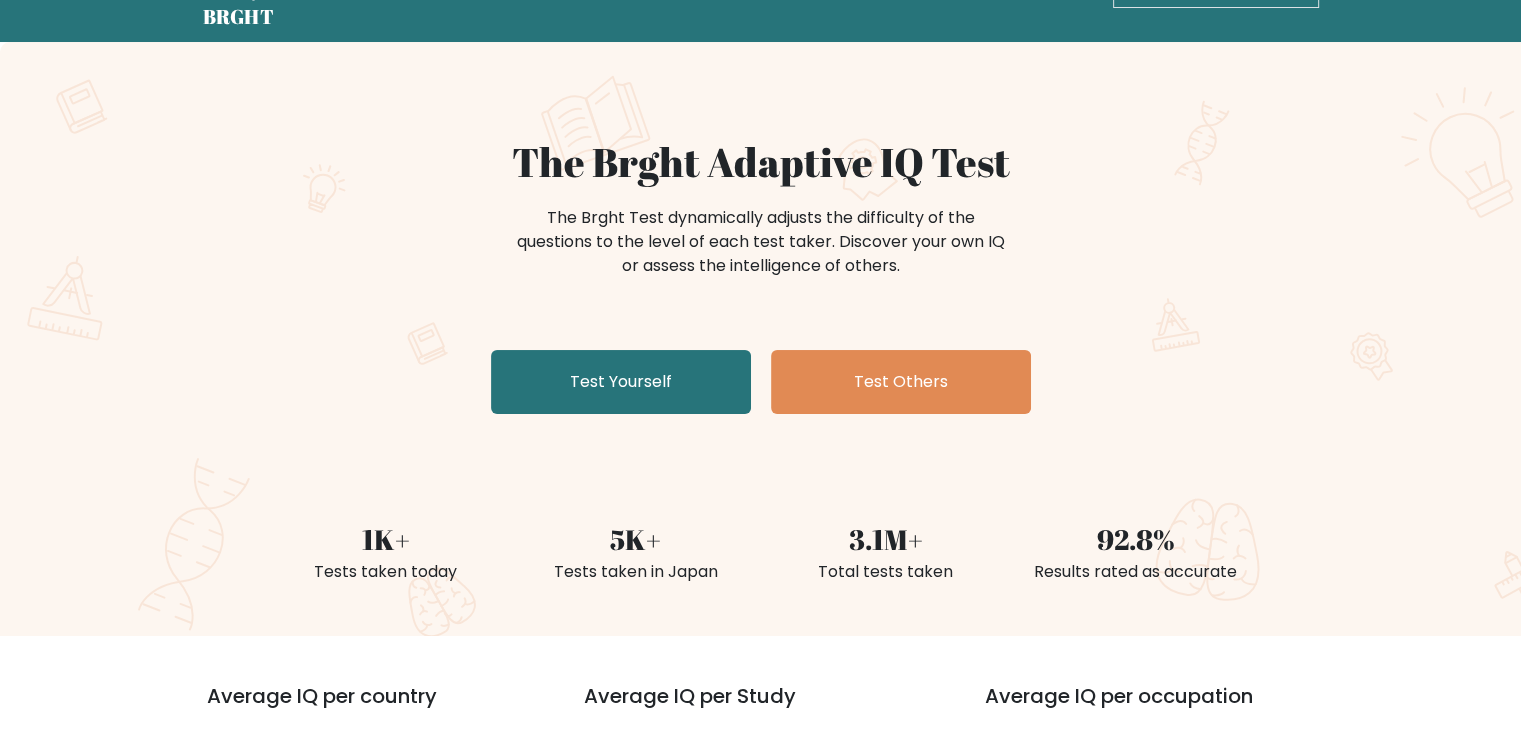 scroll, scrollTop: 100, scrollLeft: 0, axis: vertical 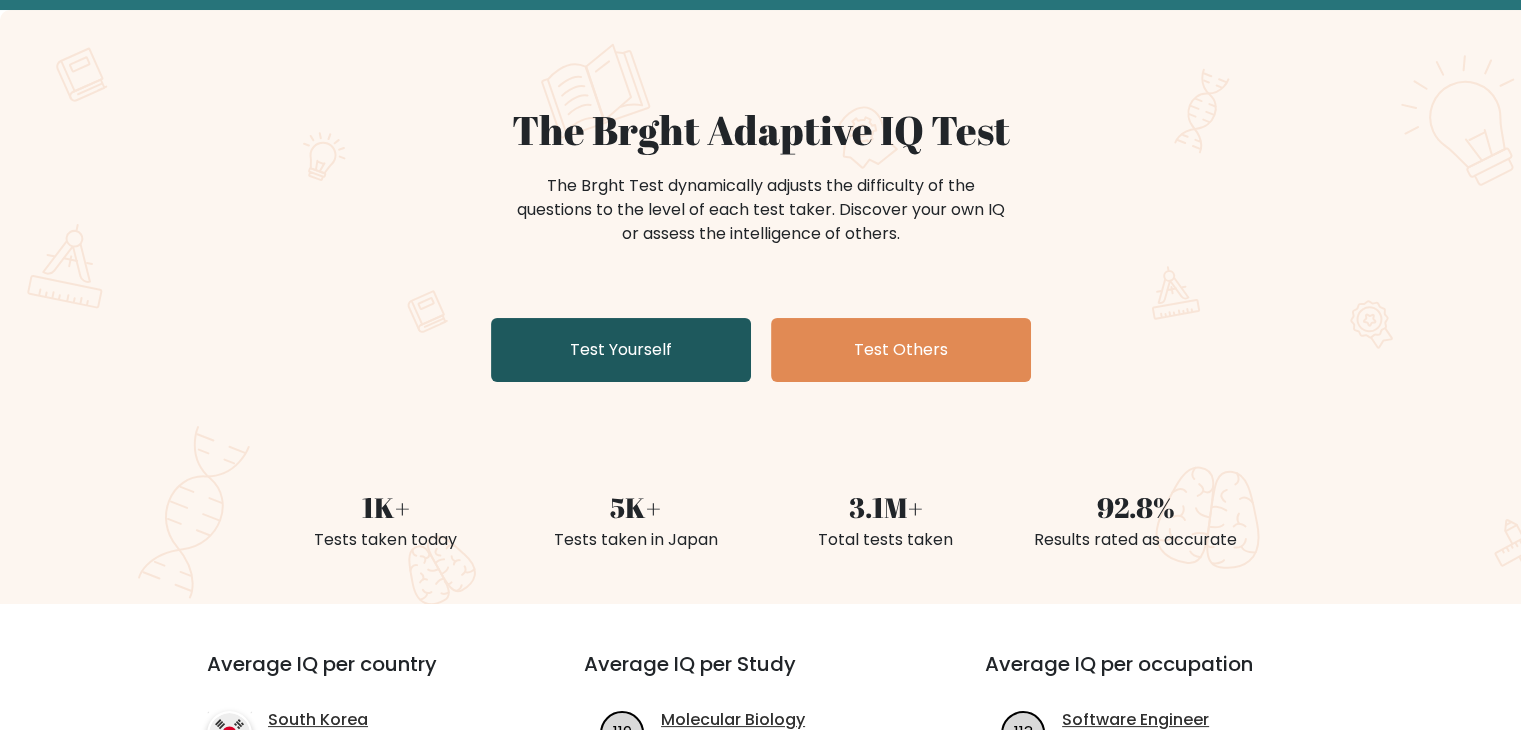 click on "Test Yourself" at bounding box center (621, 350) 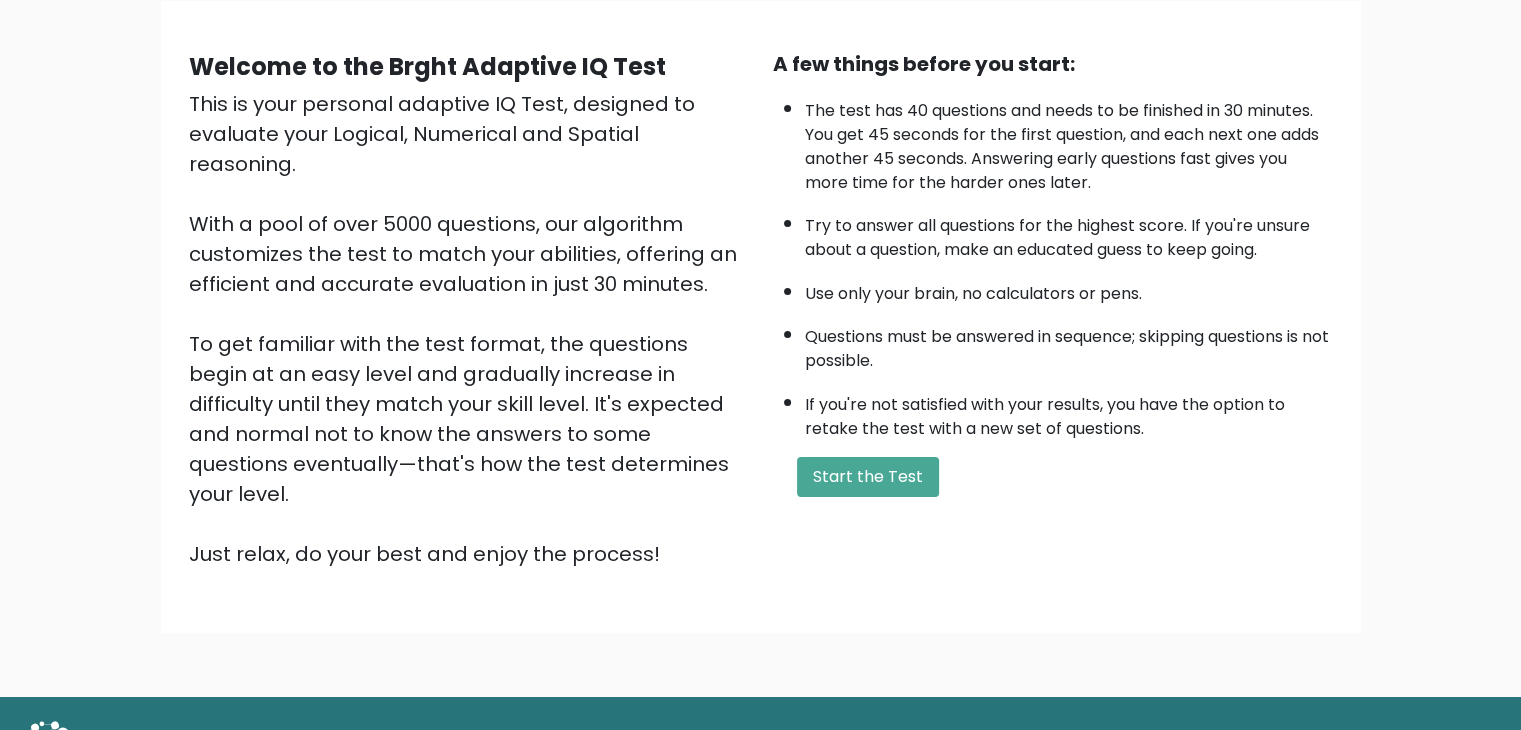 scroll, scrollTop: 186, scrollLeft: 0, axis: vertical 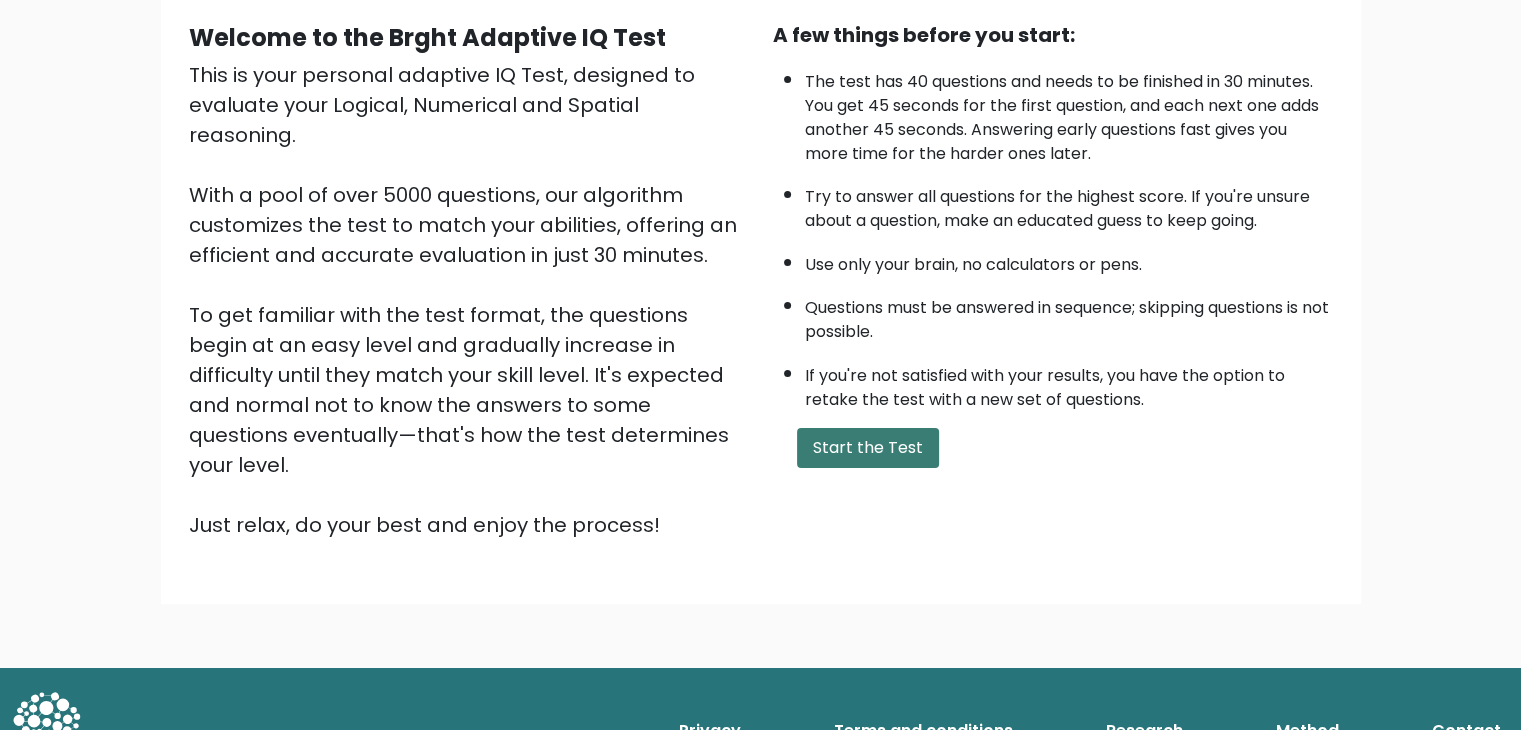 click on "Start the Test" at bounding box center [868, 448] 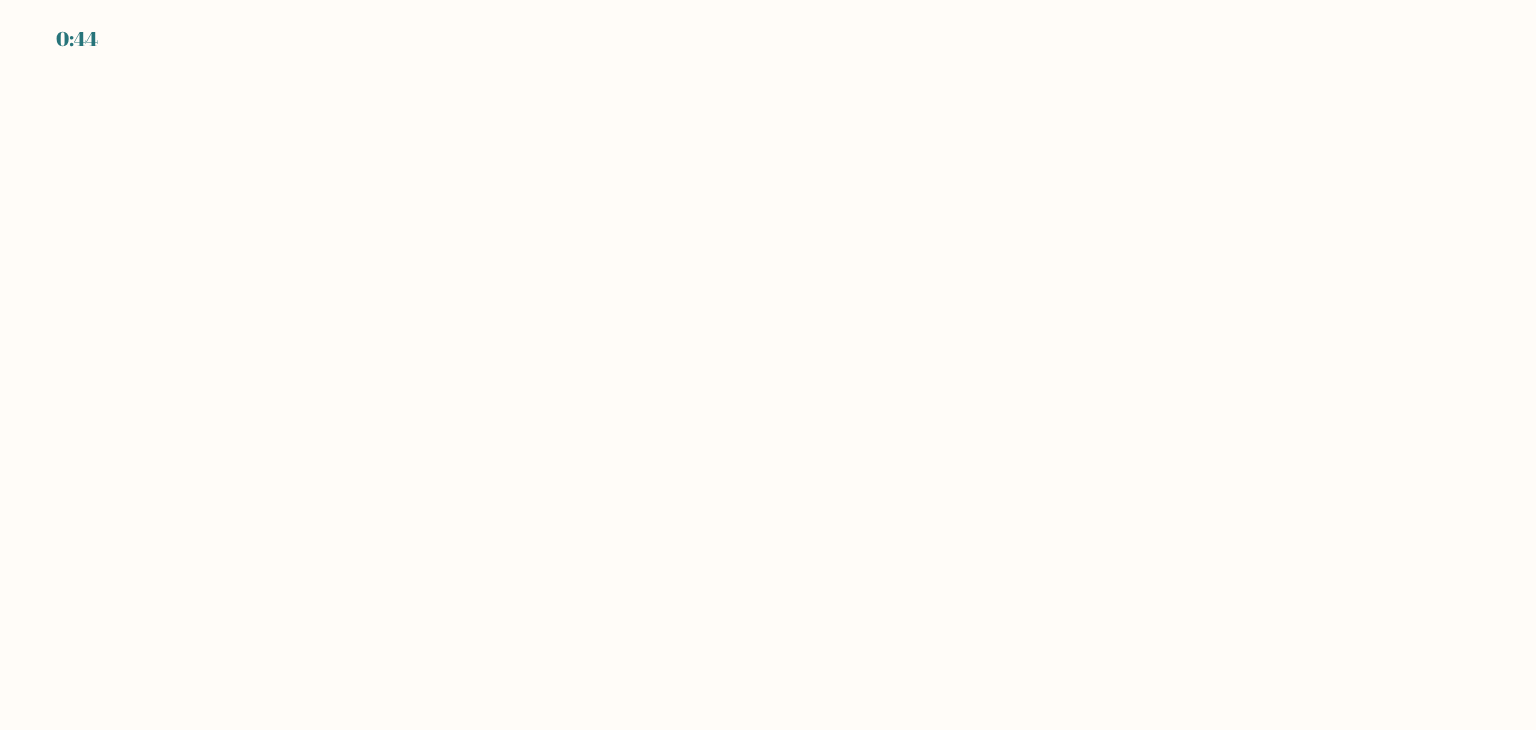 scroll, scrollTop: 0, scrollLeft: 0, axis: both 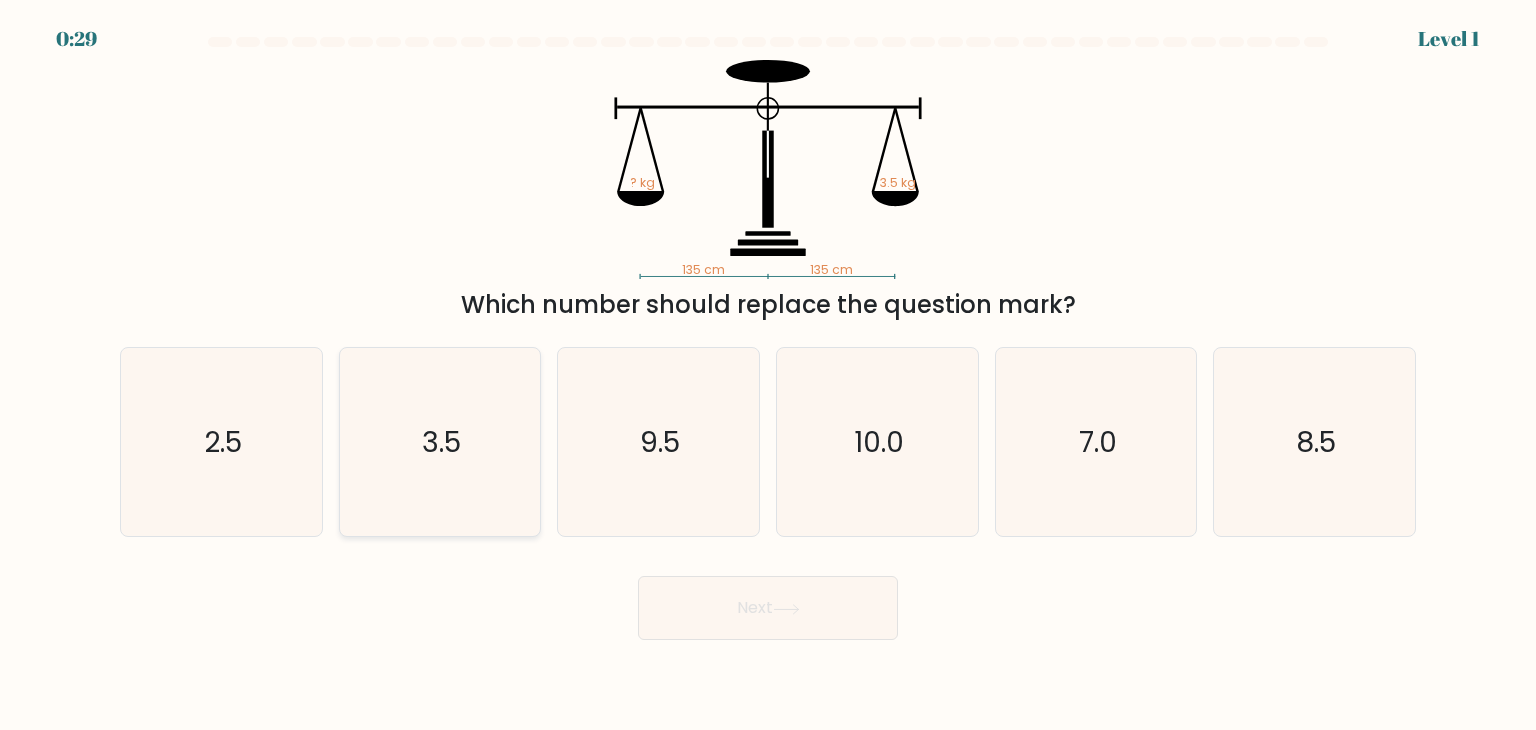 click on "3.5" at bounding box center [440, 442] 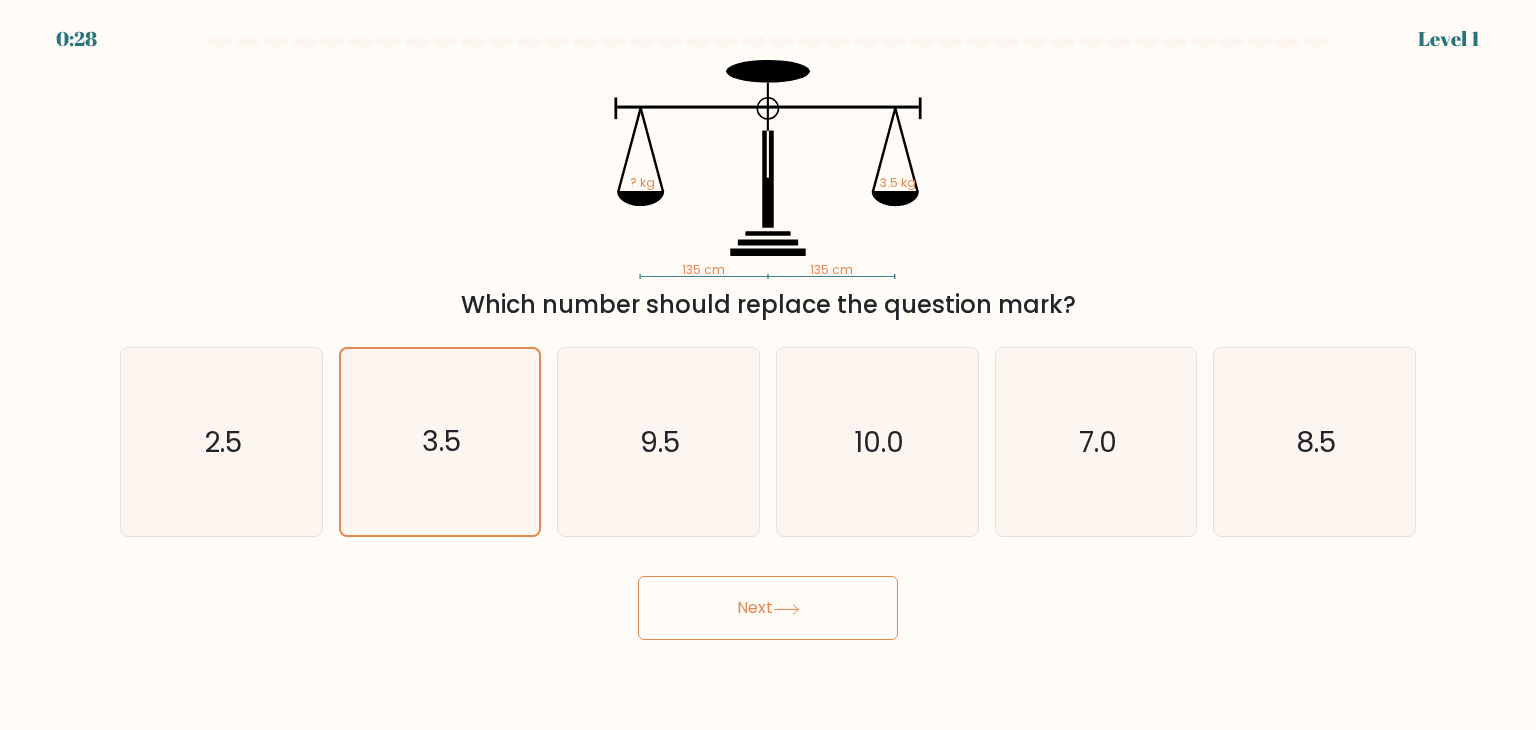 click on "Next" at bounding box center [768, 608] 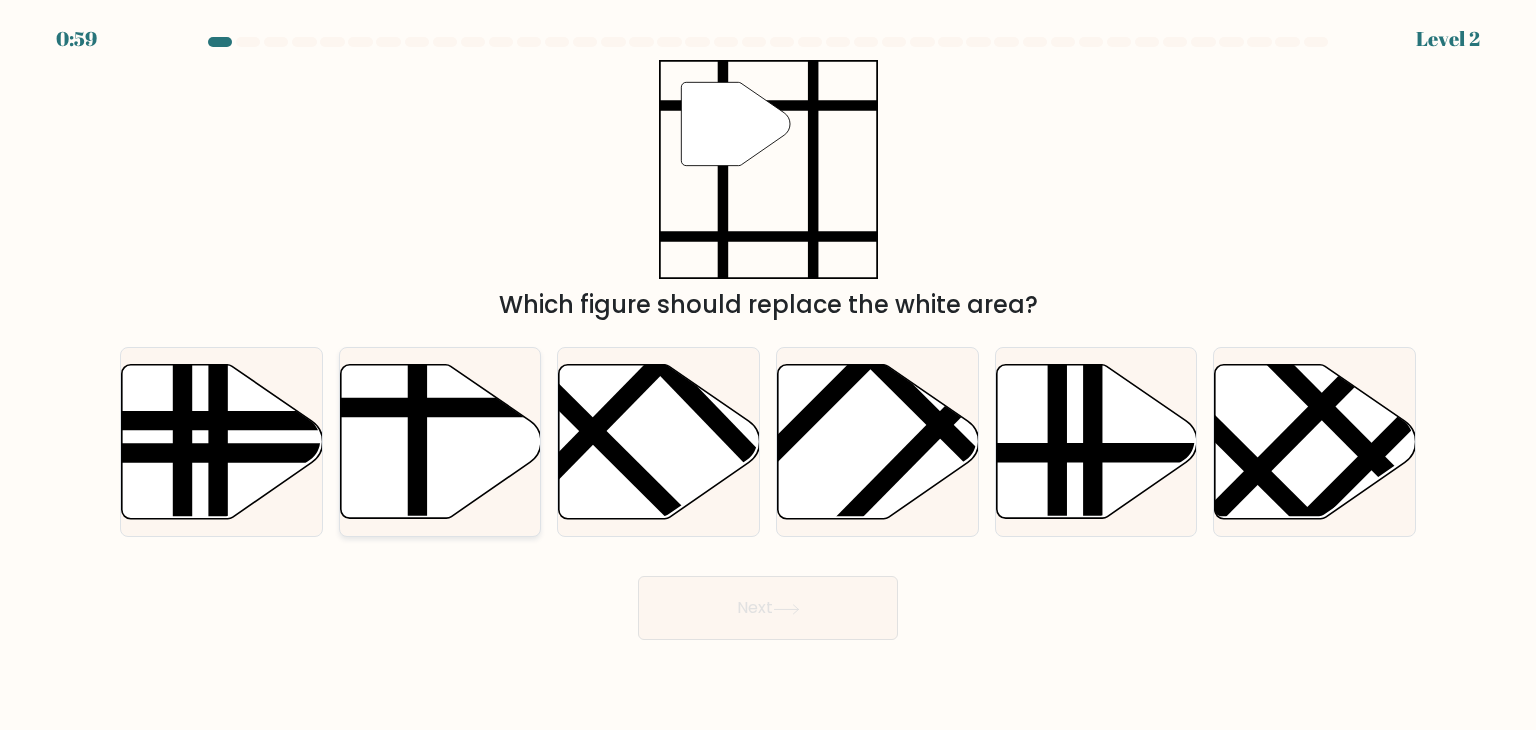 click at bounding box center (440, 442) 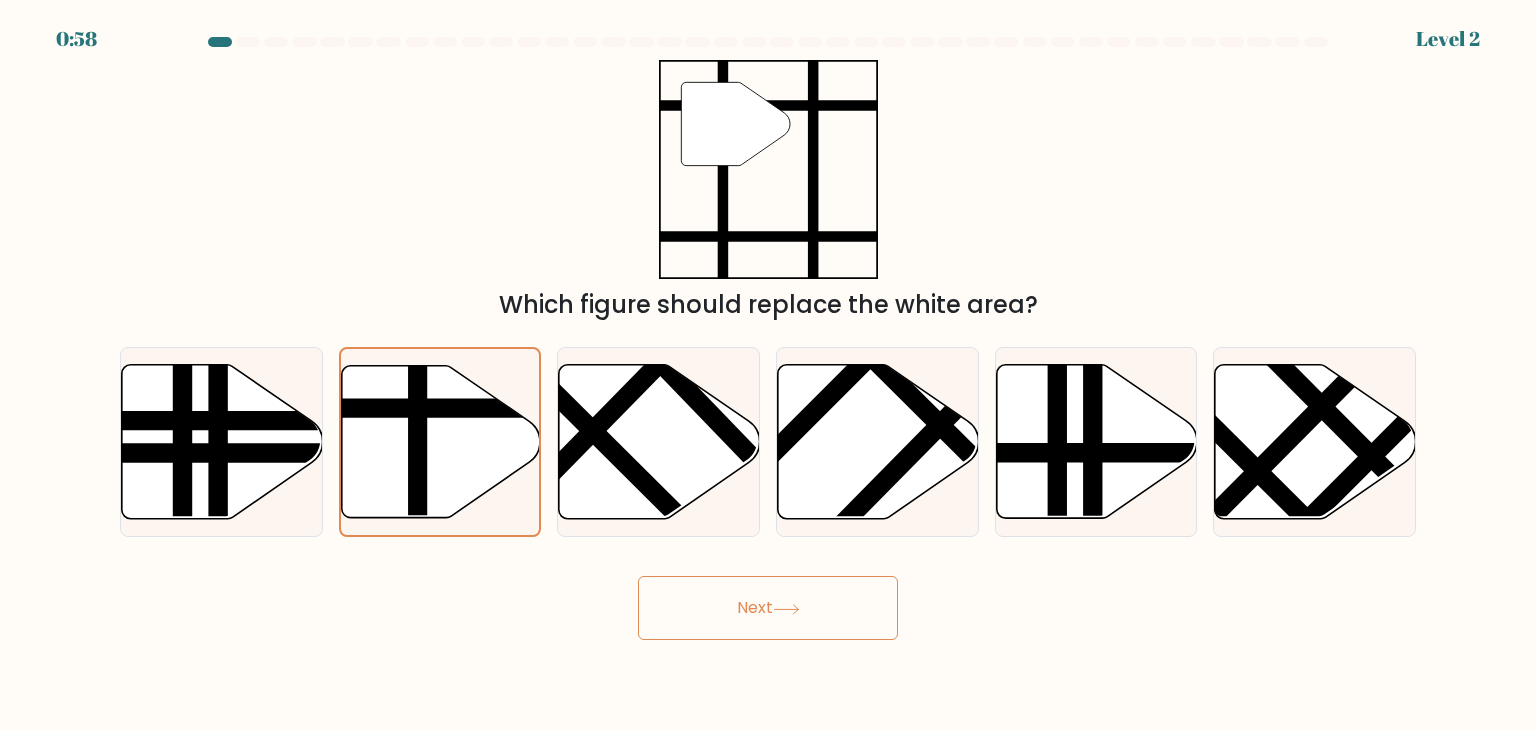 click on "Next" at bounding box center [768, 608] 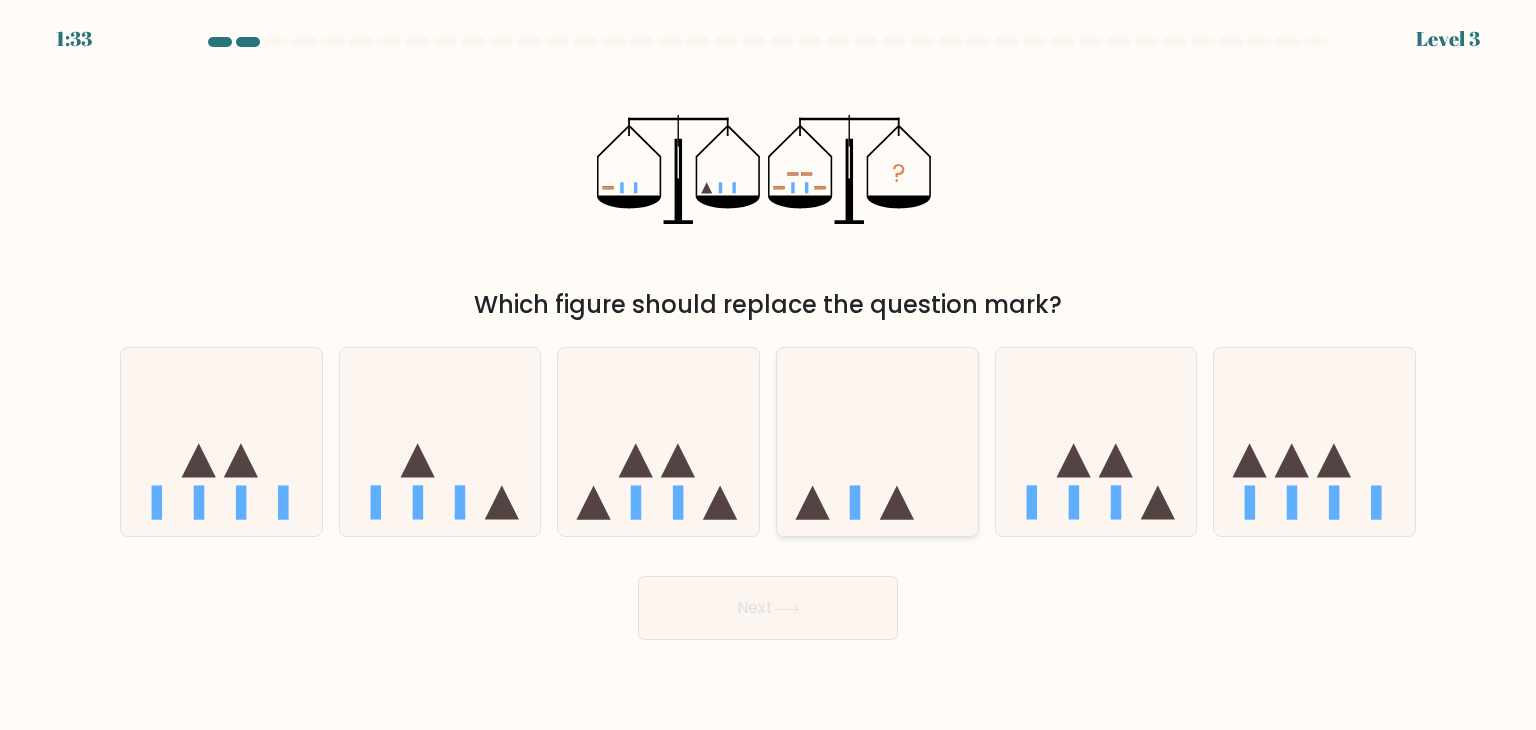 click at bounding box center [855, 503] 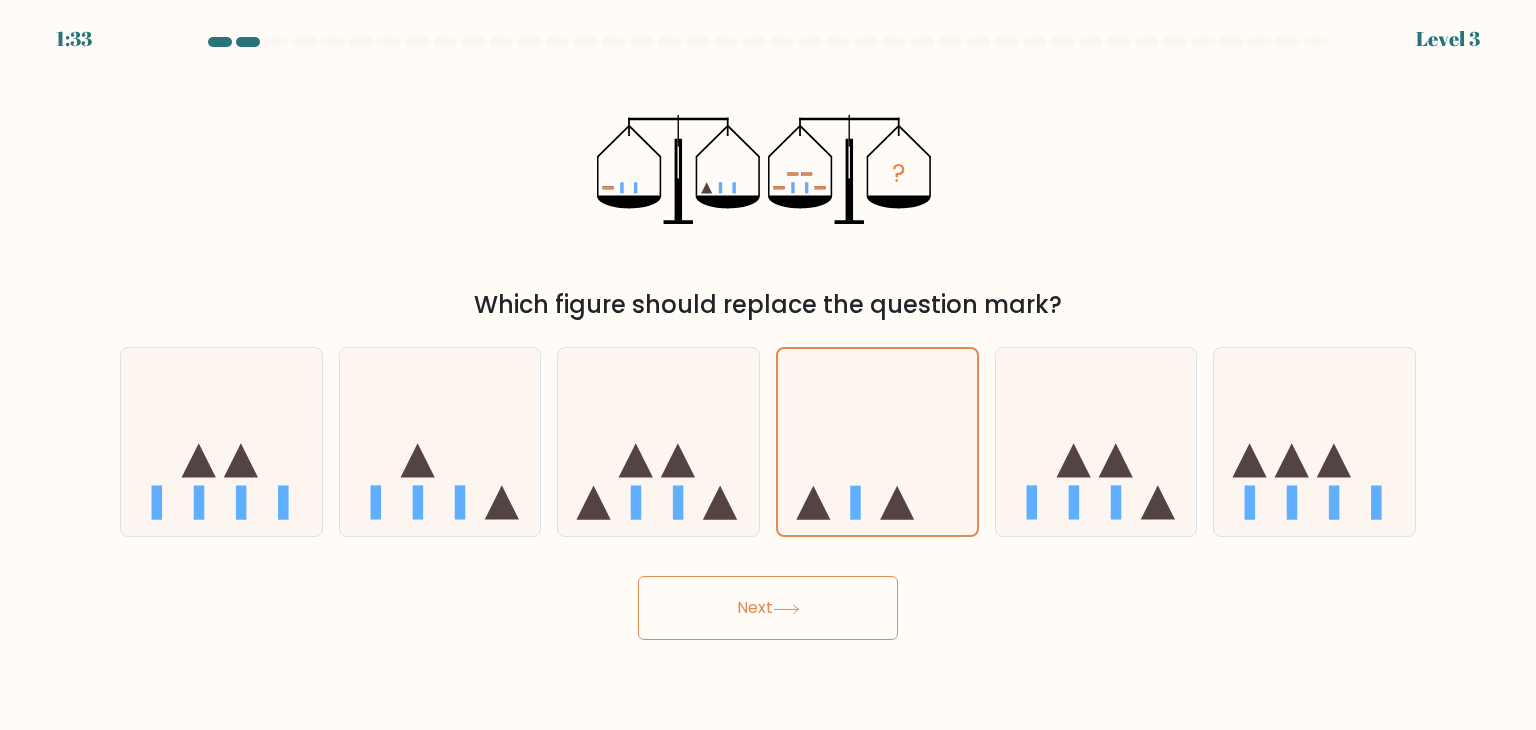 click on "Next" at bounding box center [768, 608] 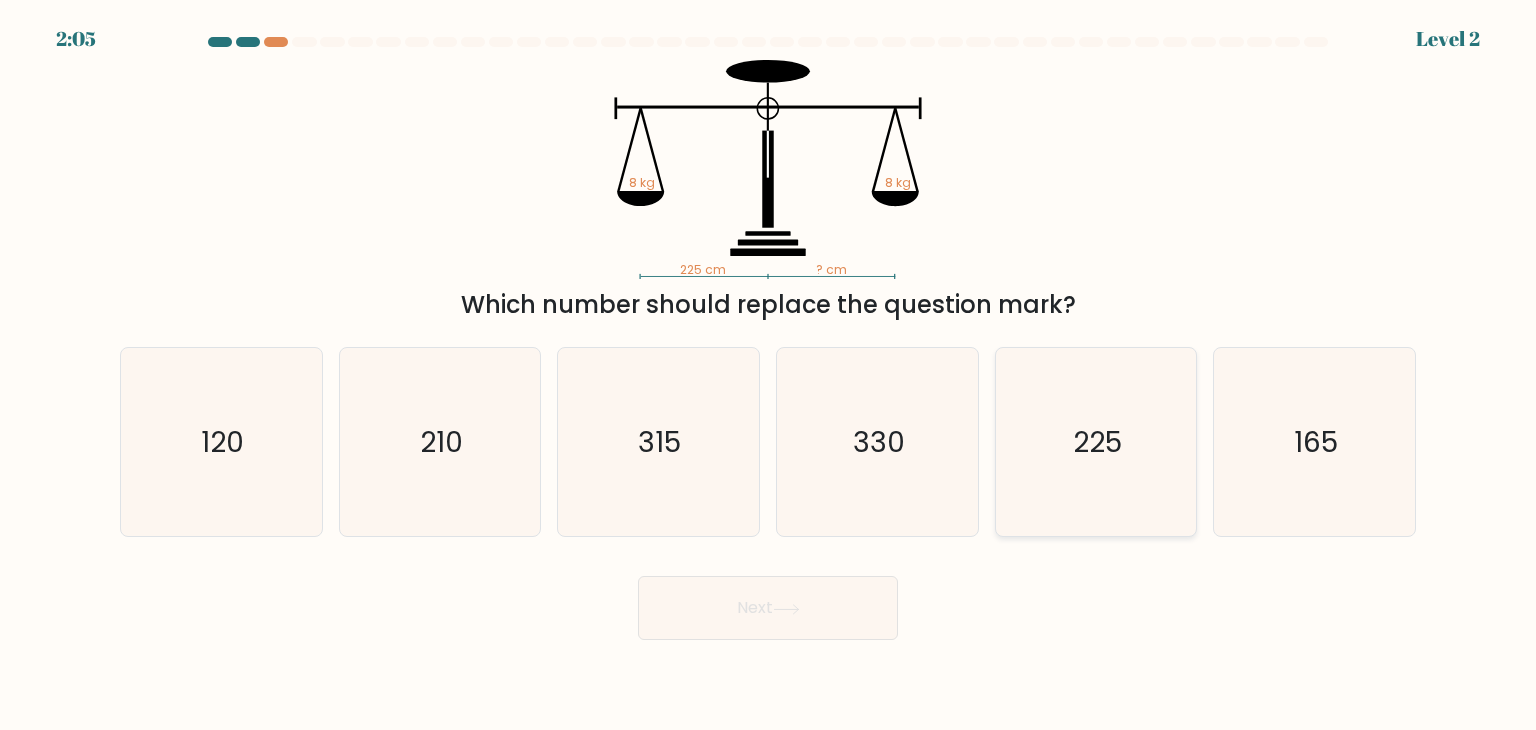 click on "225" at bounding box center (1096, 442) 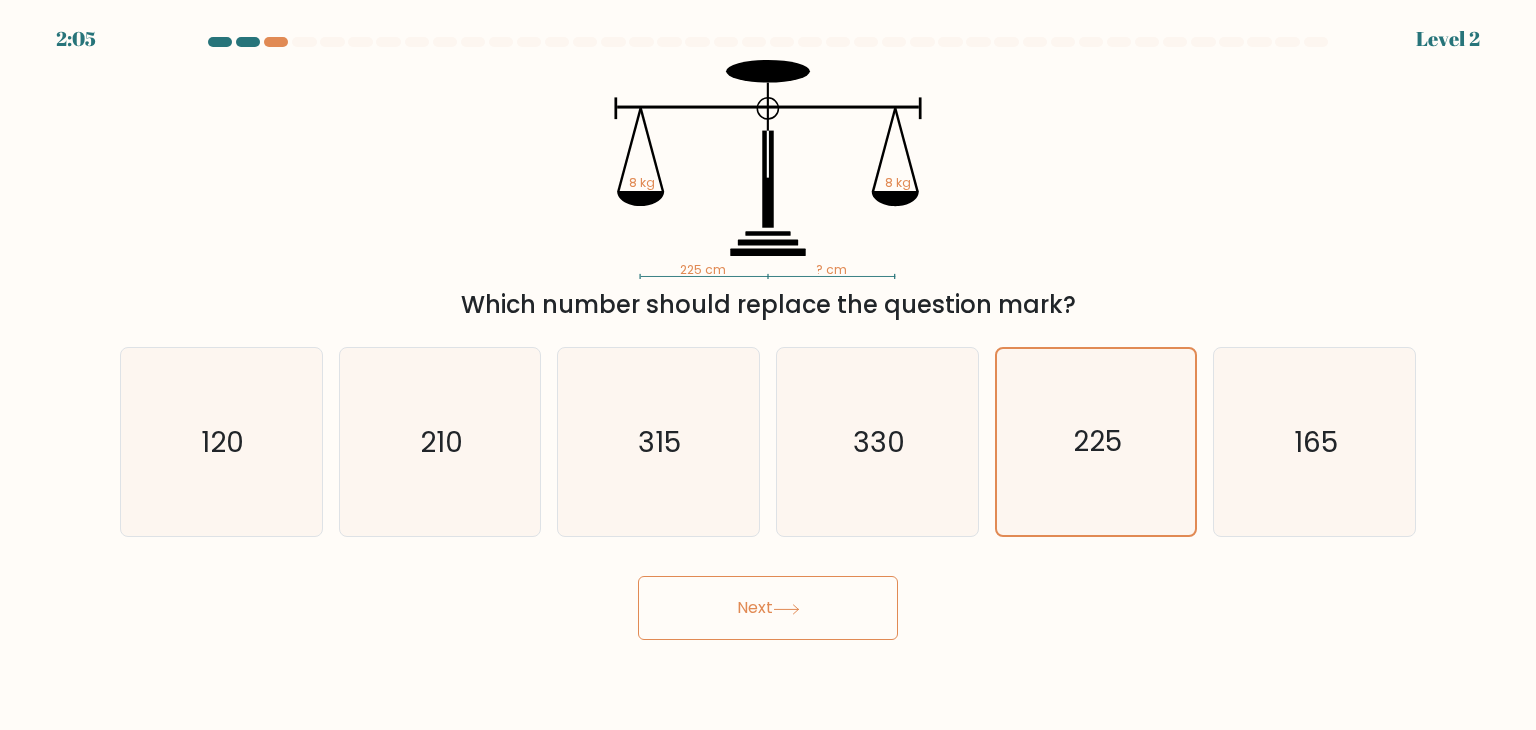 click on "Next" at bounding box center (768, 608) 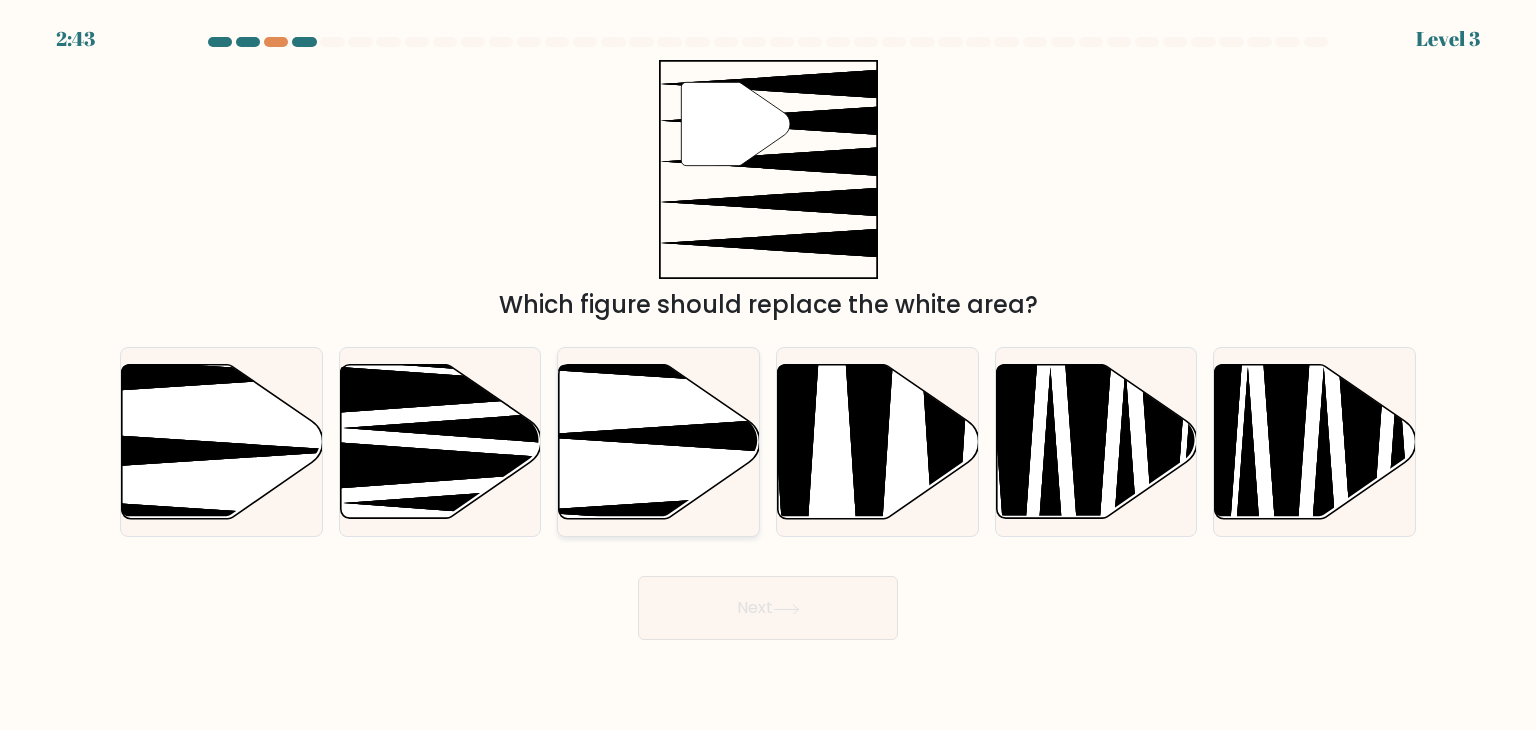 click at bounding box center [659, 442] 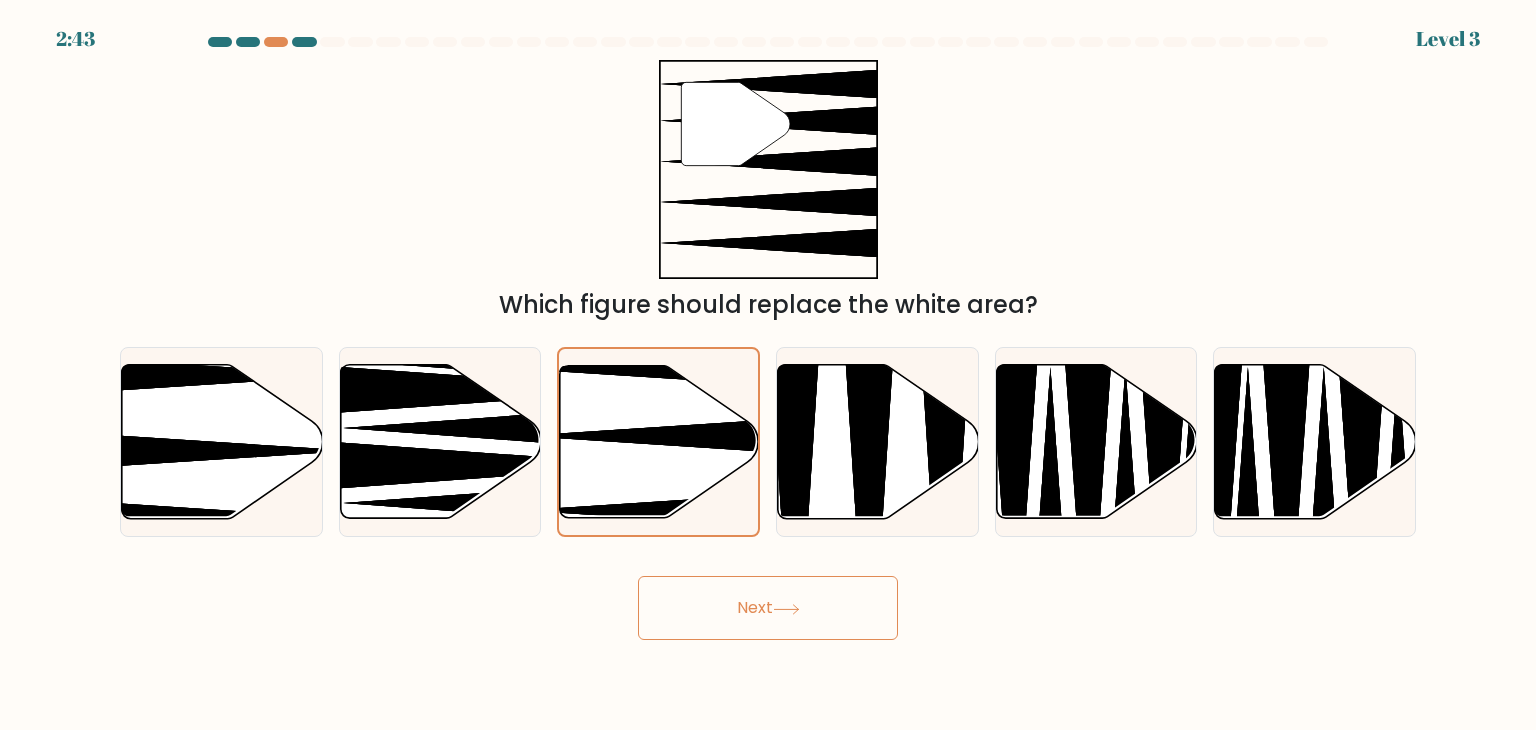 click on "Next" at bounding box center (768, 608) 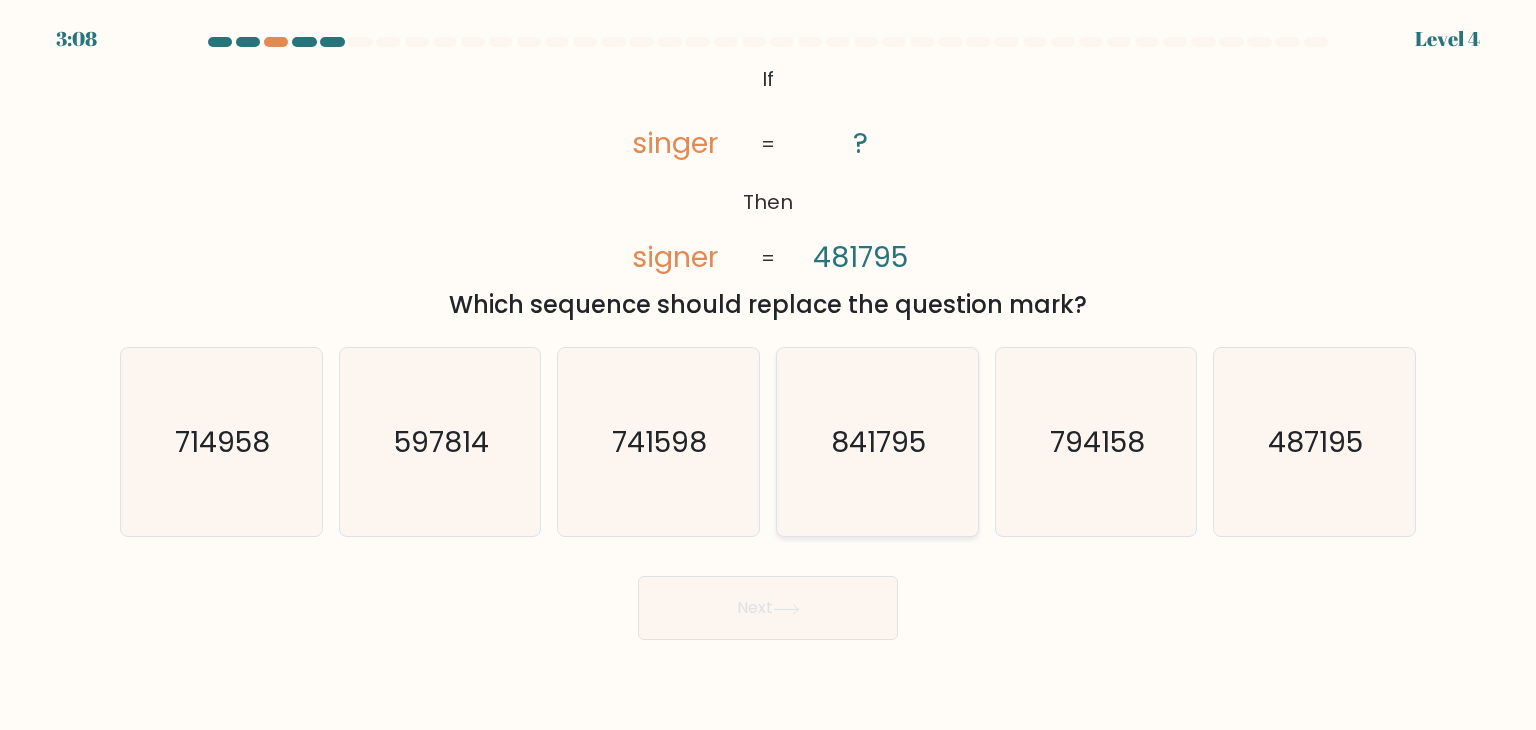 click on "841795" at bounding box center (877, 442) 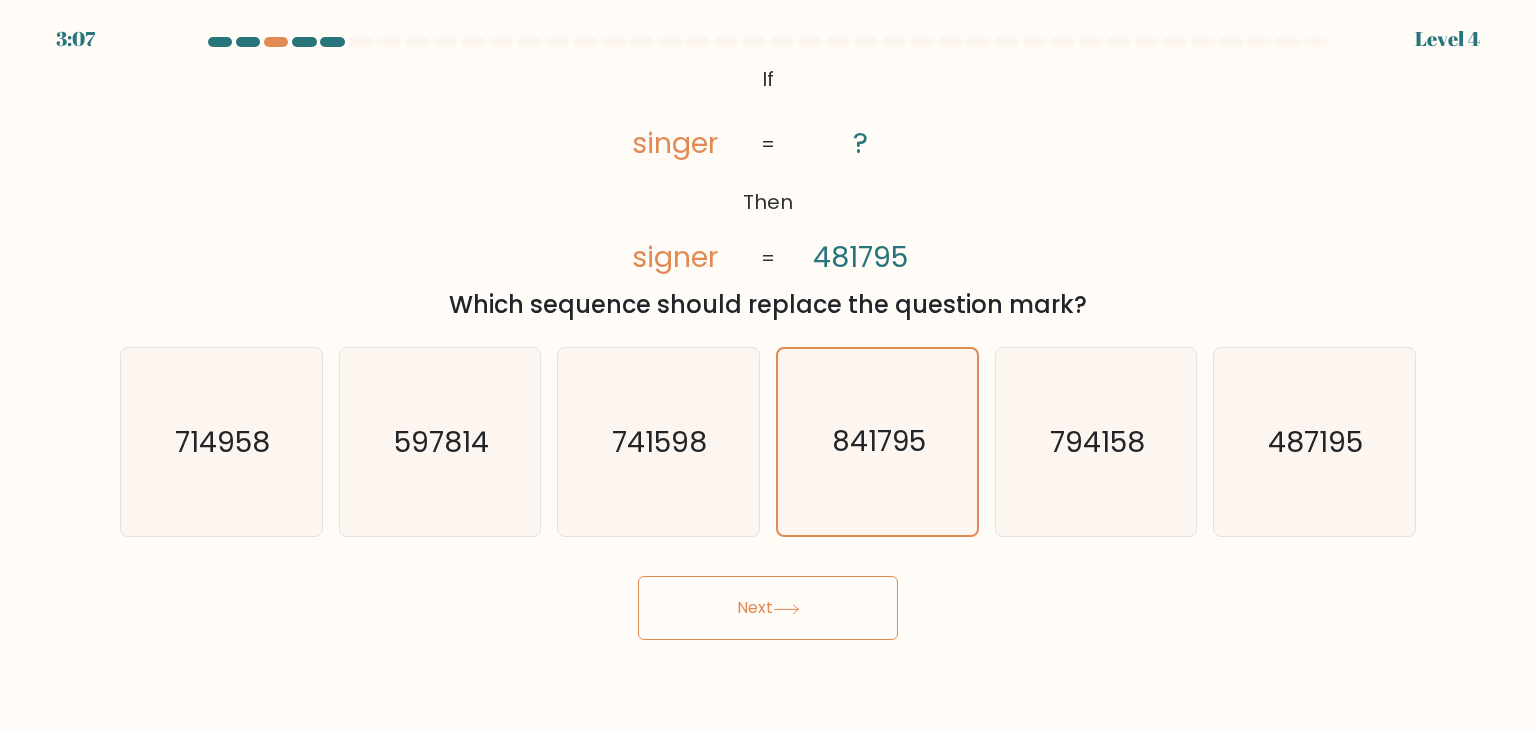 click at bounding box center [786, 609] 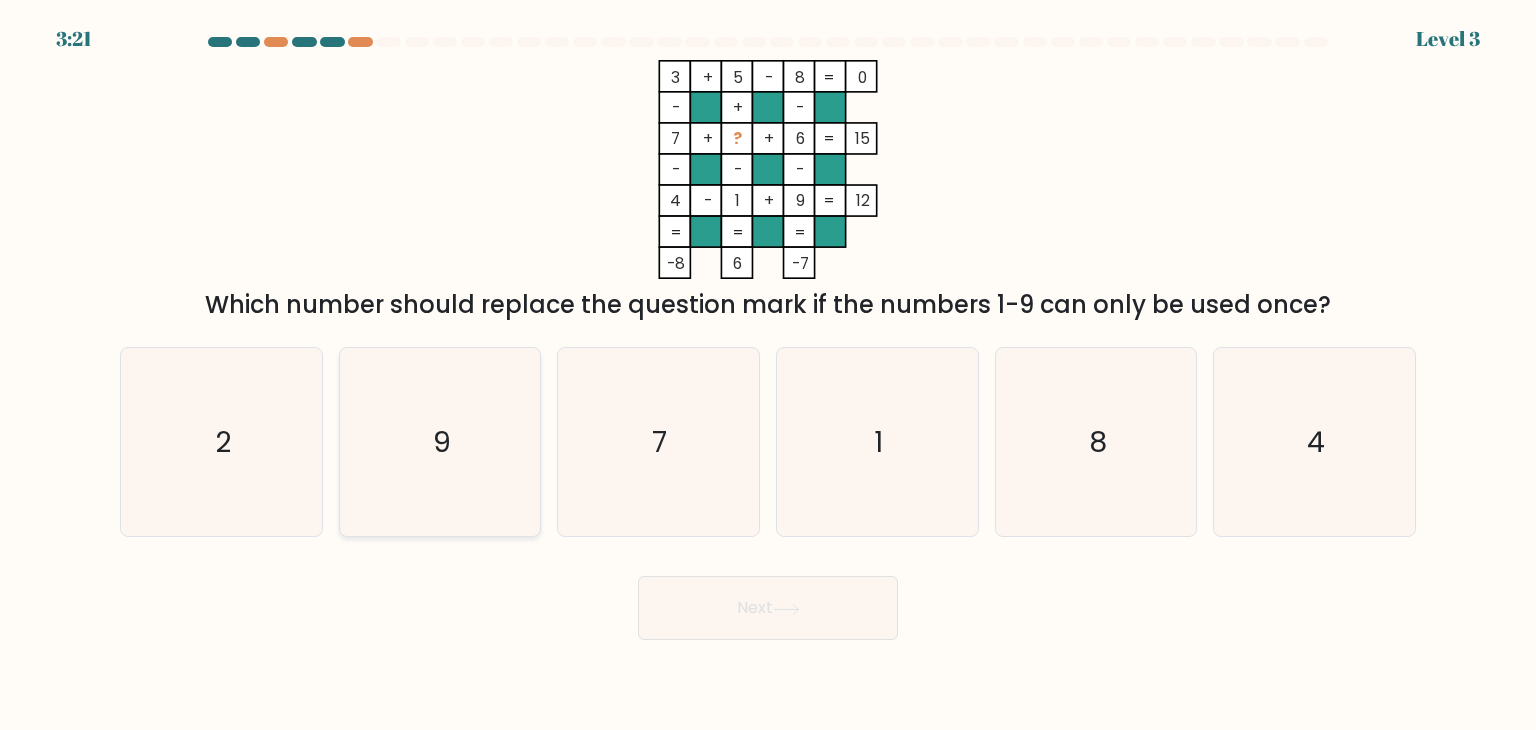 click on "9" at bounding box center (440, 442) 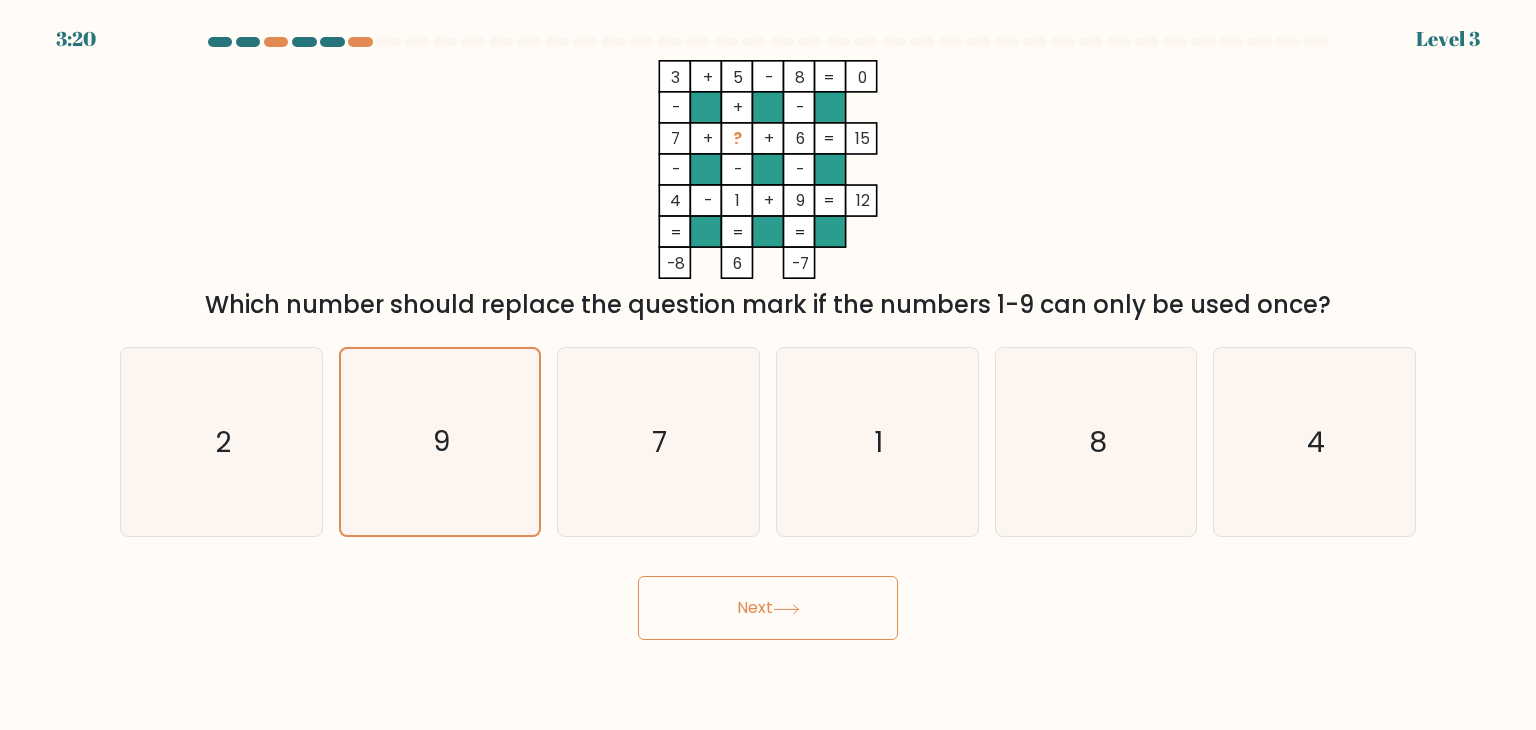 click on "Next" at bounding box center (768, 608) 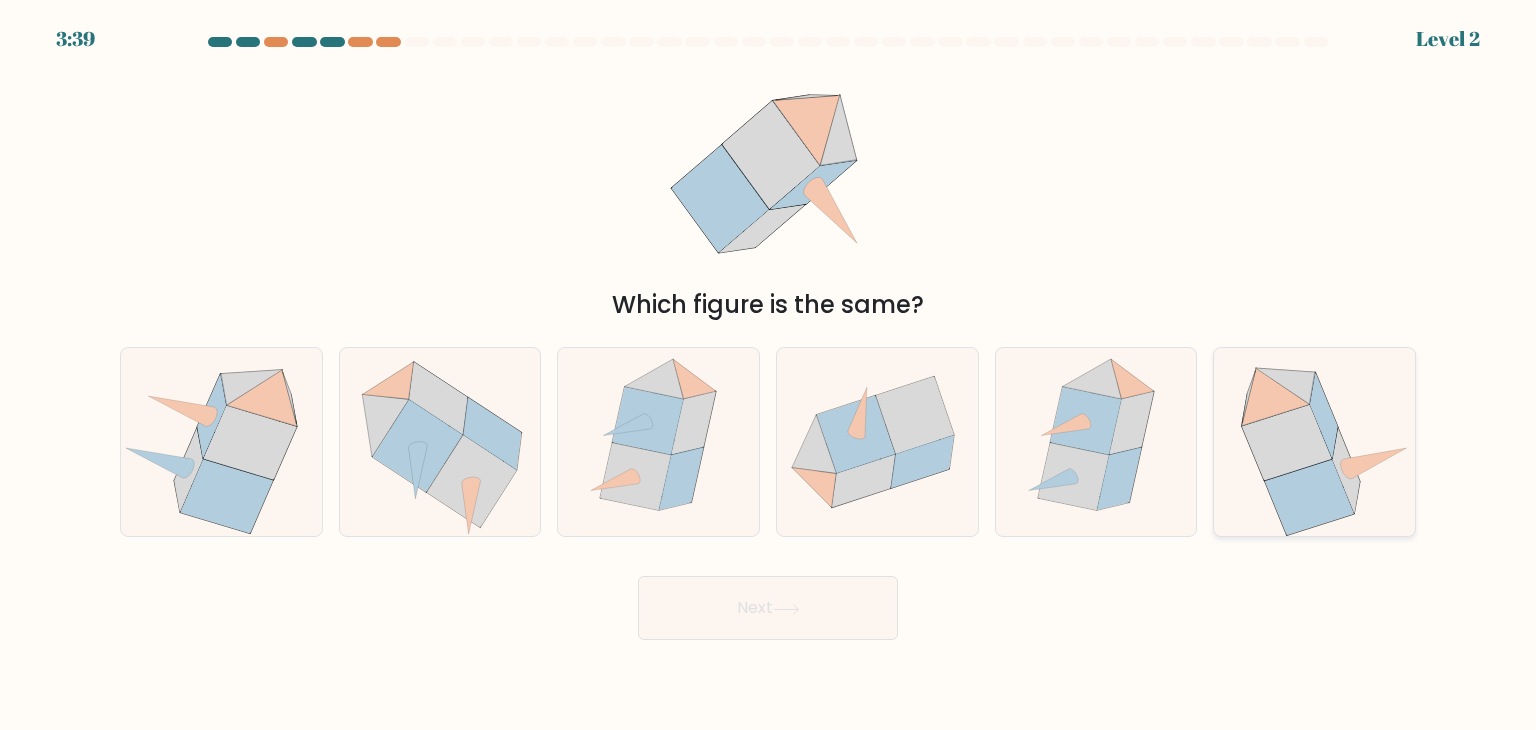 click at bounding box center [1346, 469] 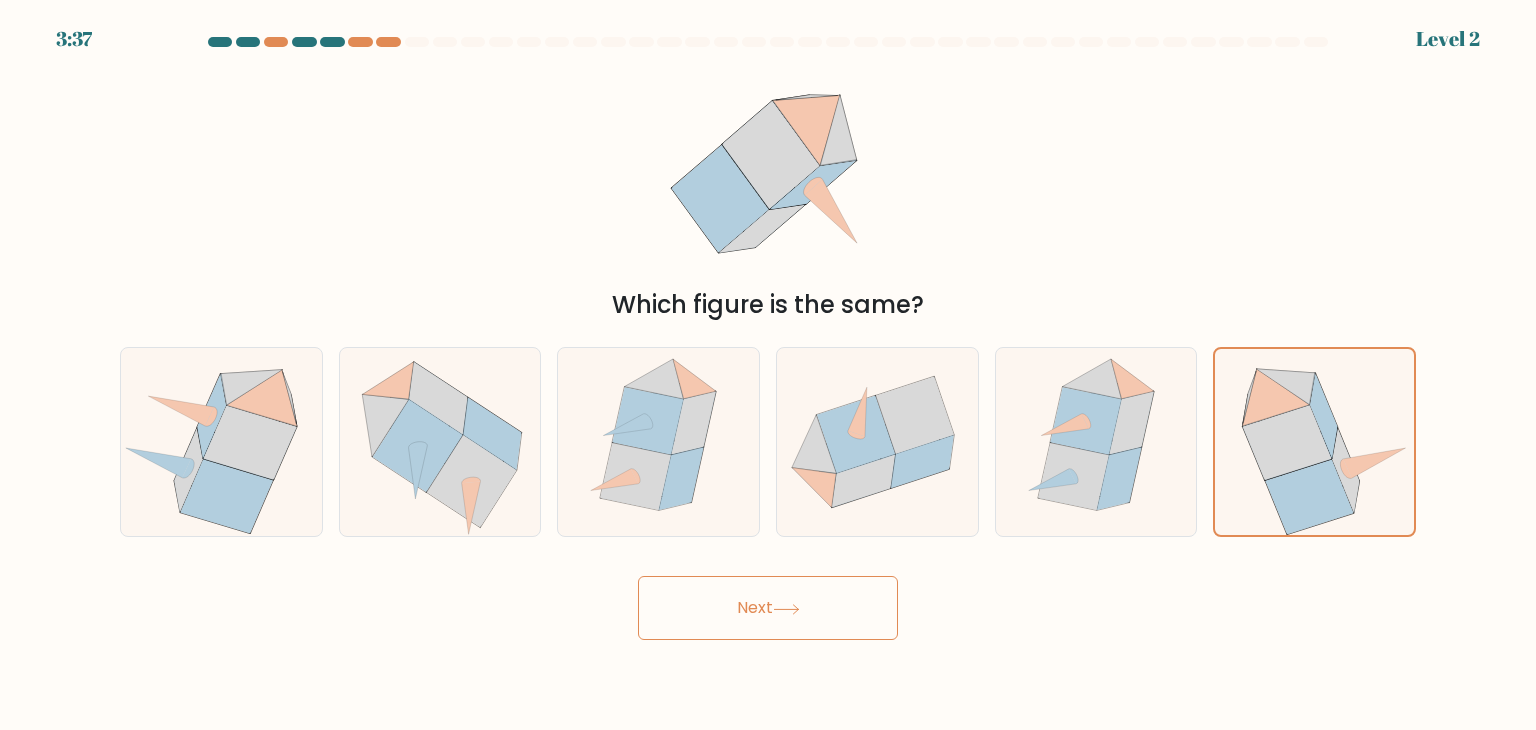 click on "Next" at bounding box center (768, 608) 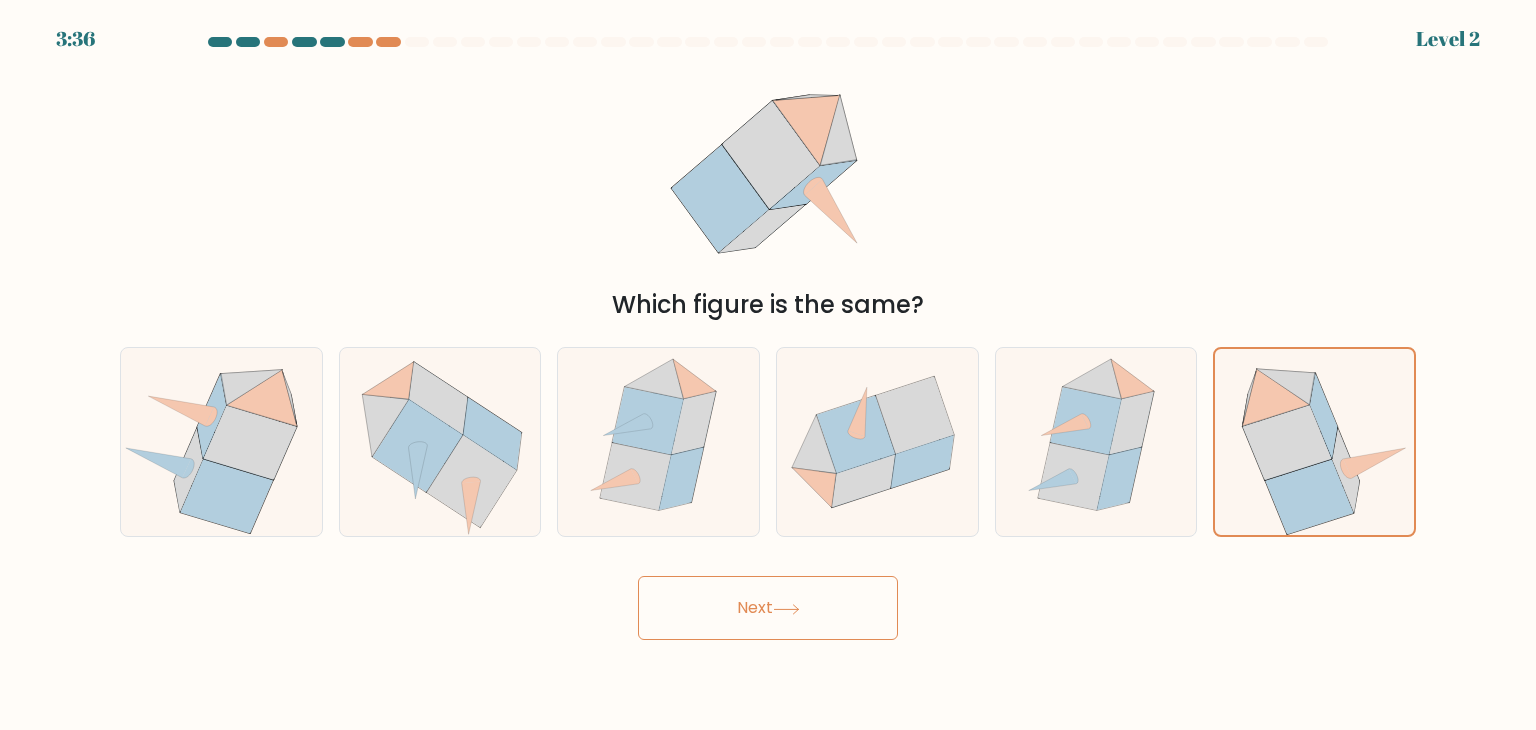 click at bounding box center [786, 609] 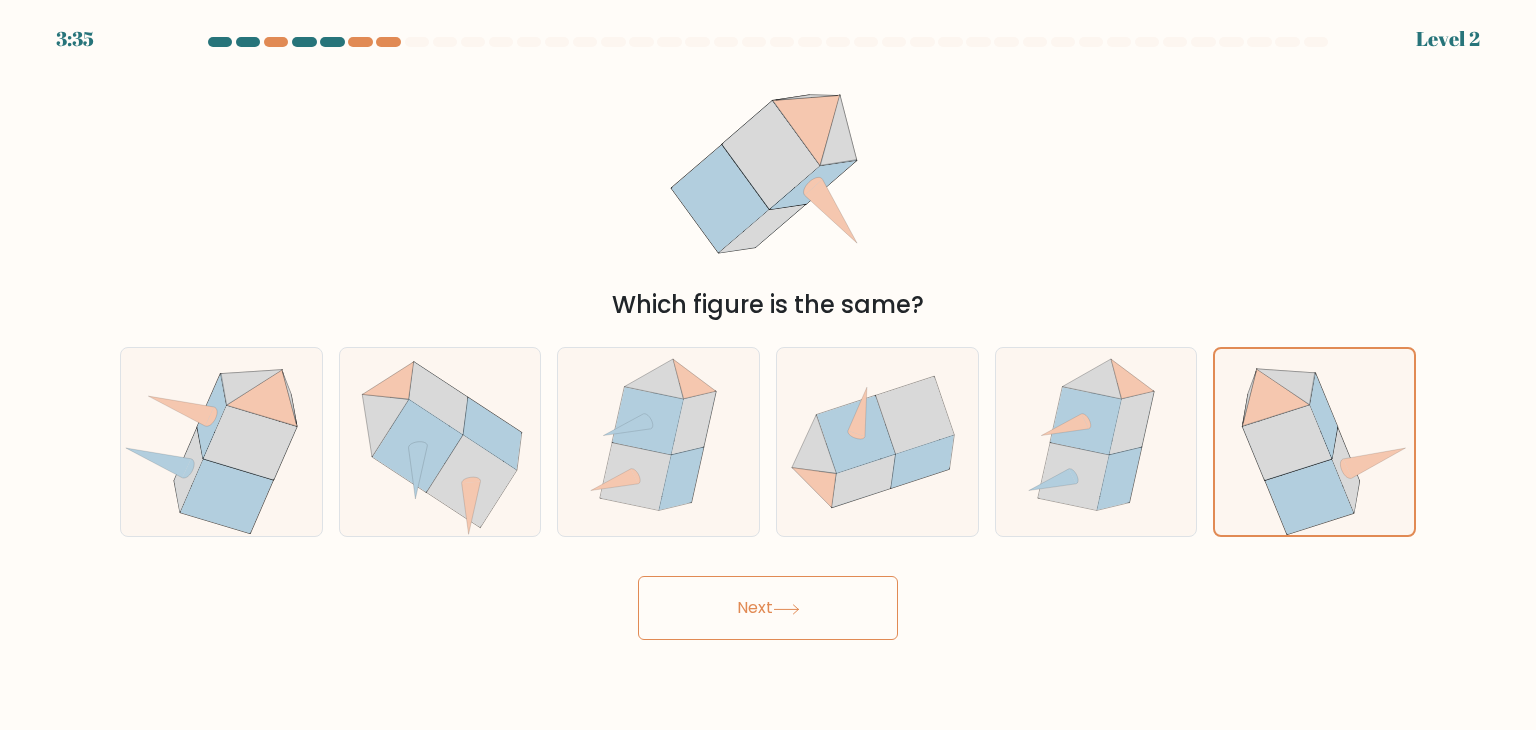 click on "Next" at bounding box center [768, 608] 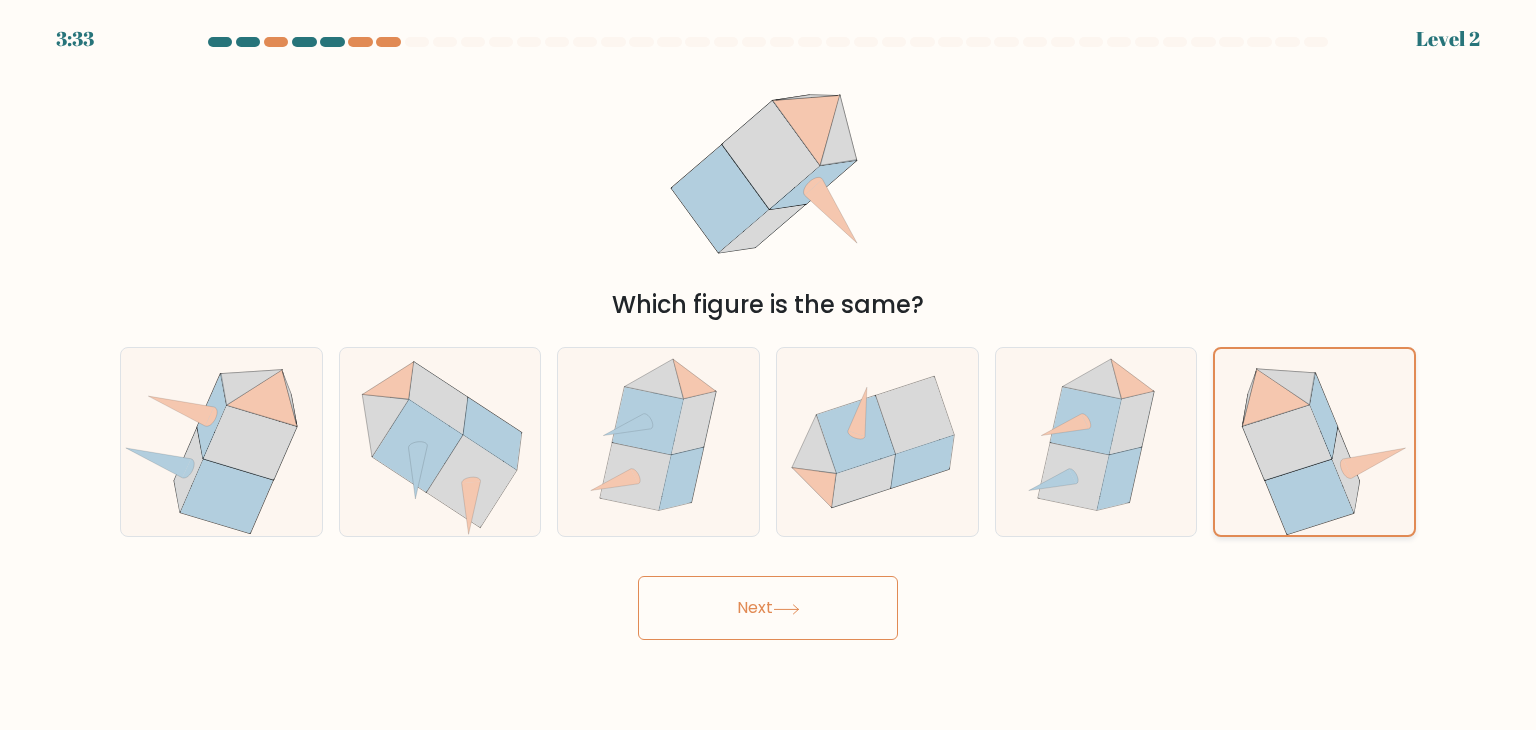 click at bounding box center (1315, 442) 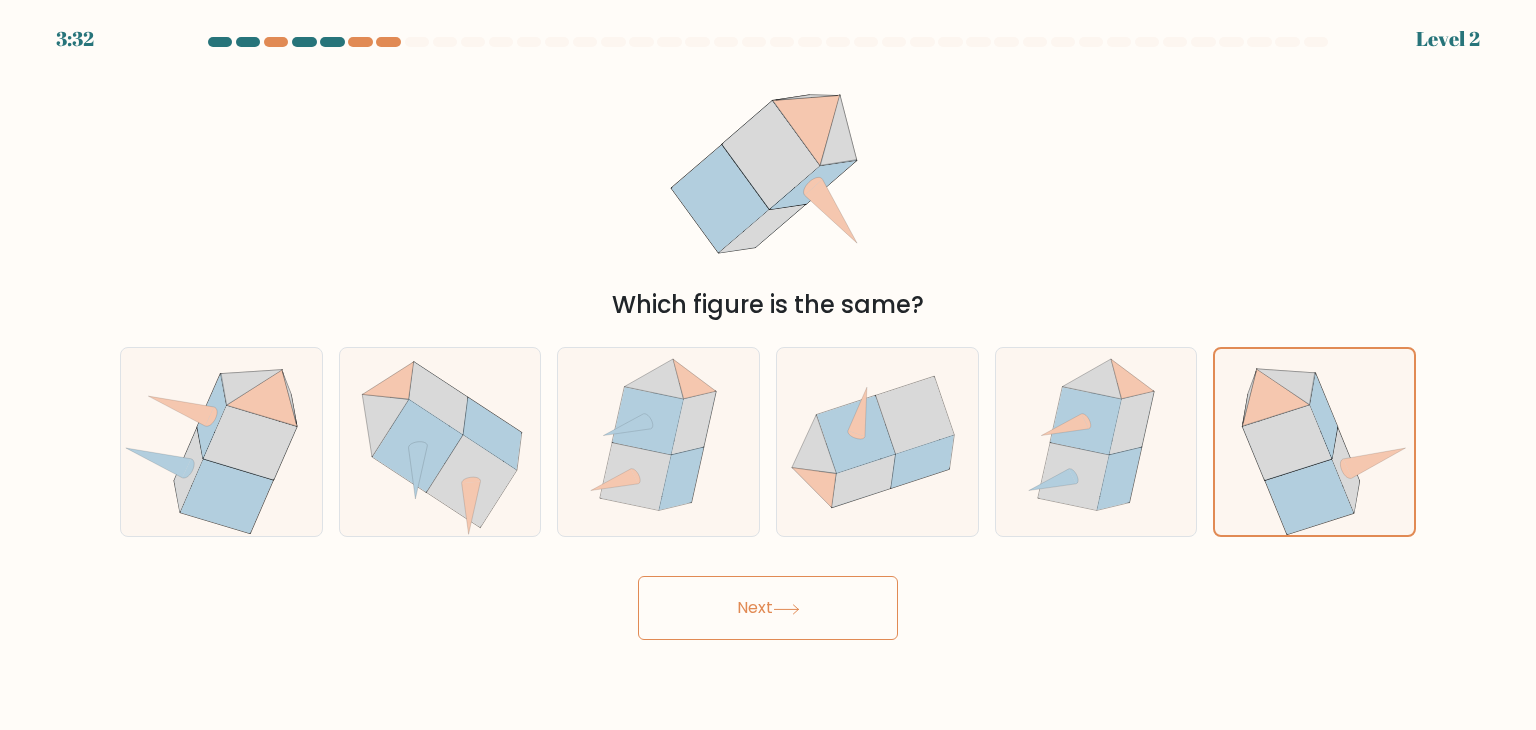 click on "Next" at bounding box center [768, 608] 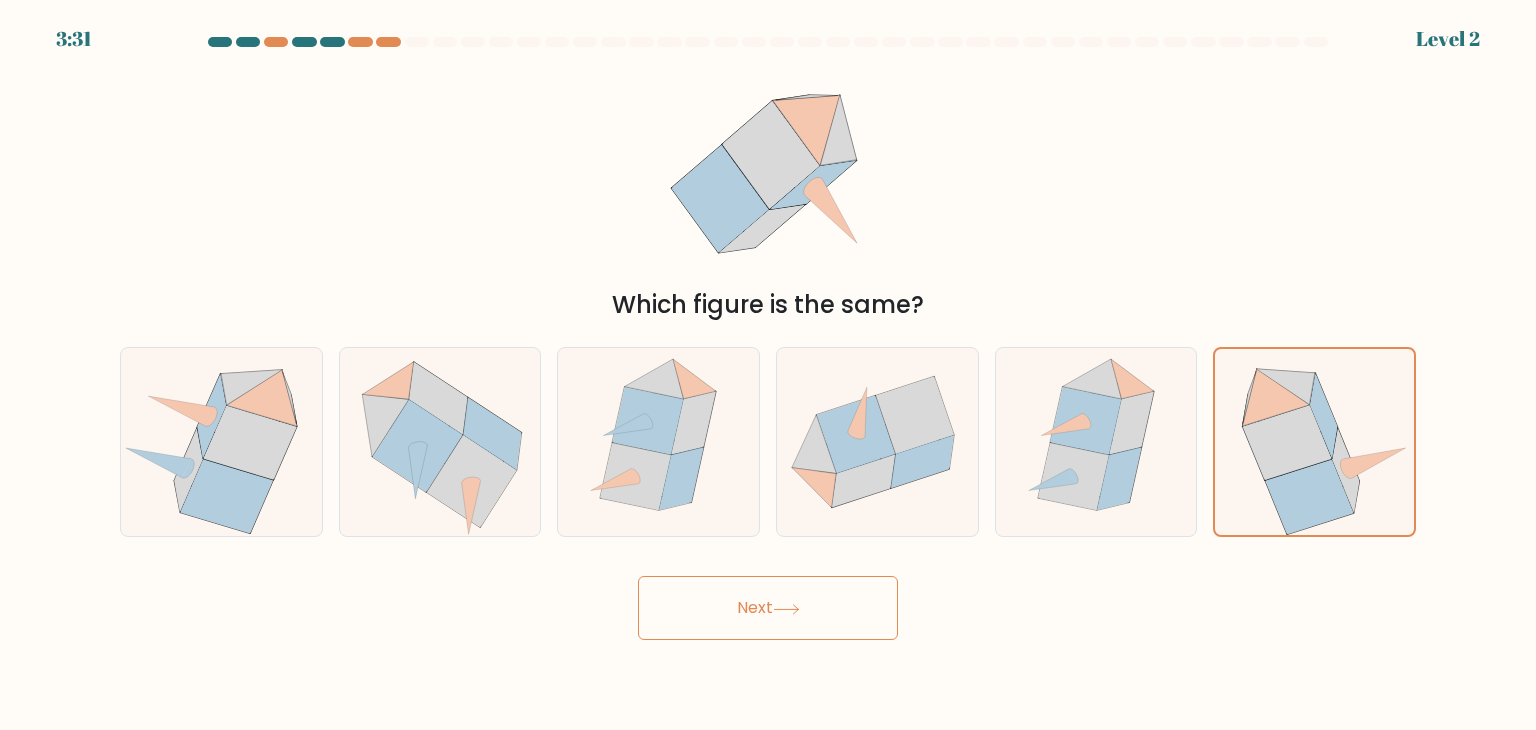 click on "Next" at bounding box center [768, 608] 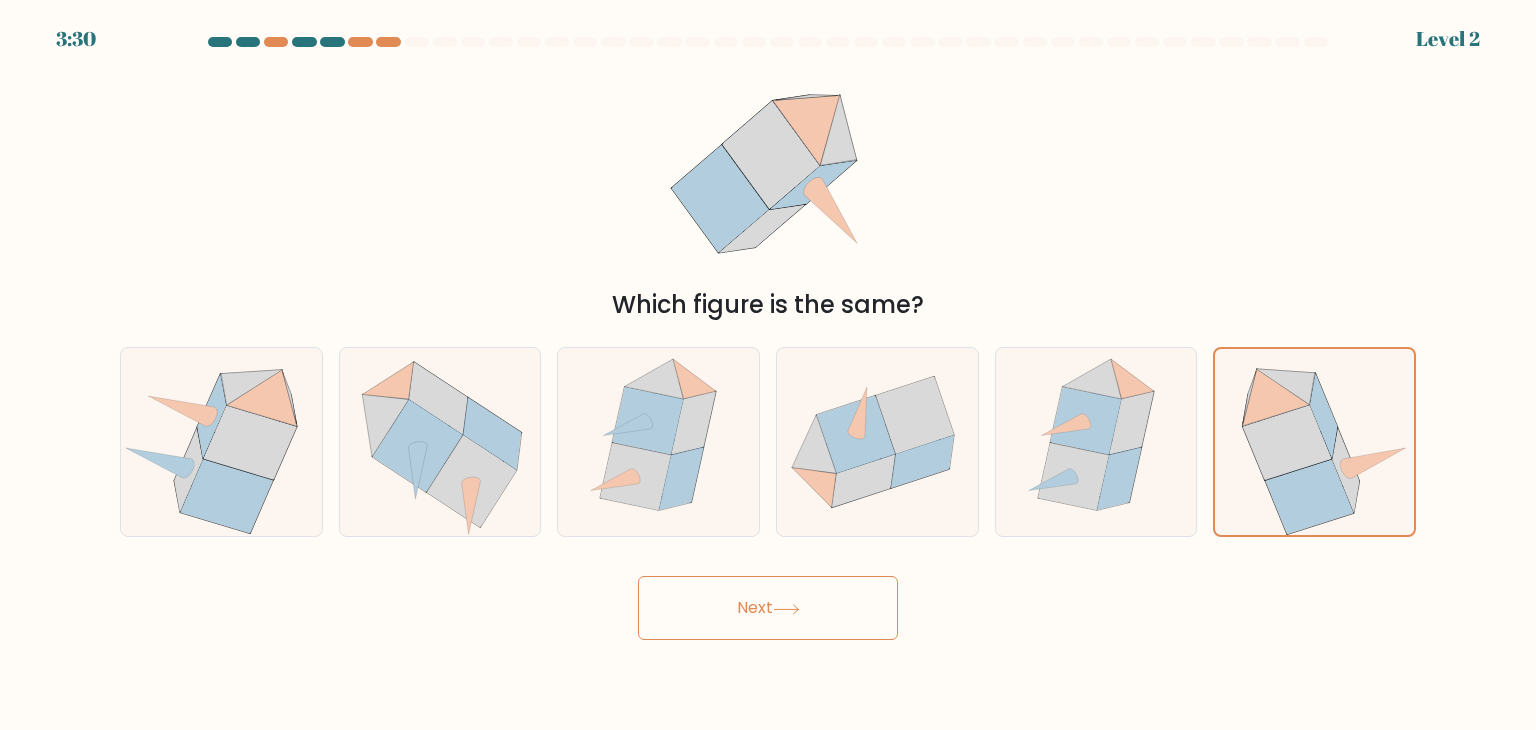 click on "Next" at bounding box center [768, 608] 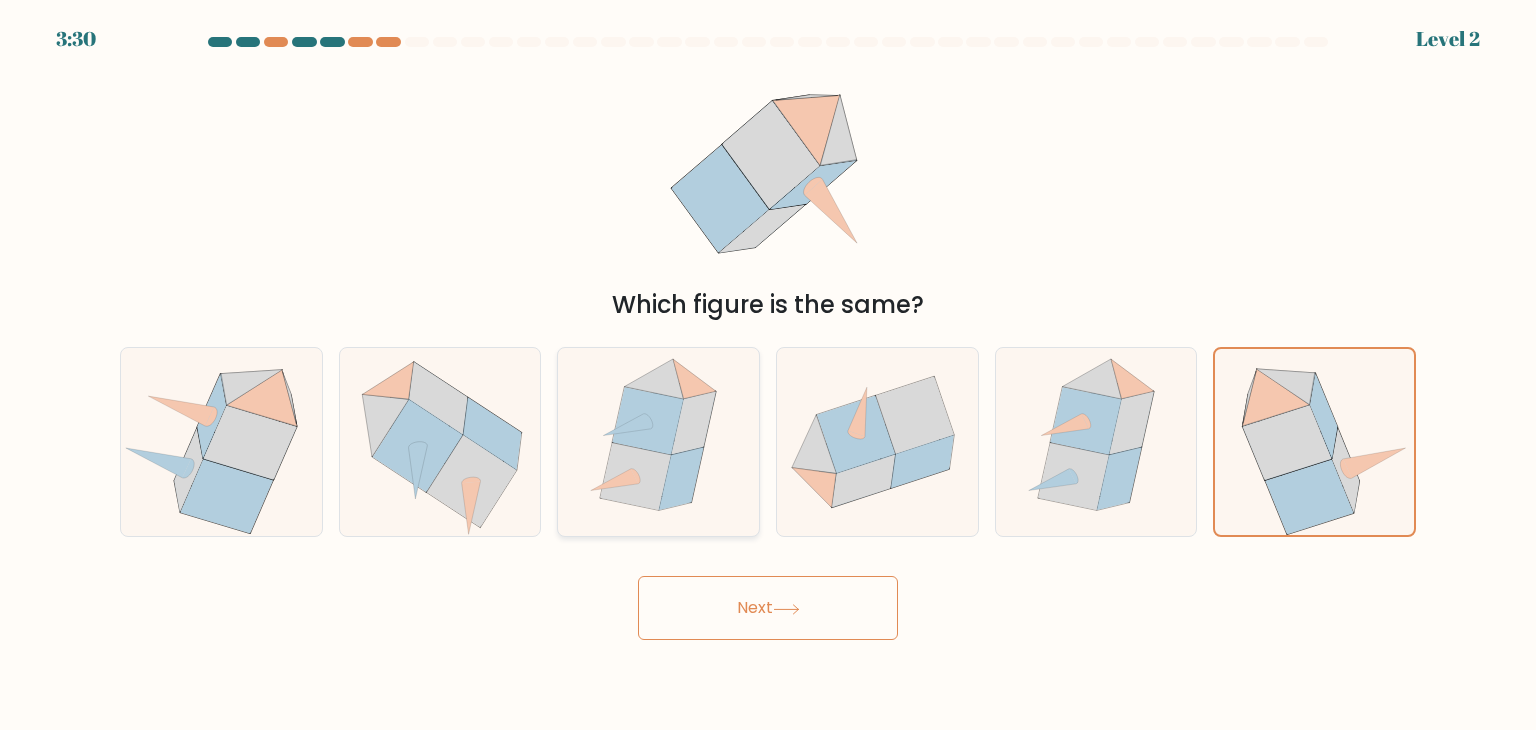 click at bounding box center [658, 442] 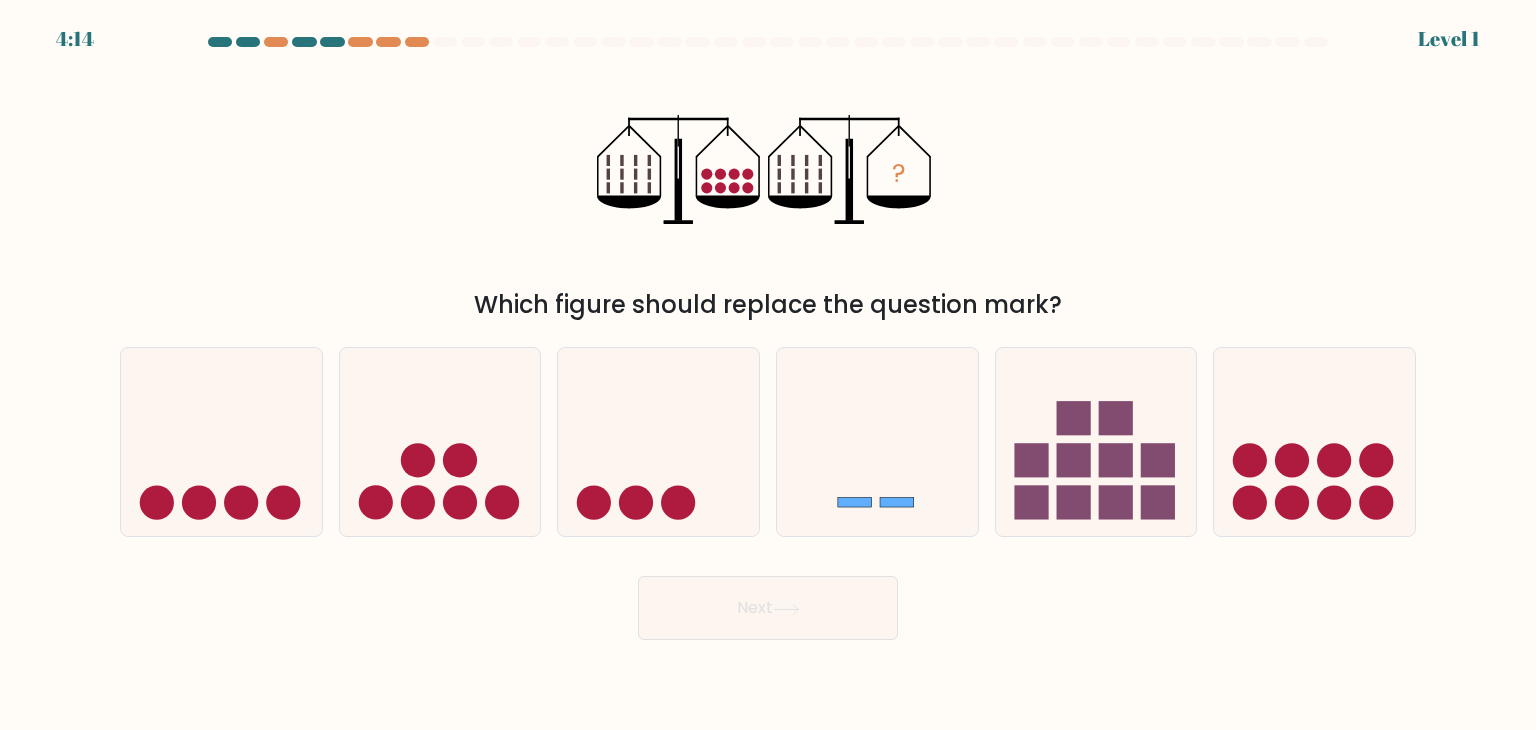 click on "f." at bounding box center [1314, 442] 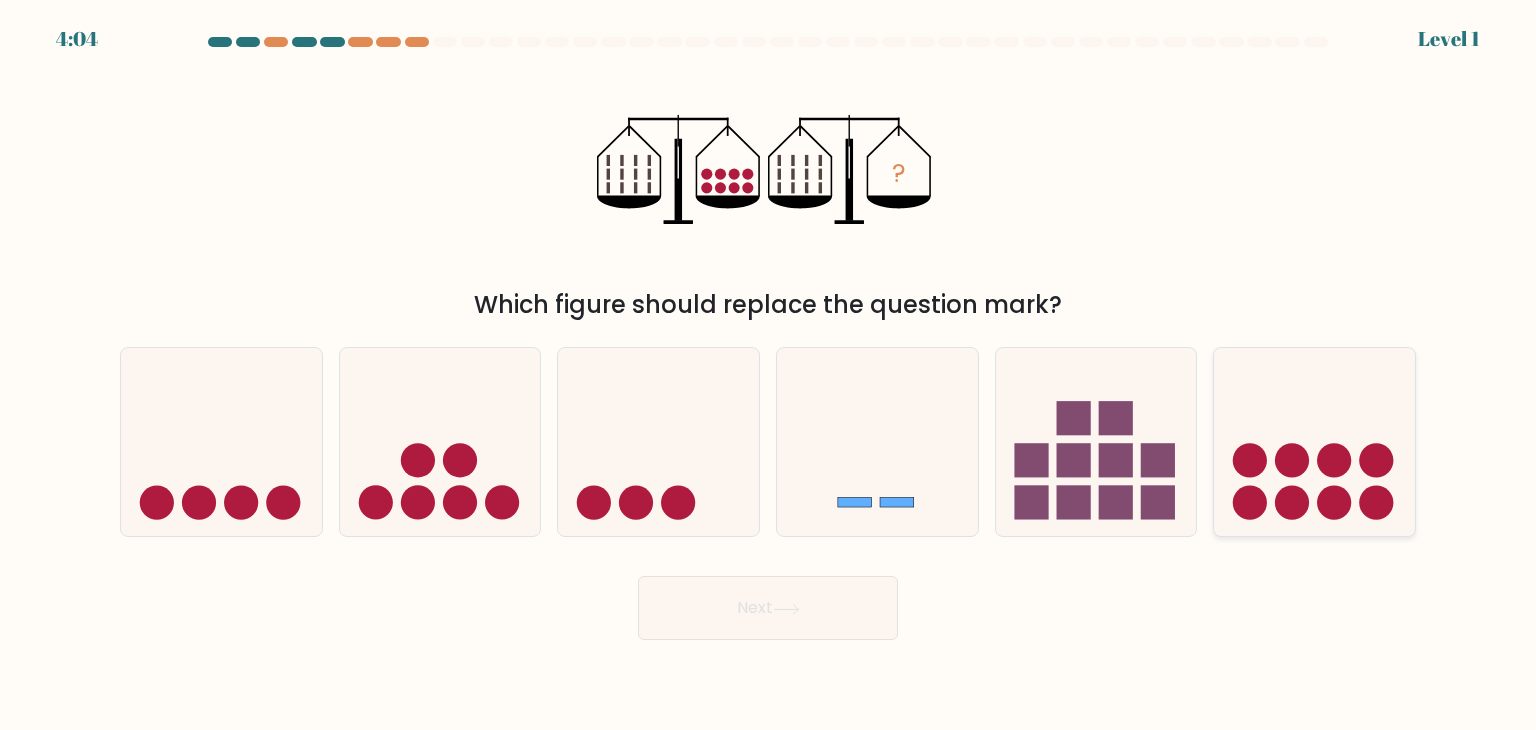 click at bounding box center (1292, 503) 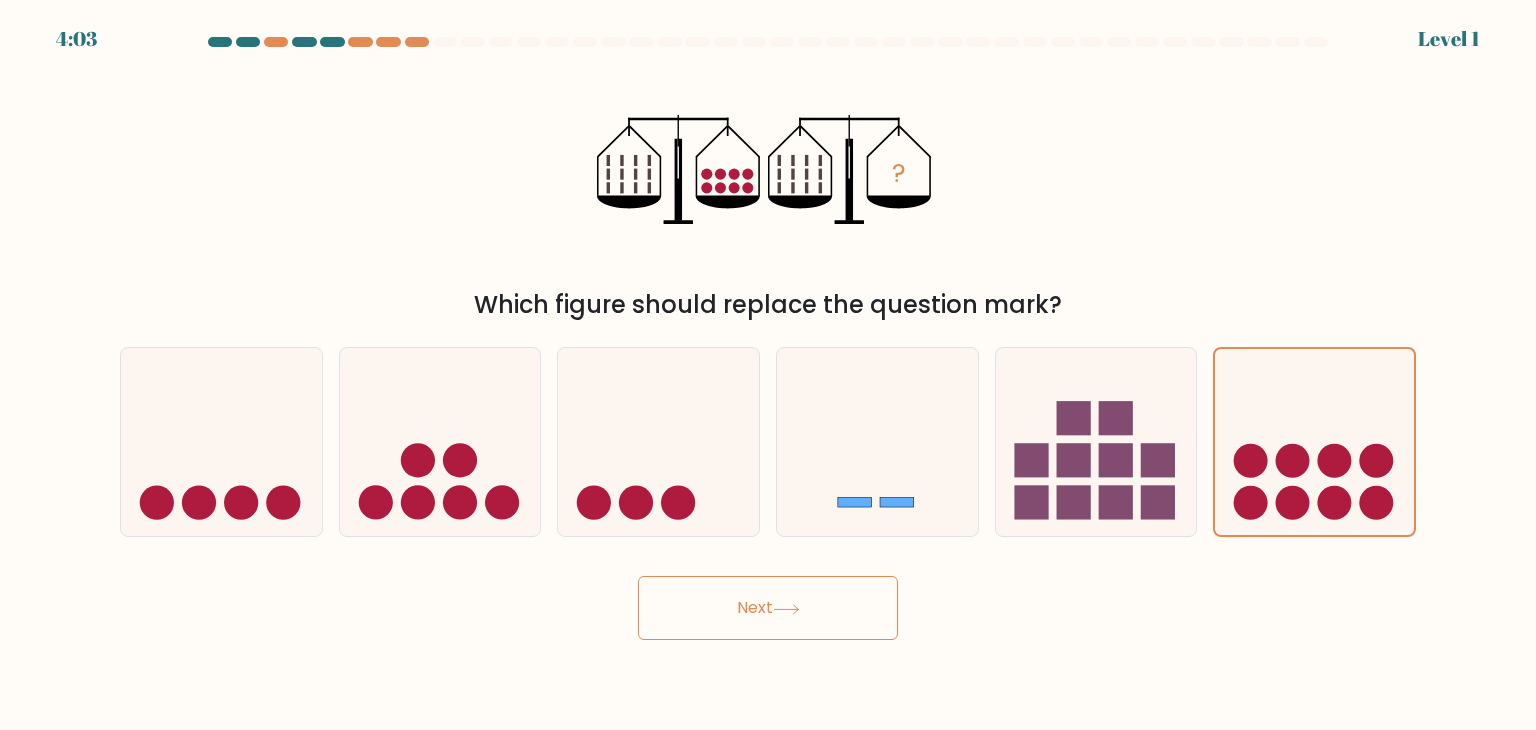 click on "Next" at bounding box center (768, 608) 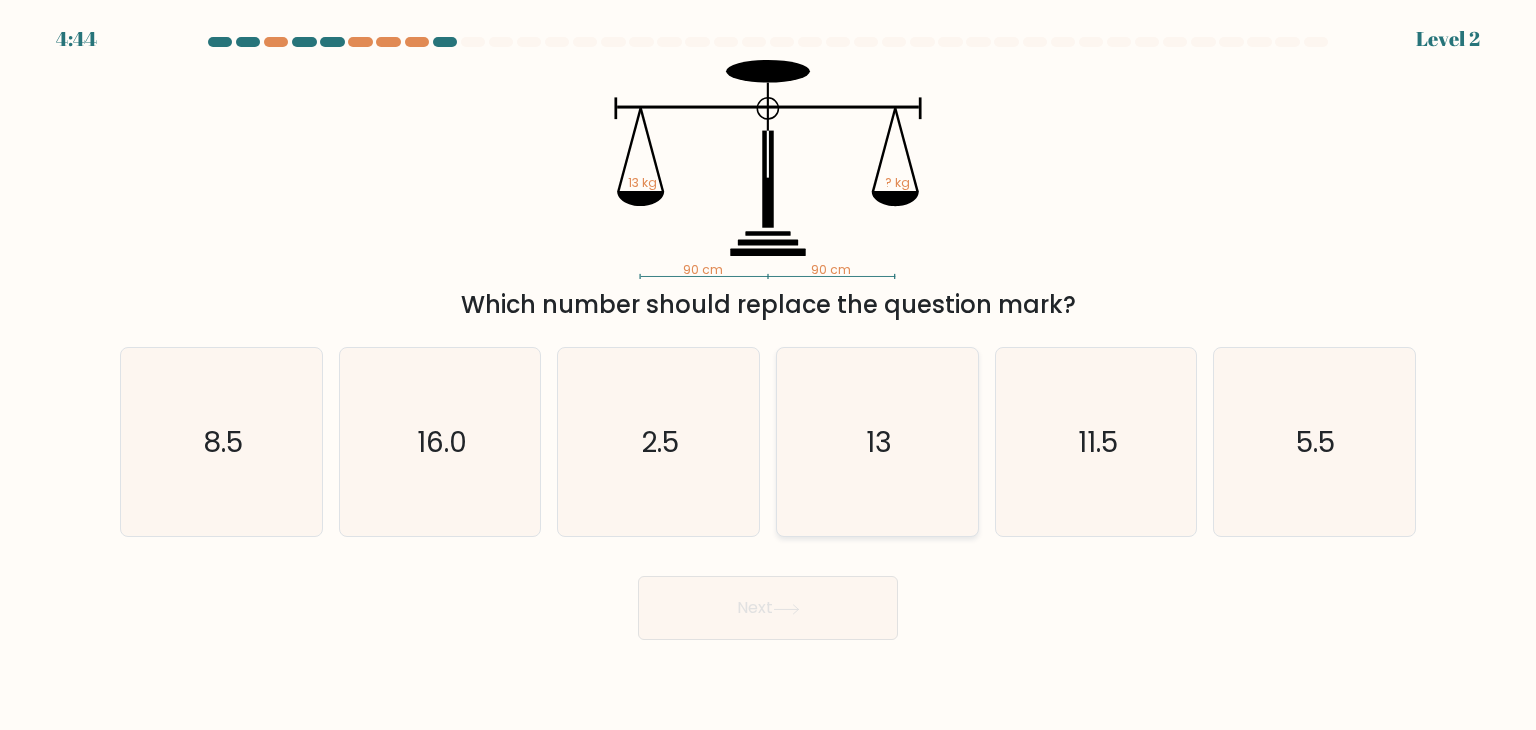 click on "13" at bounding box center (877, 442) 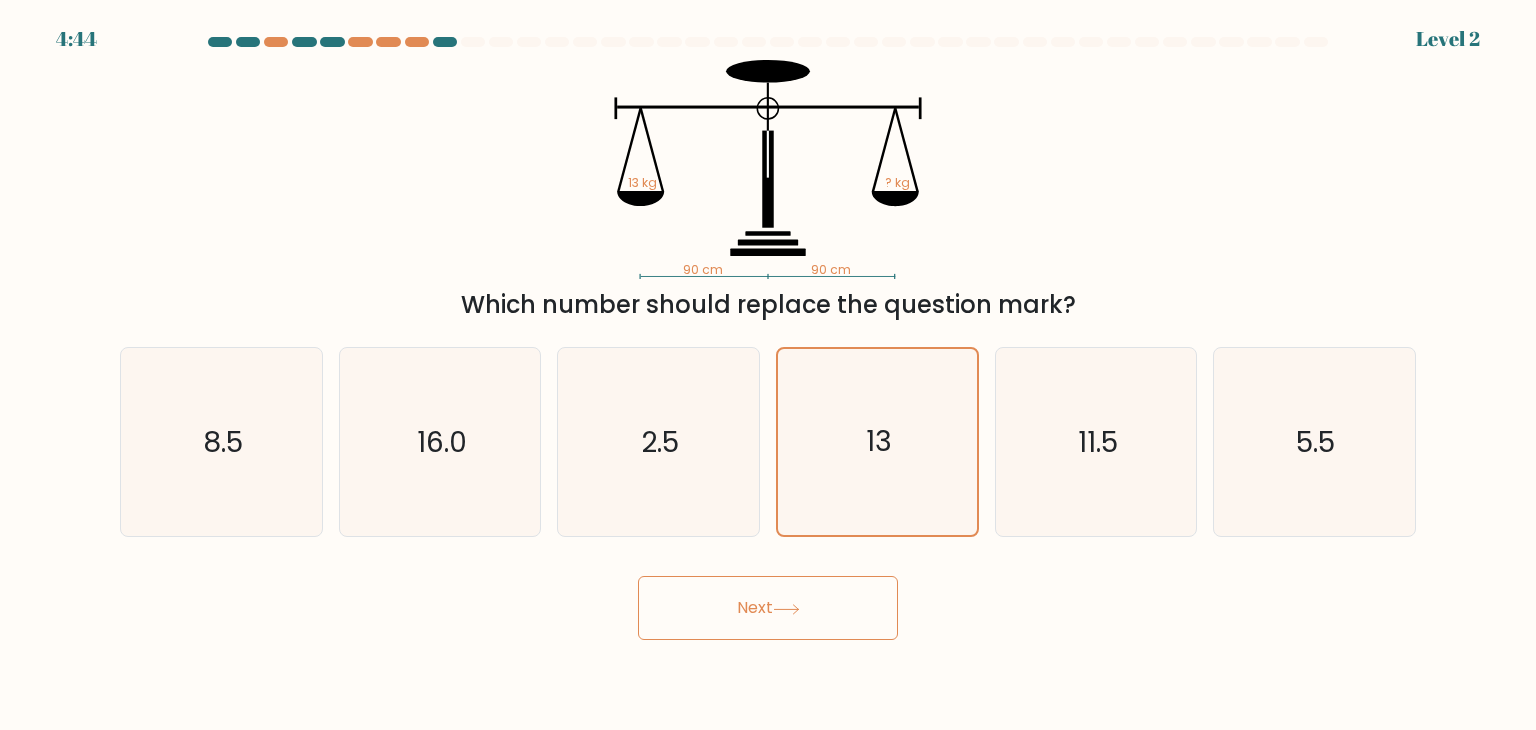 click on "Next" at bounding box center [768, 608] 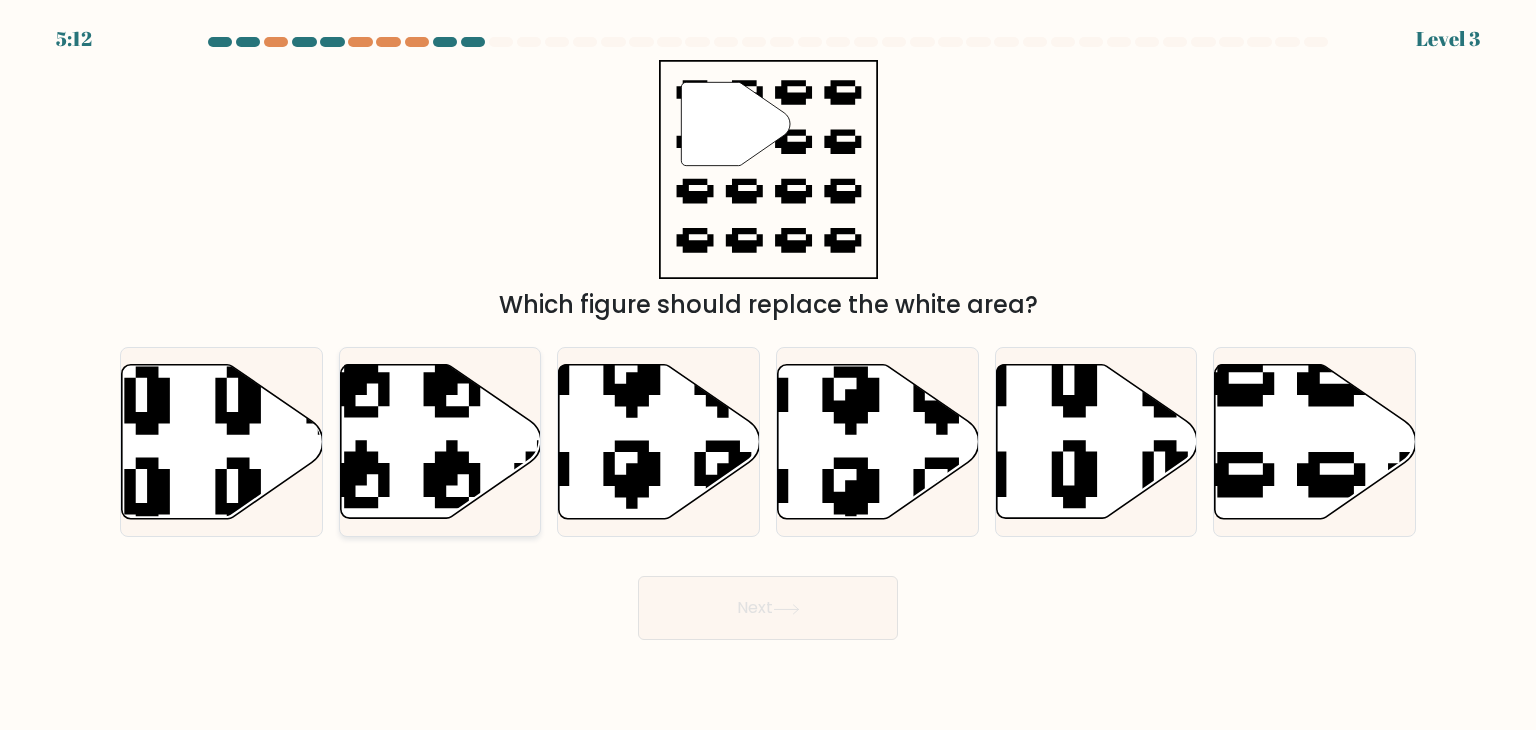 click at bounding box center (440, 442) 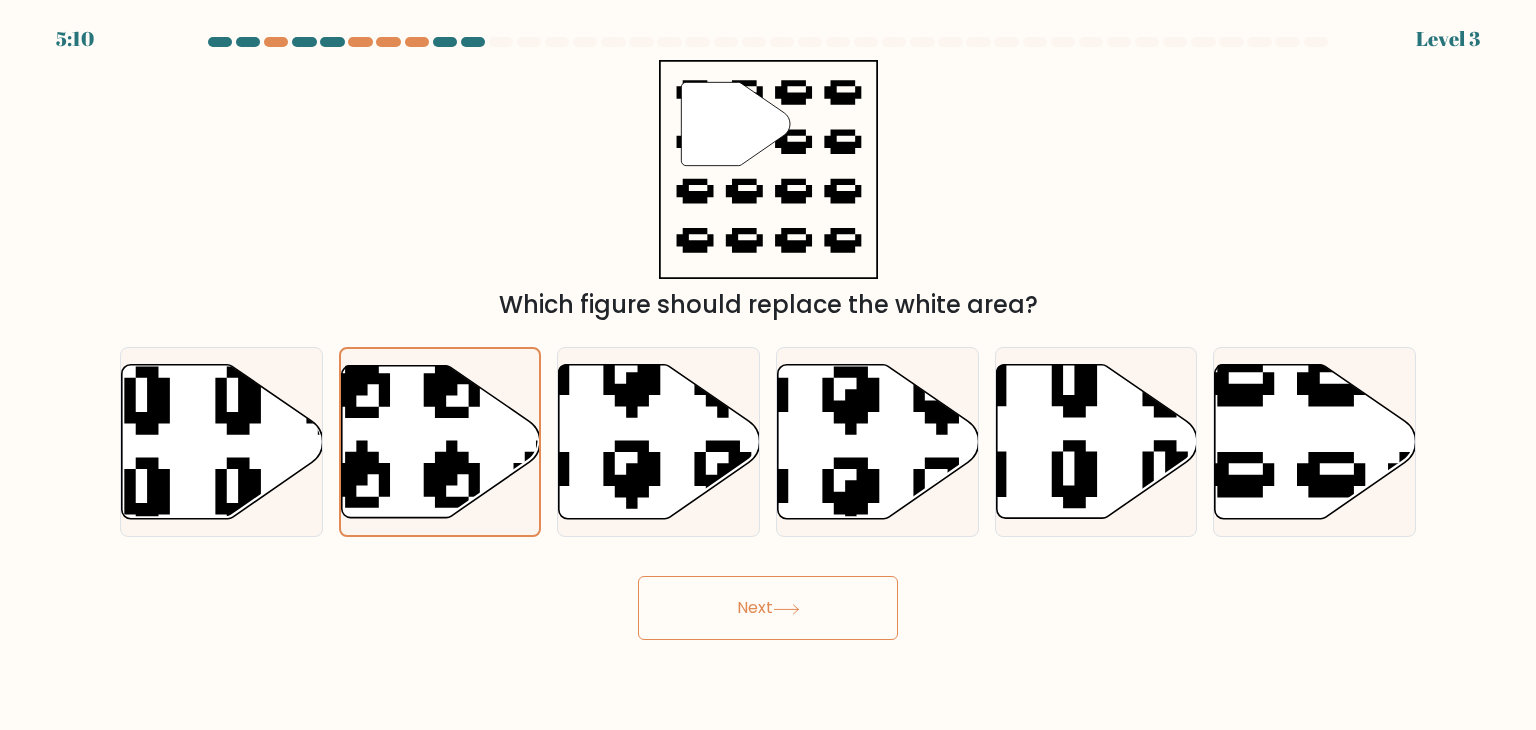click on "Next" at bounding box center [768, 608] 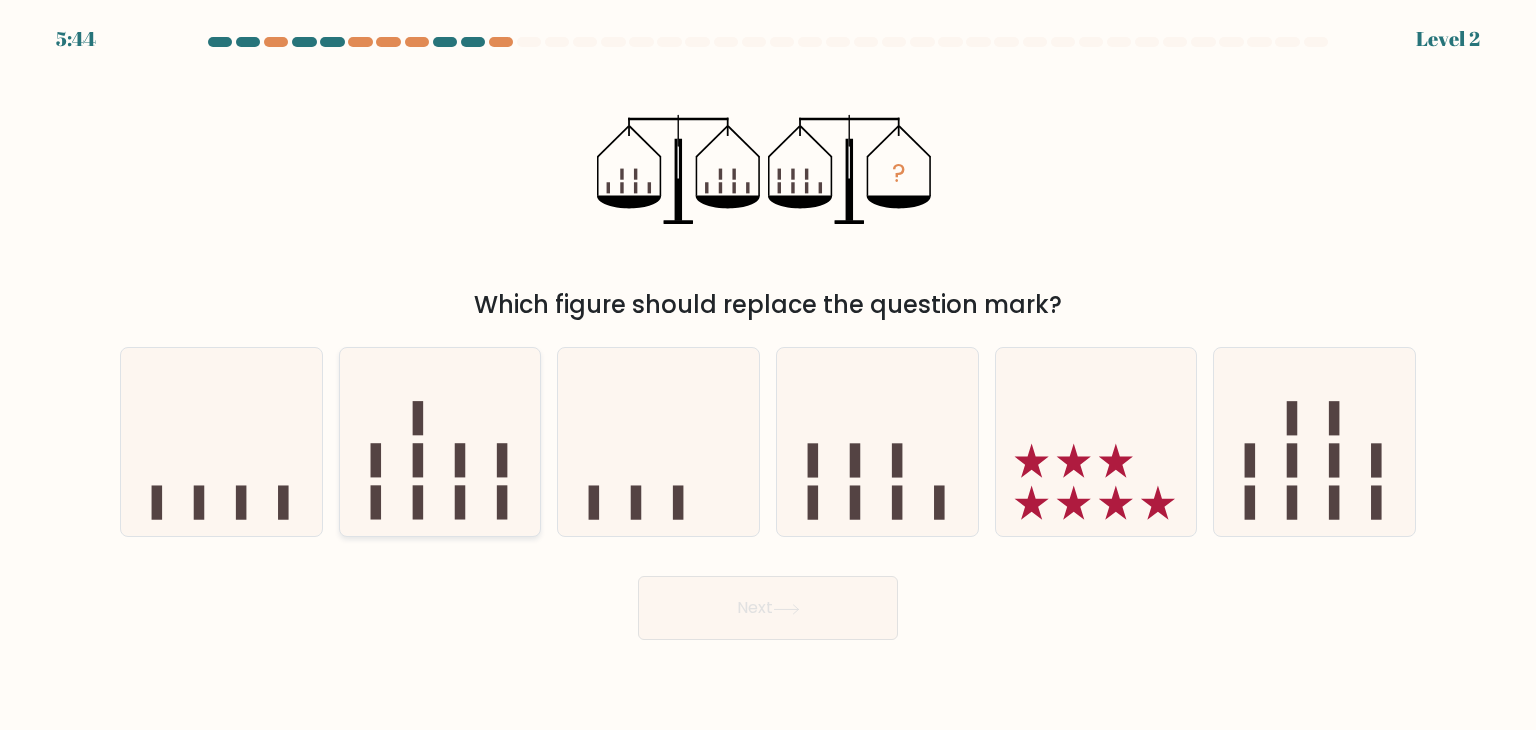 click at bounding box center [440, 442] 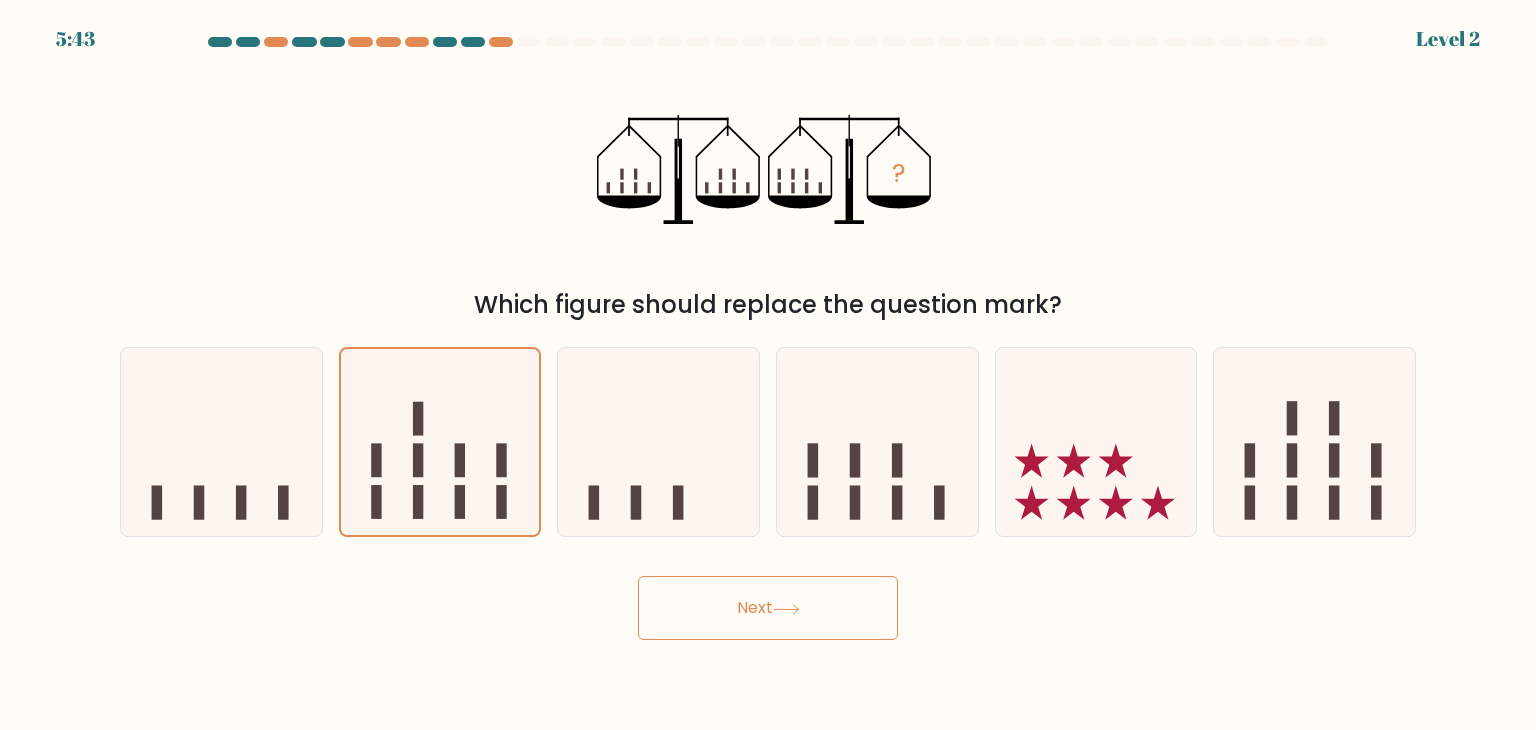 click on "Next" at bounding box center [768, 608] 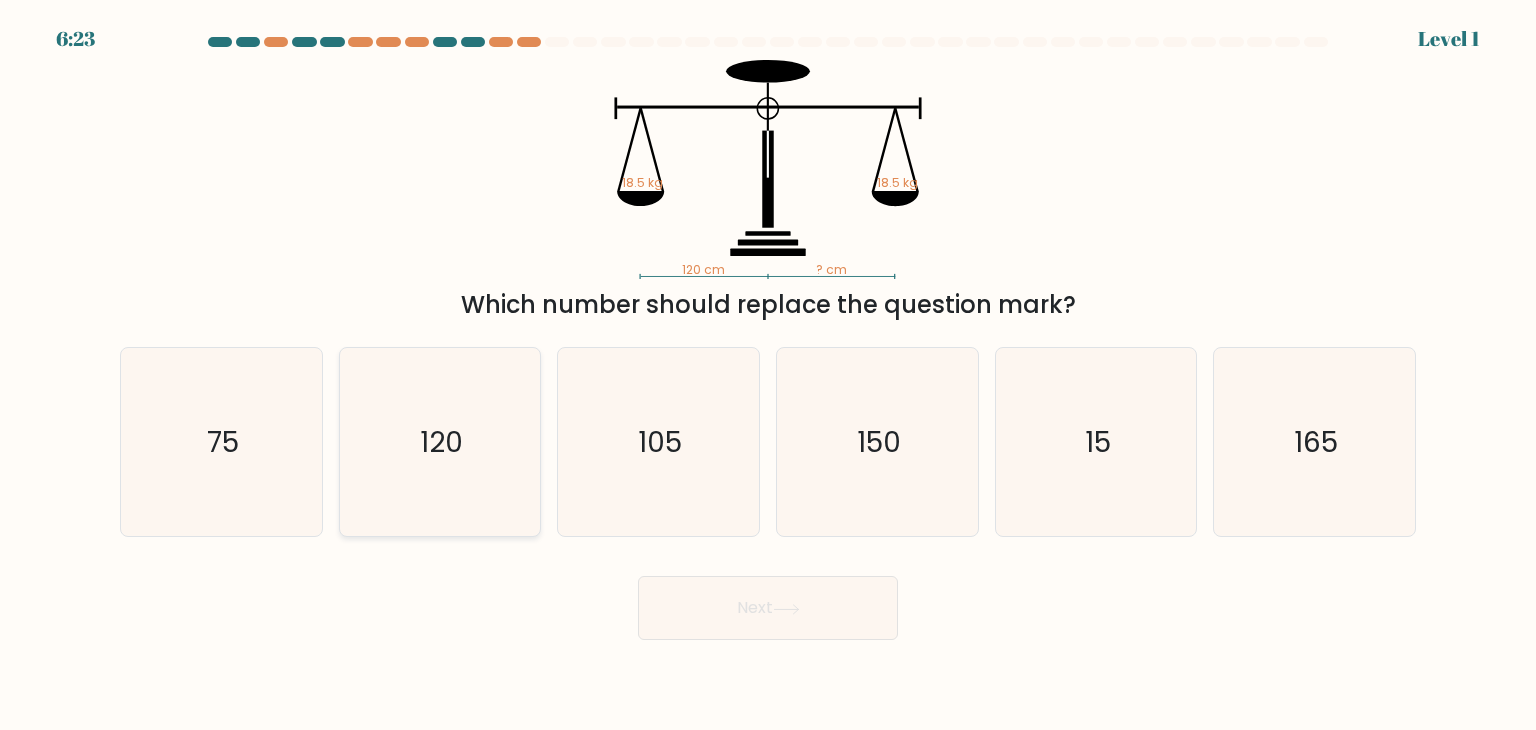 click on "120" at bounding box center (440, 442) 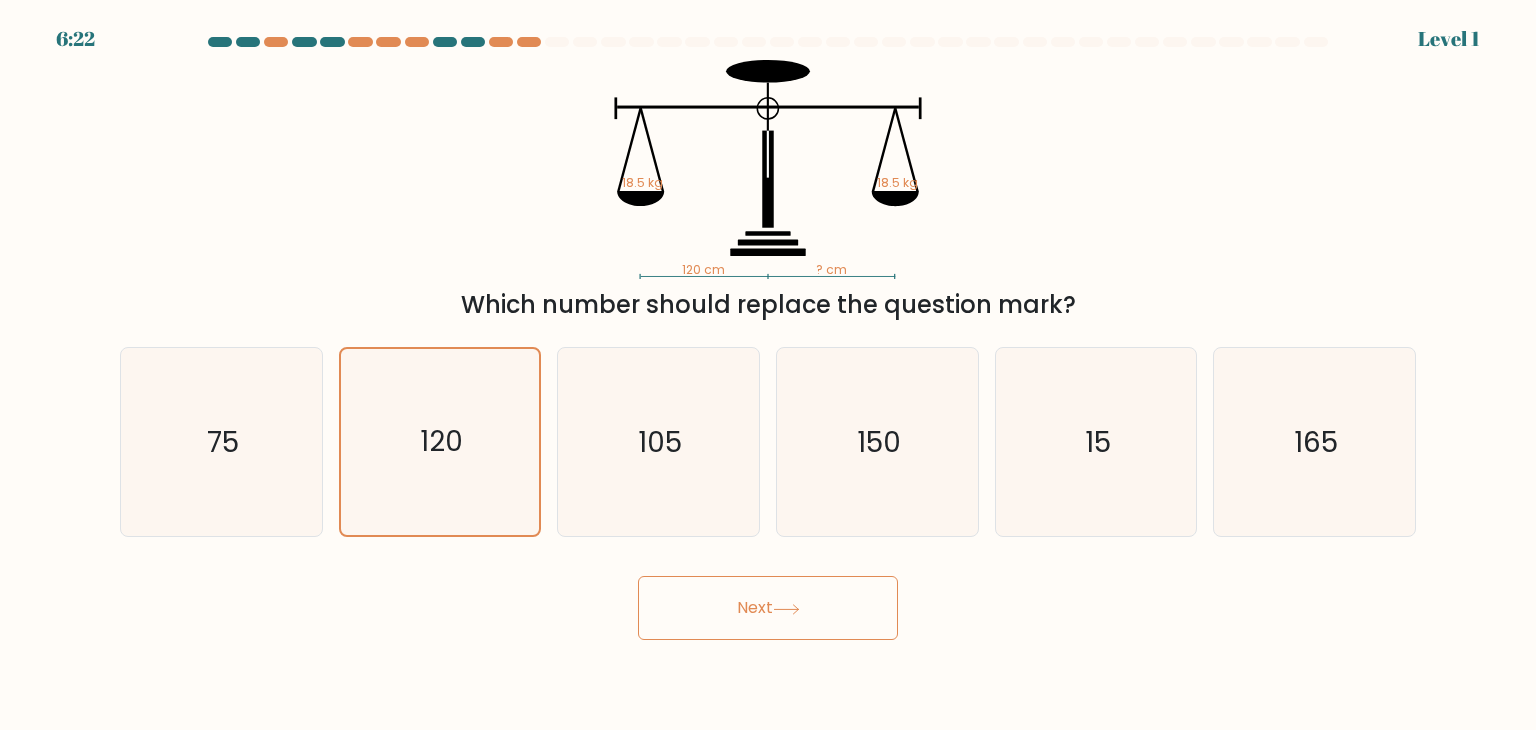 click at bounding box center [786, 609] 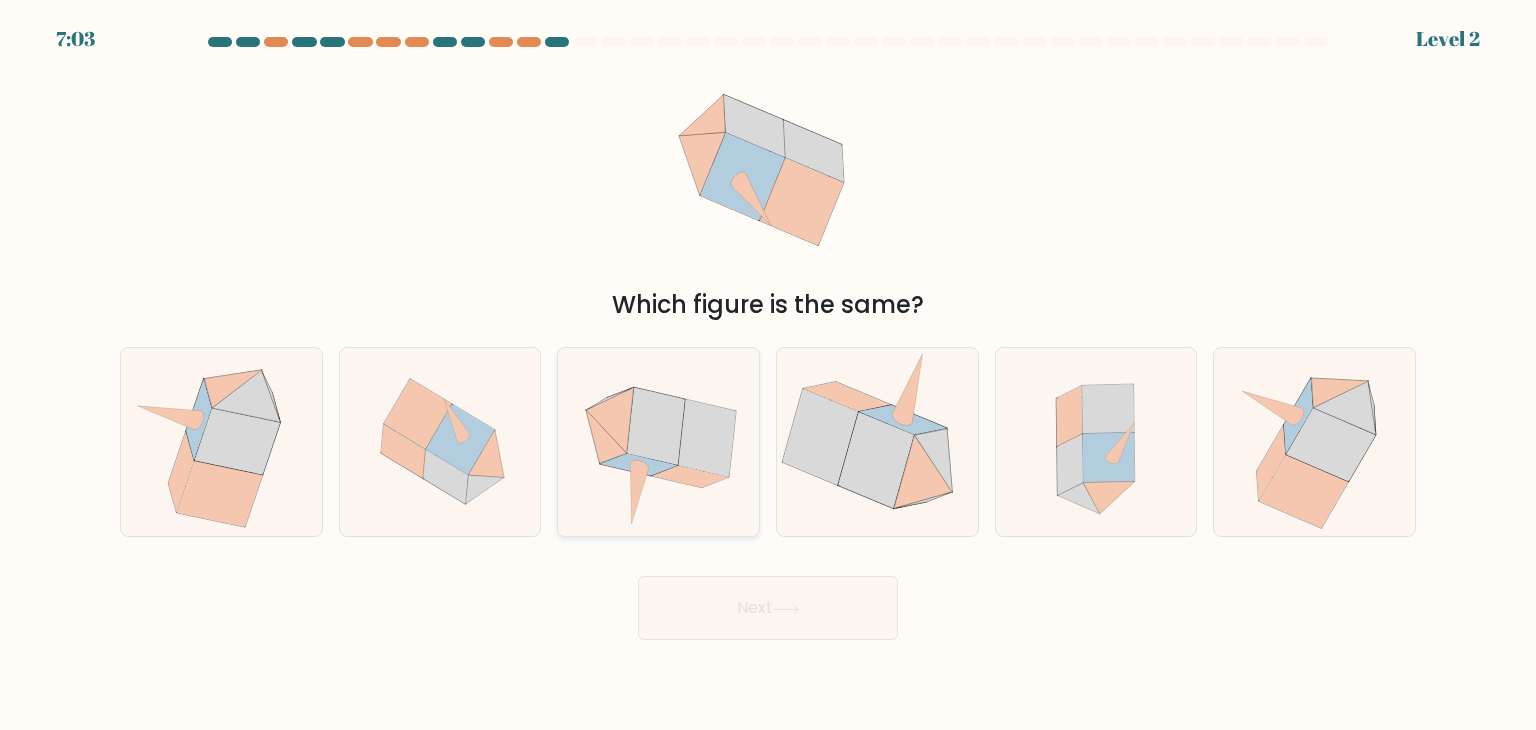 click at bounding box center [658, 442] 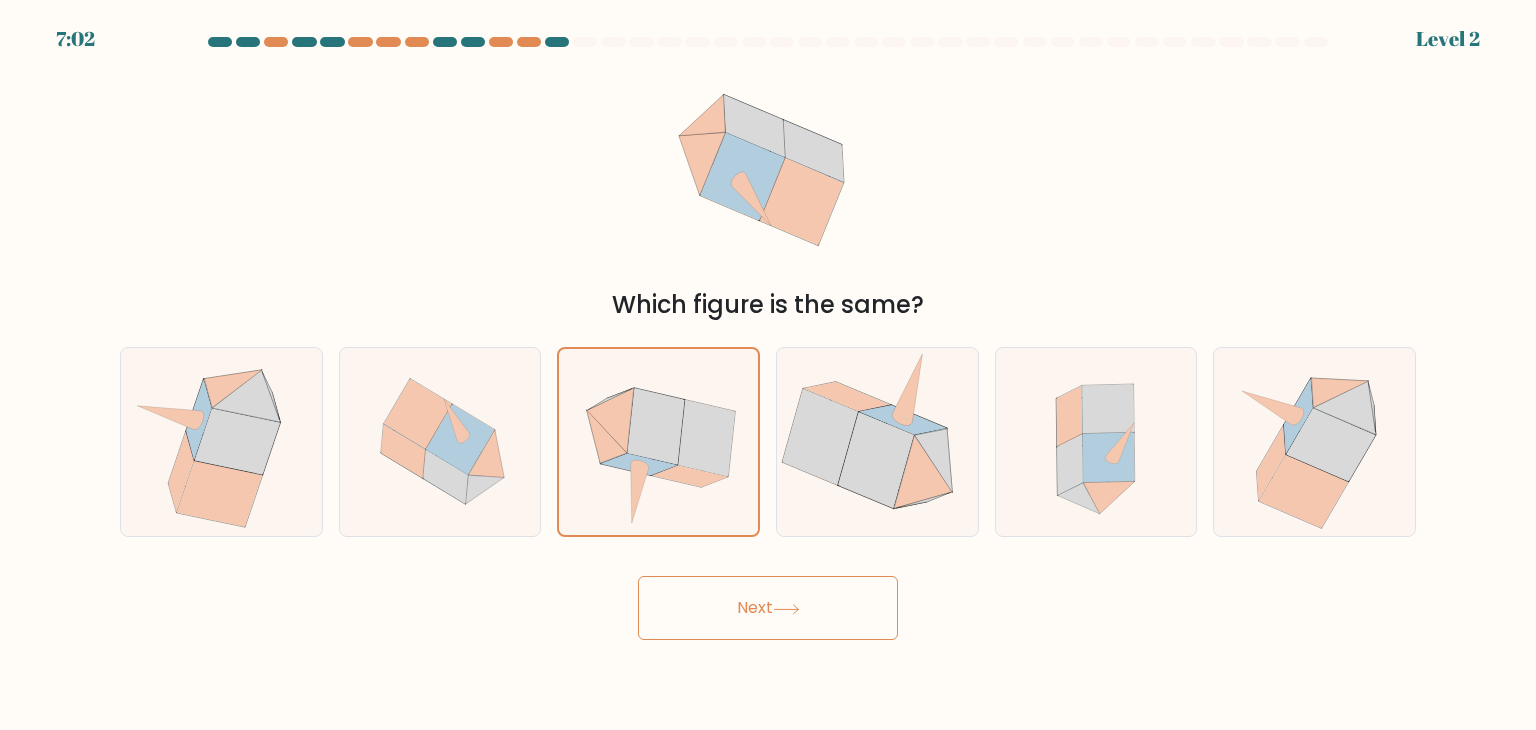click on "Next" at bounding box center [768, 608] 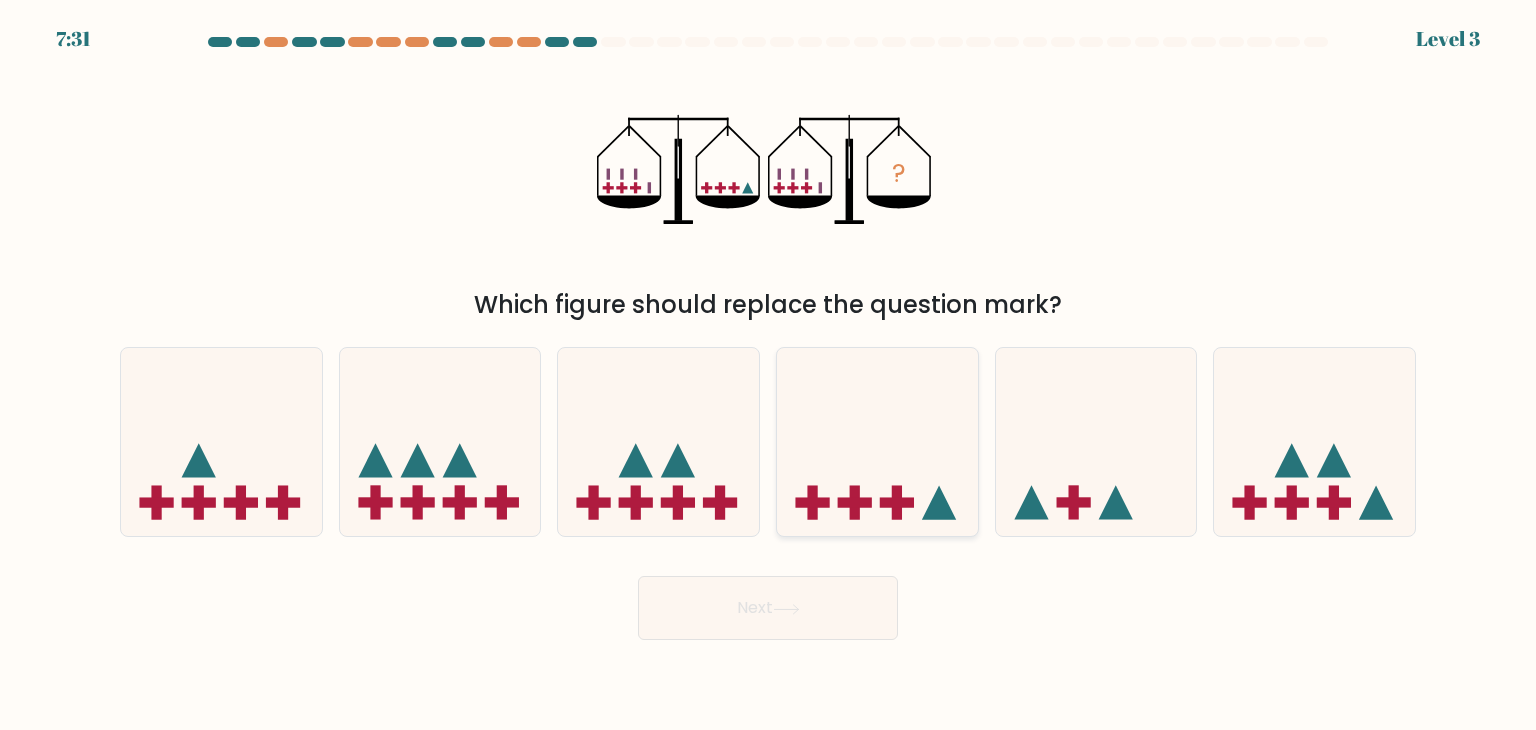 click at bounding box center [855, 503] 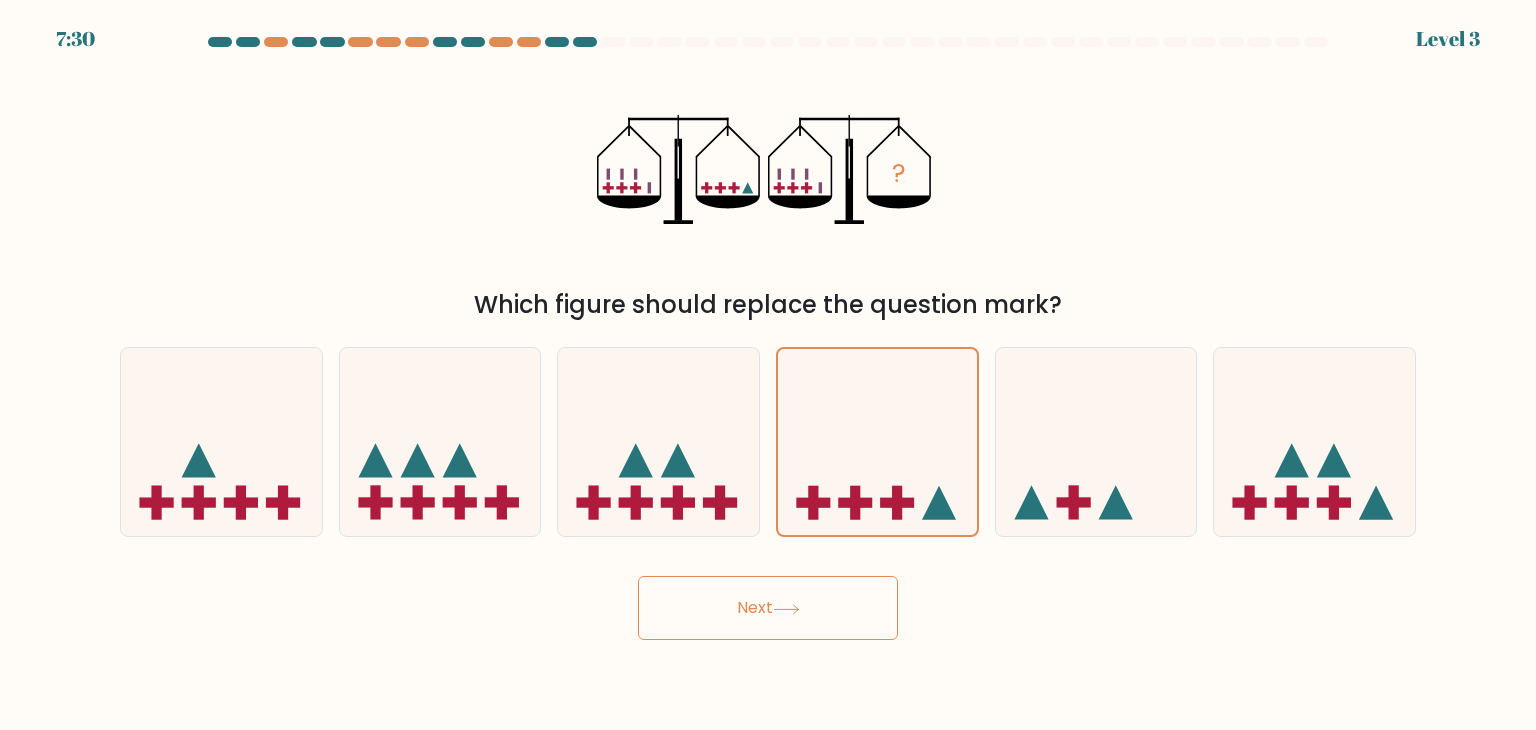 click on "Next" at bounding box center (768, 608) 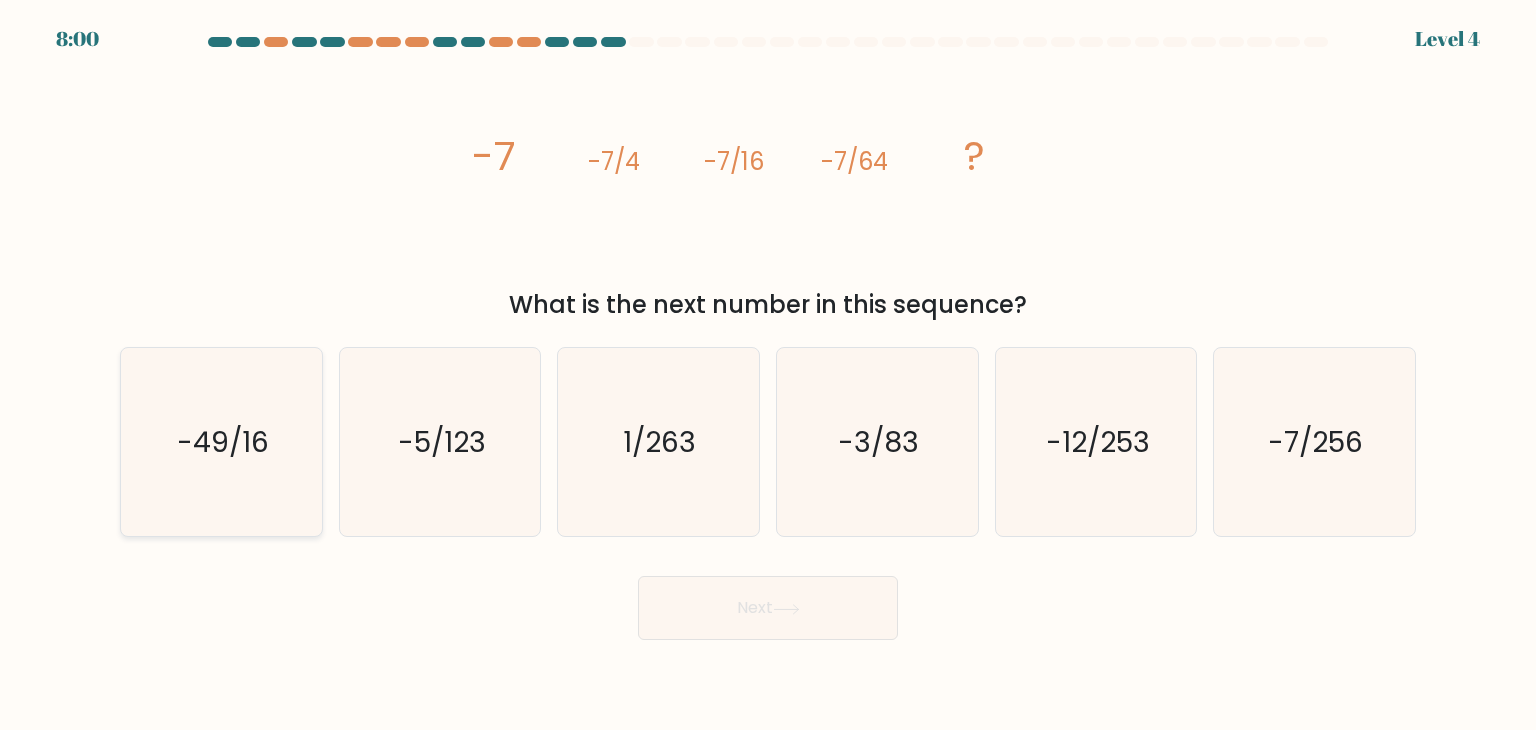 click on "-49/16" at bounding box center (223, 442) 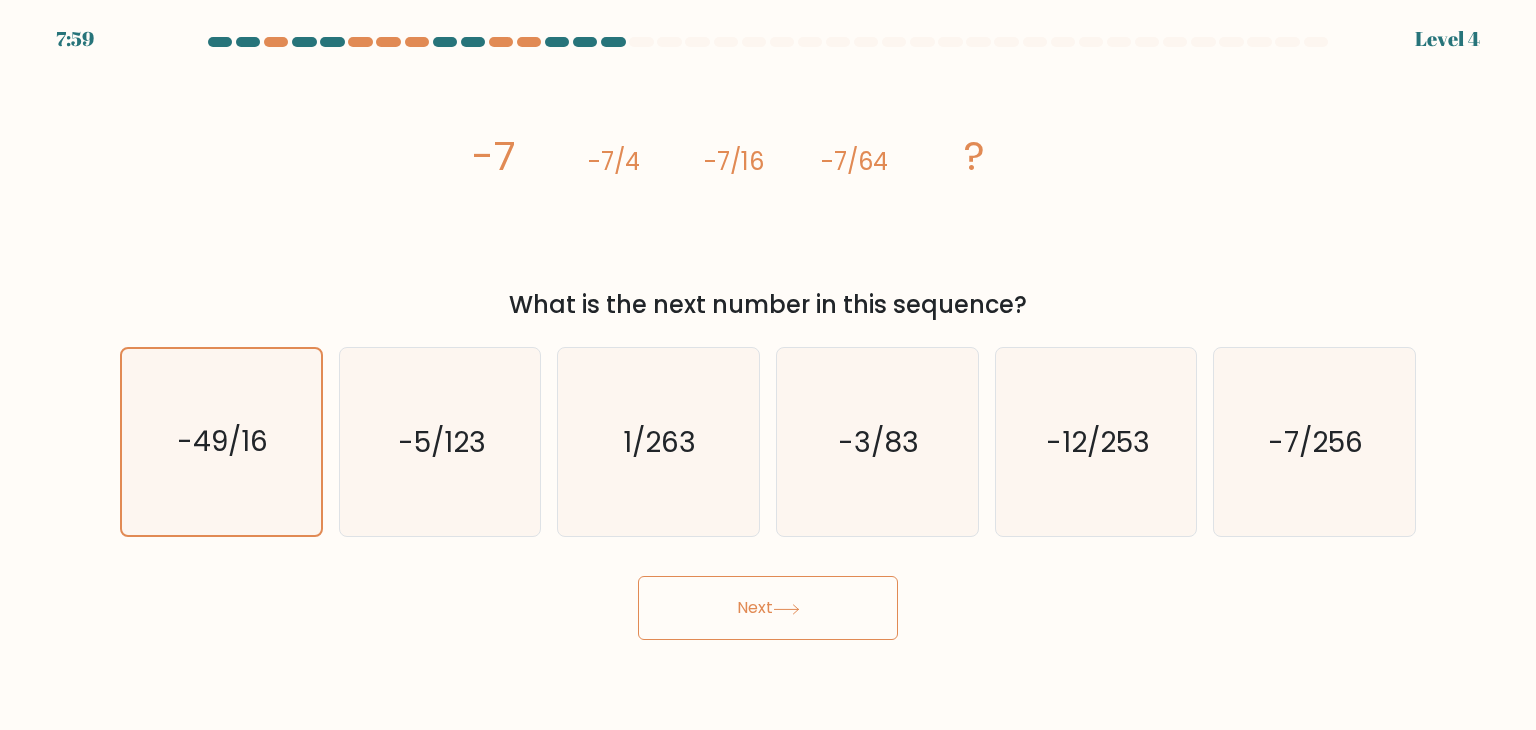 click on "Next" at bounding box center (768, 608) 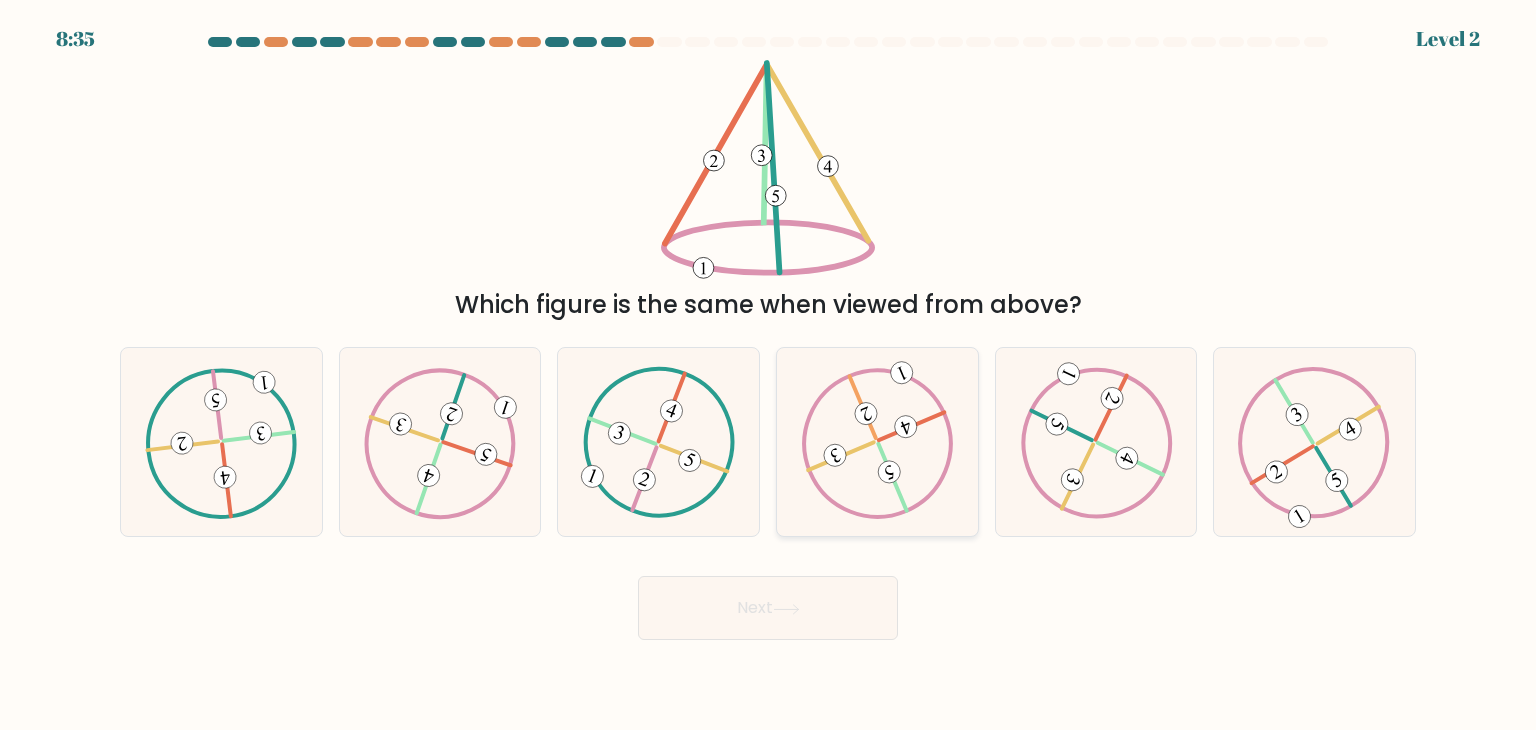 click at bounding box center (877, 442) 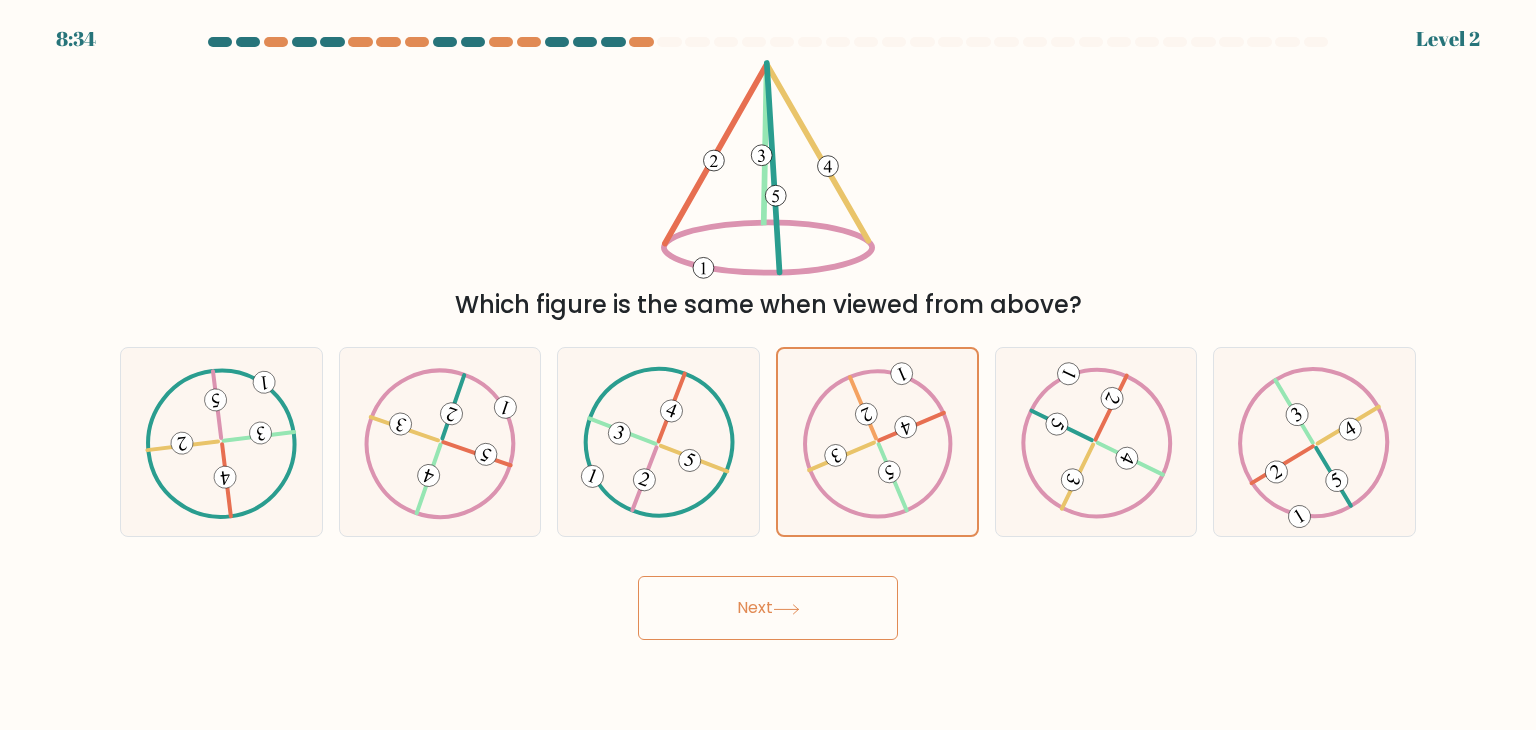 click on "Next" at bounding box center (768, 608) 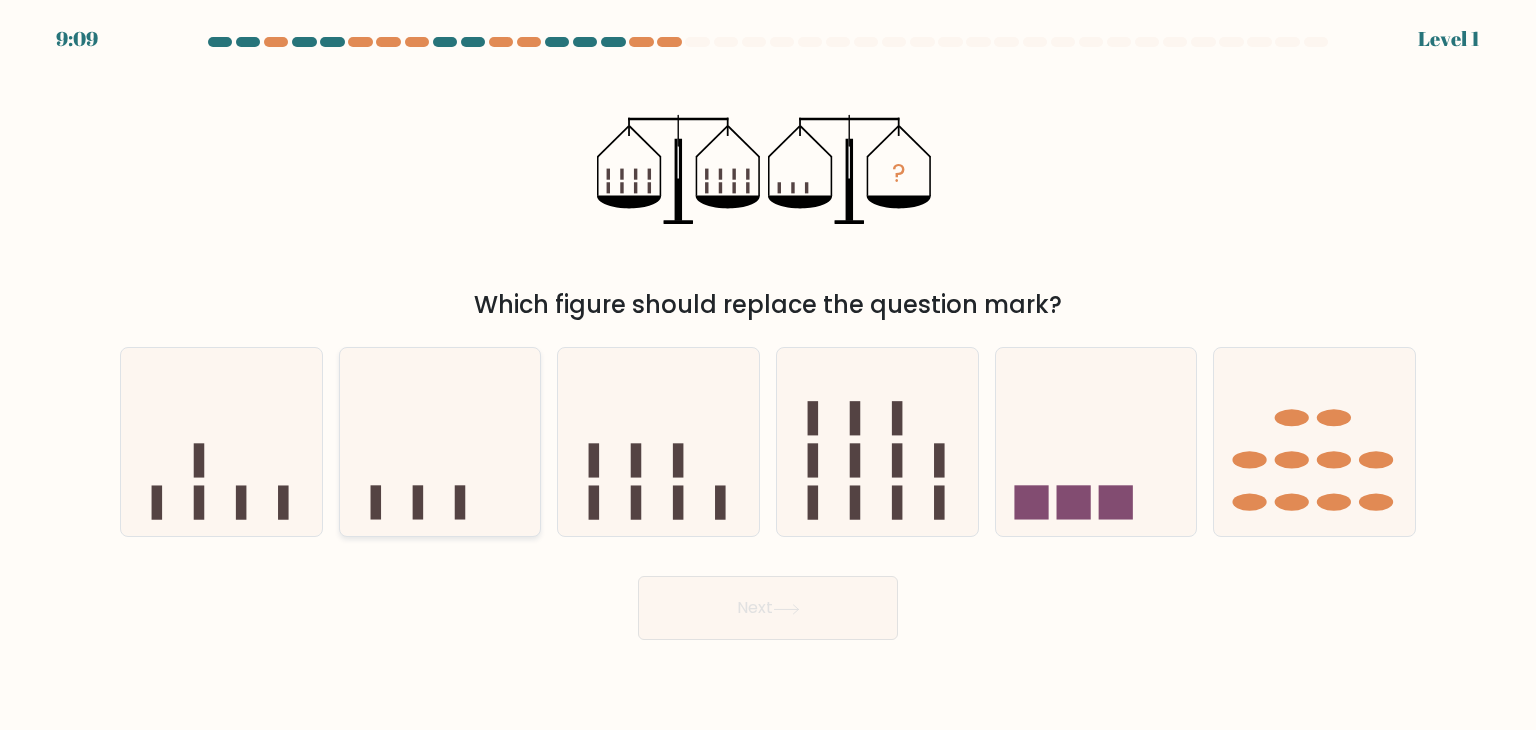 click at bounding box center (440, 442) 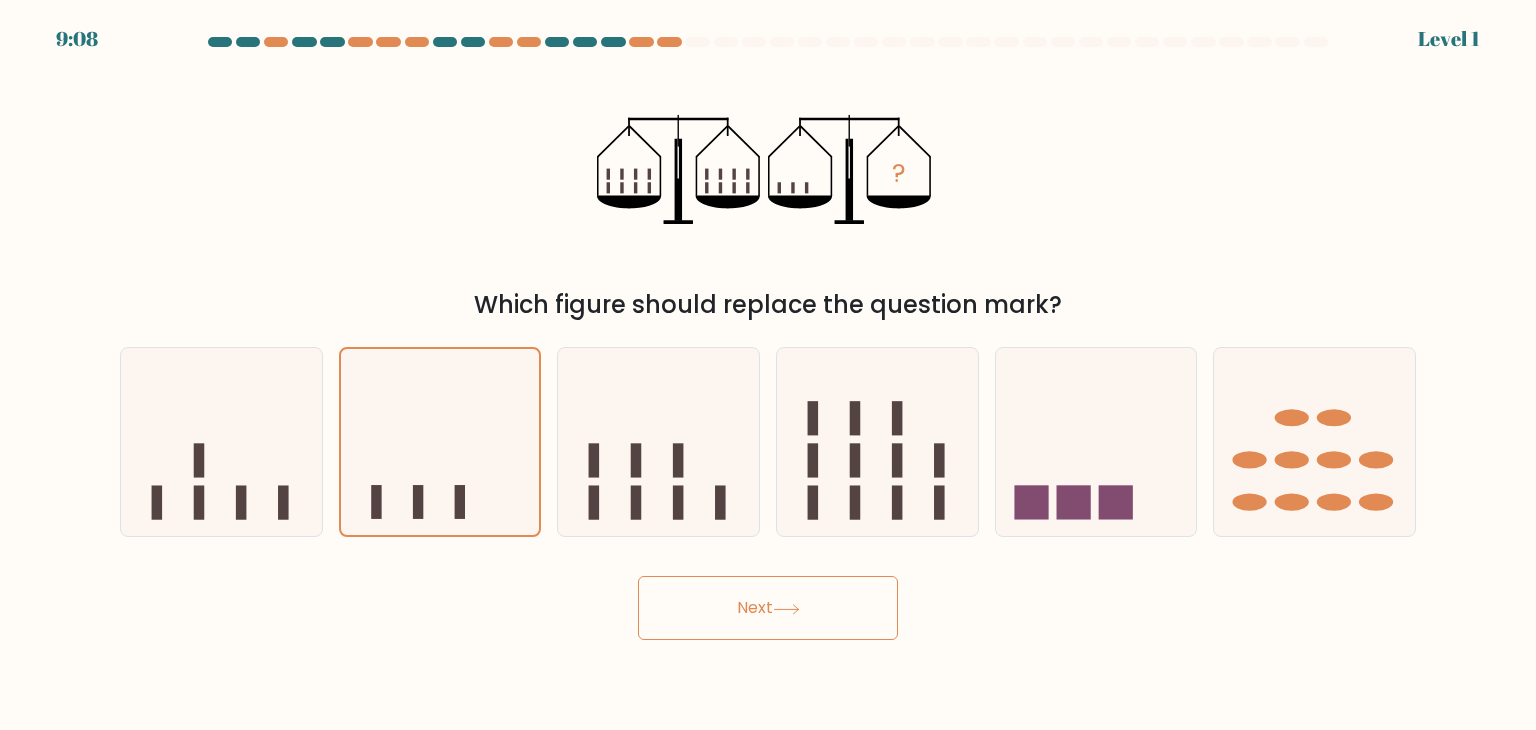 click on "Next" at bounding box center [768, 608] 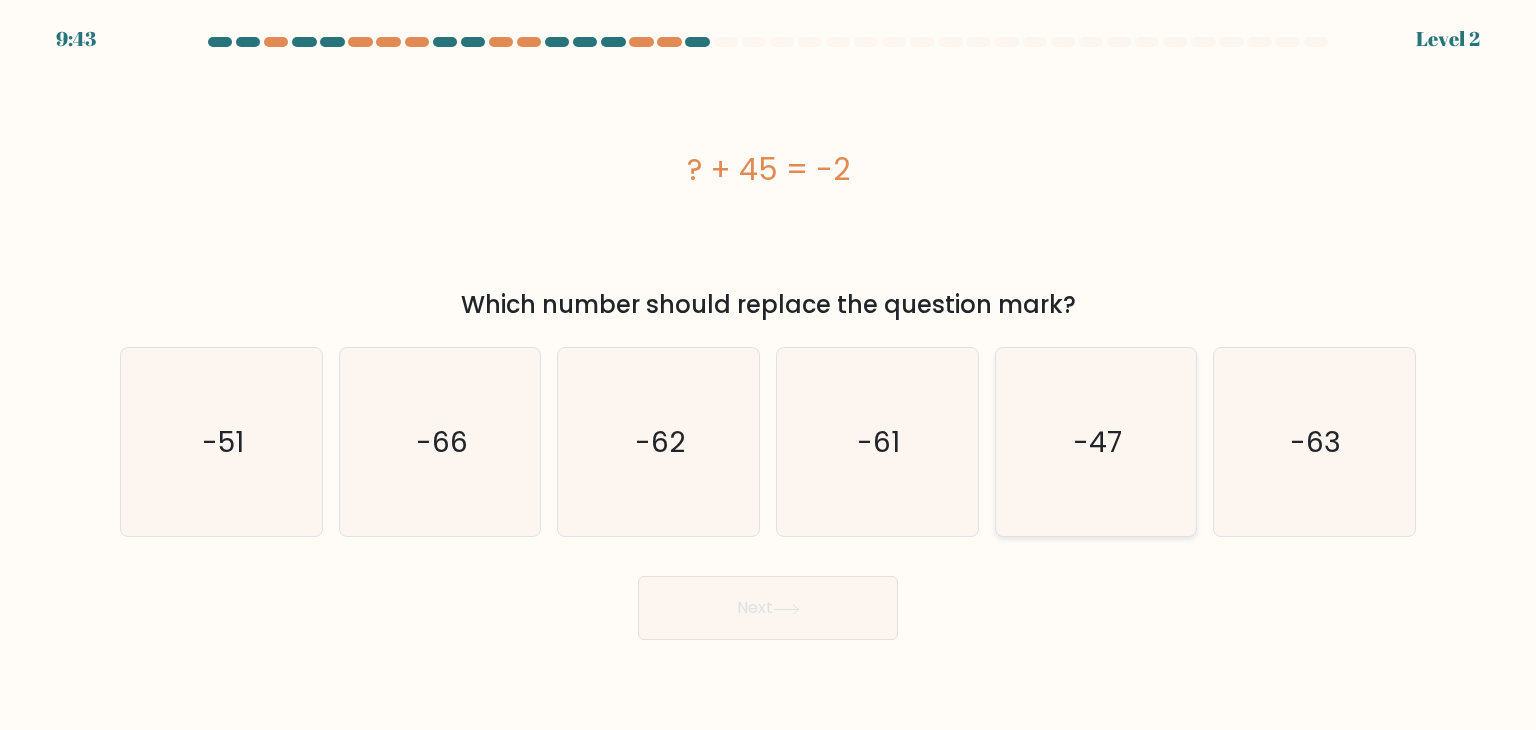 click on "-47" at bounding box center [1096, 442] 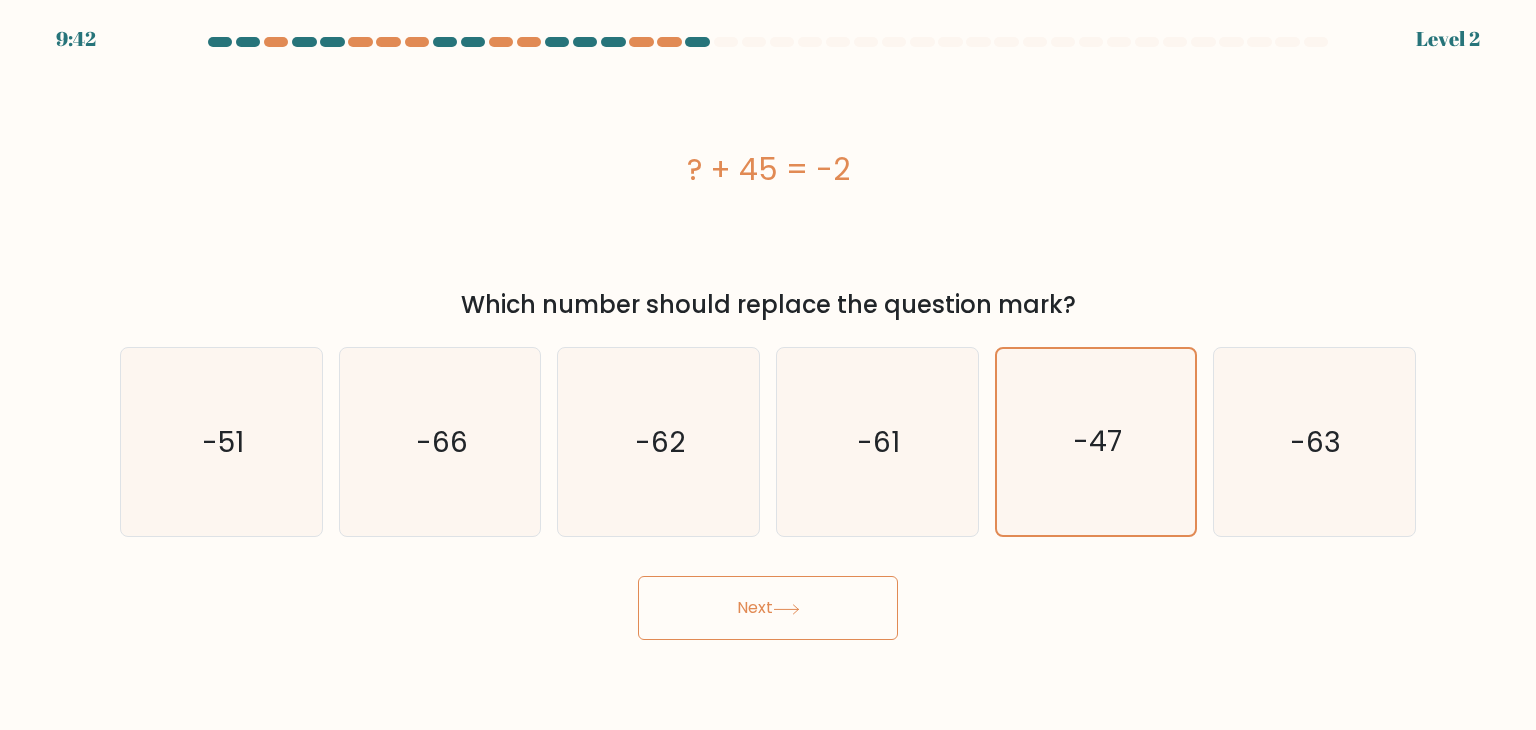 click on "Next" at bounding box center (768, 608) 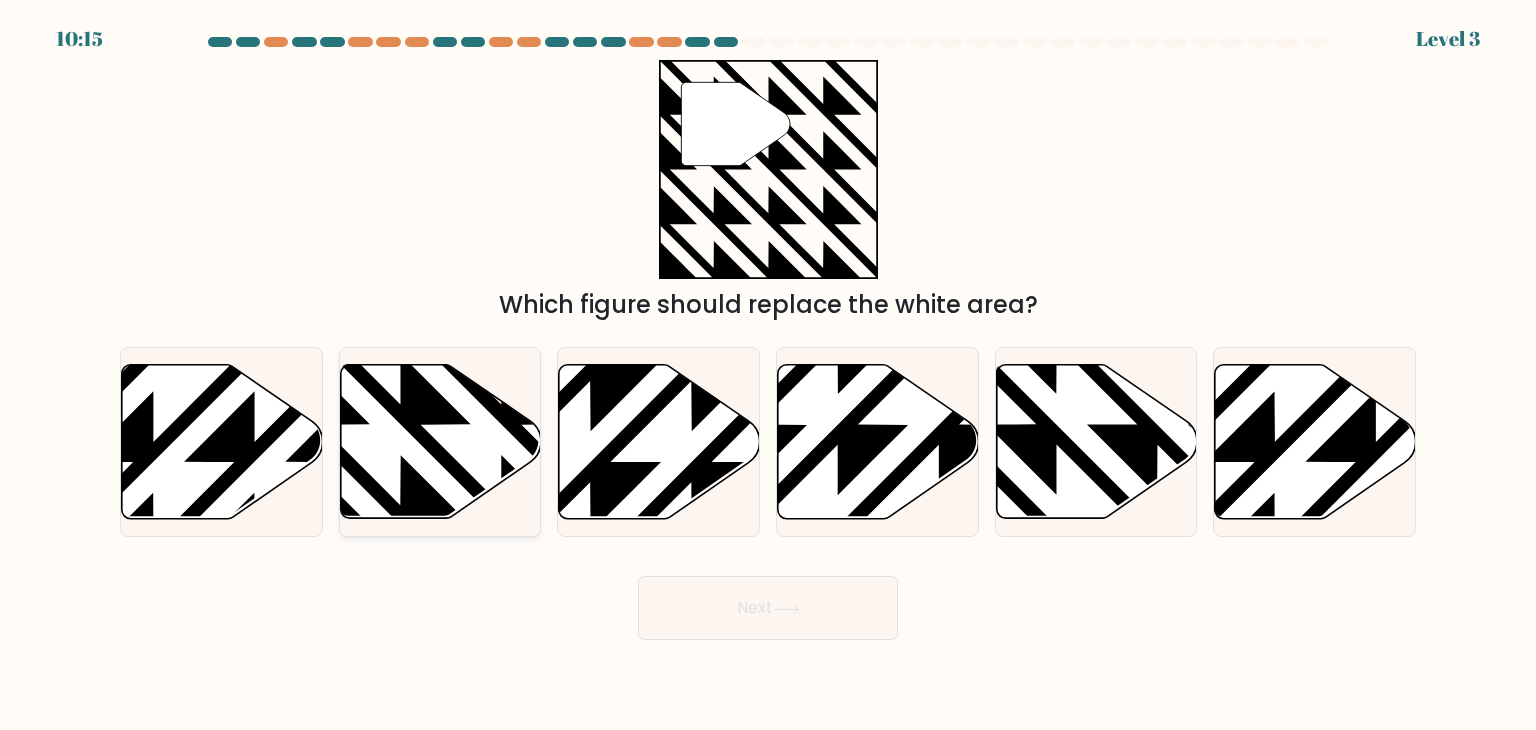 click at bounding box center [501, 525] 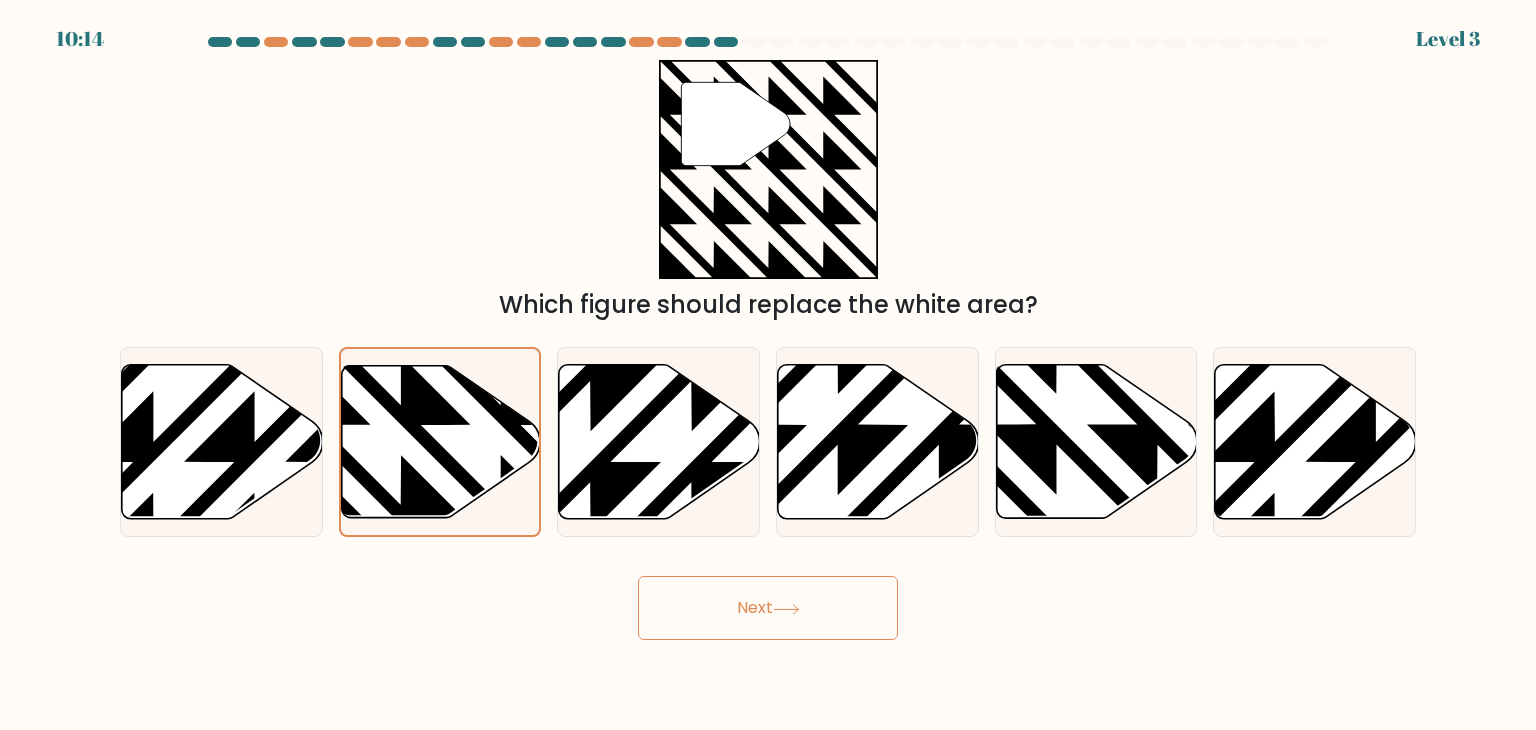 click on "Next" at bounding box center [768, 608] 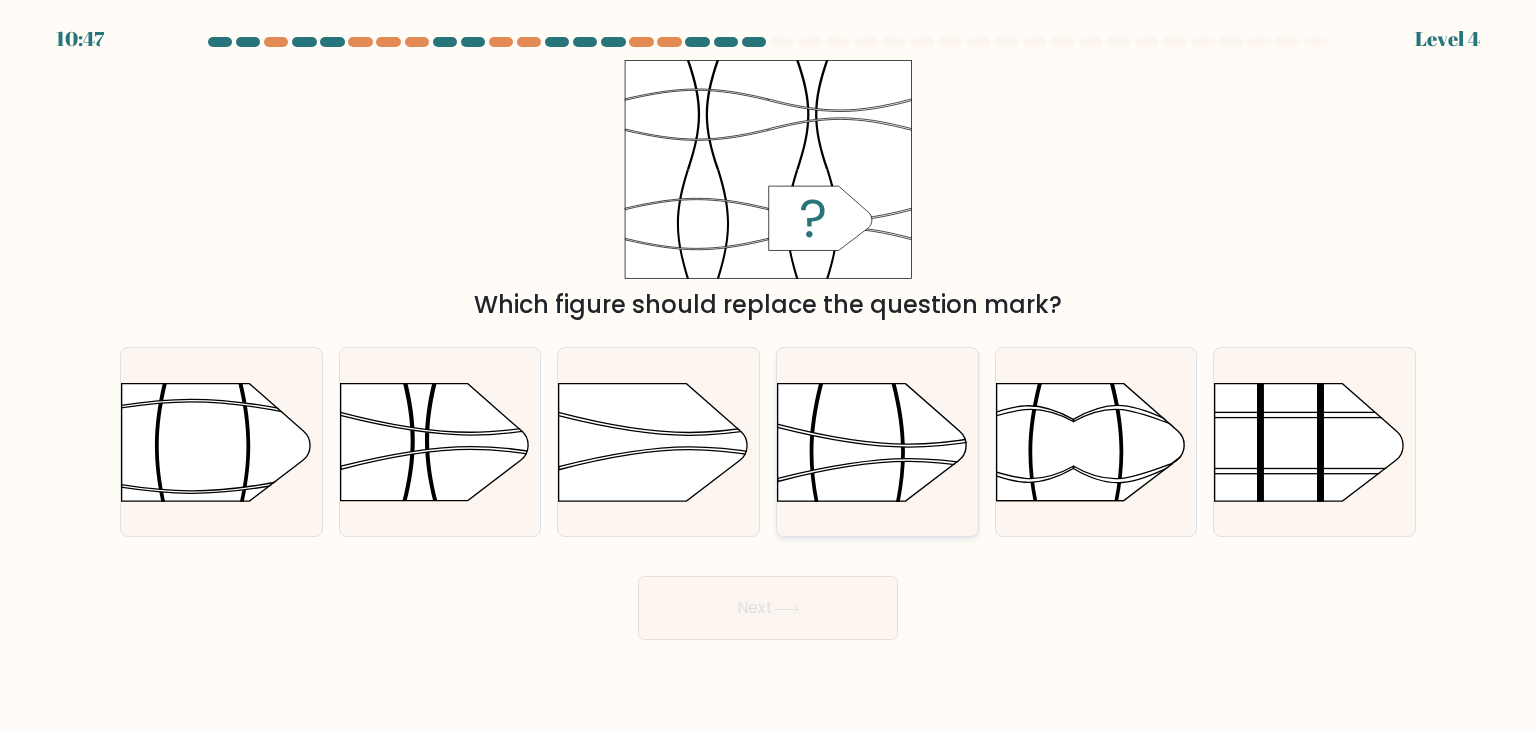 click at bounding box center [908, 469] 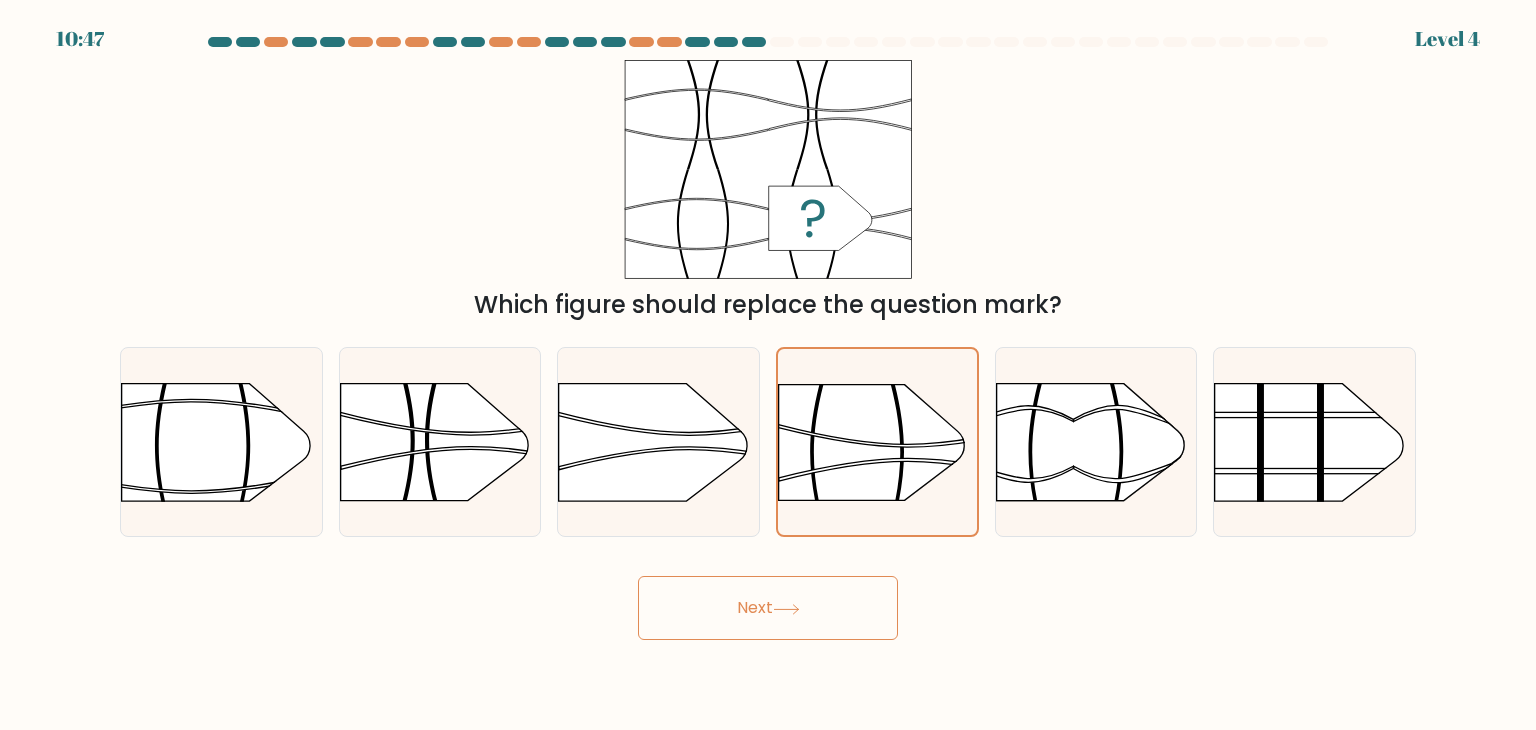 click on "Next" at bounding box center (768, 608) 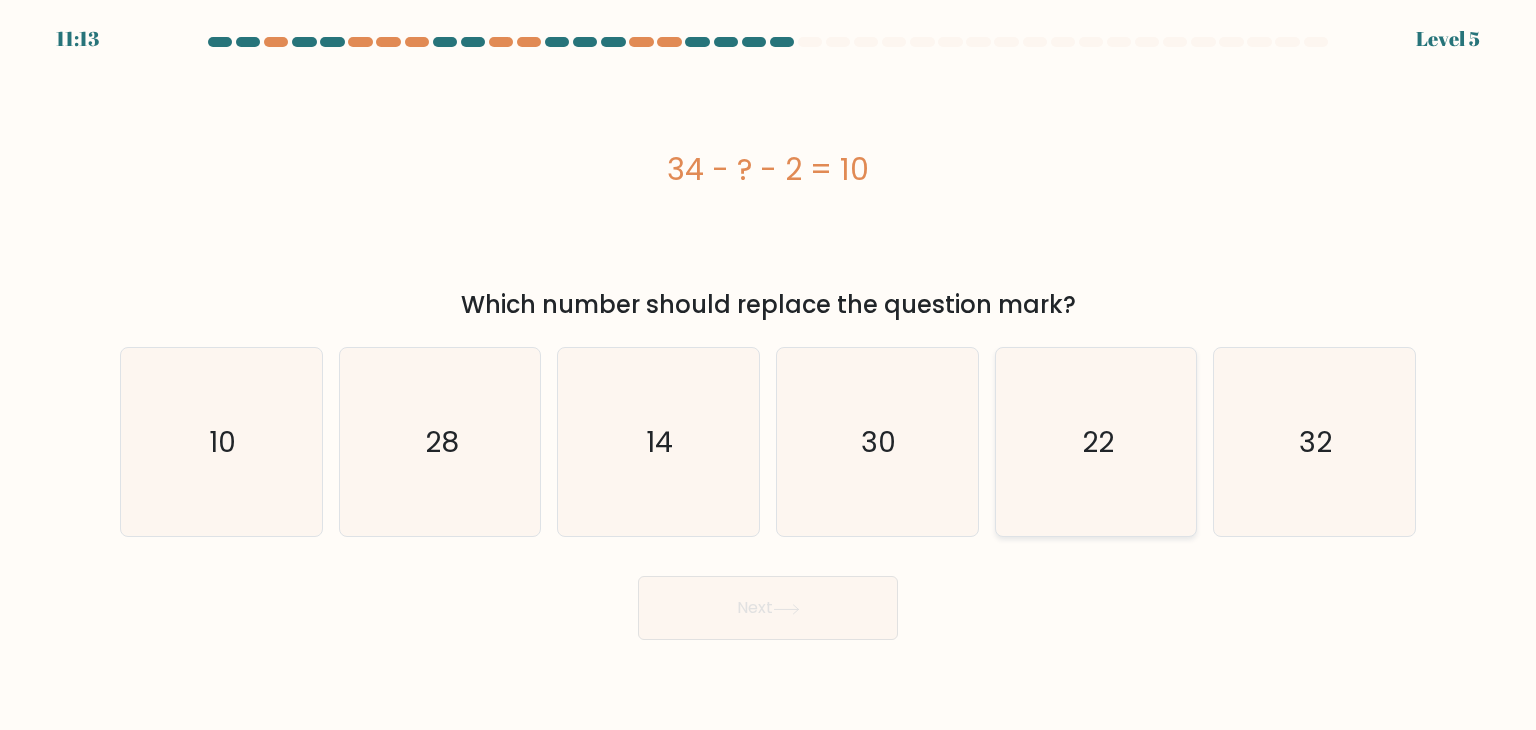 click on "22" at bounding box center (1096, 442) 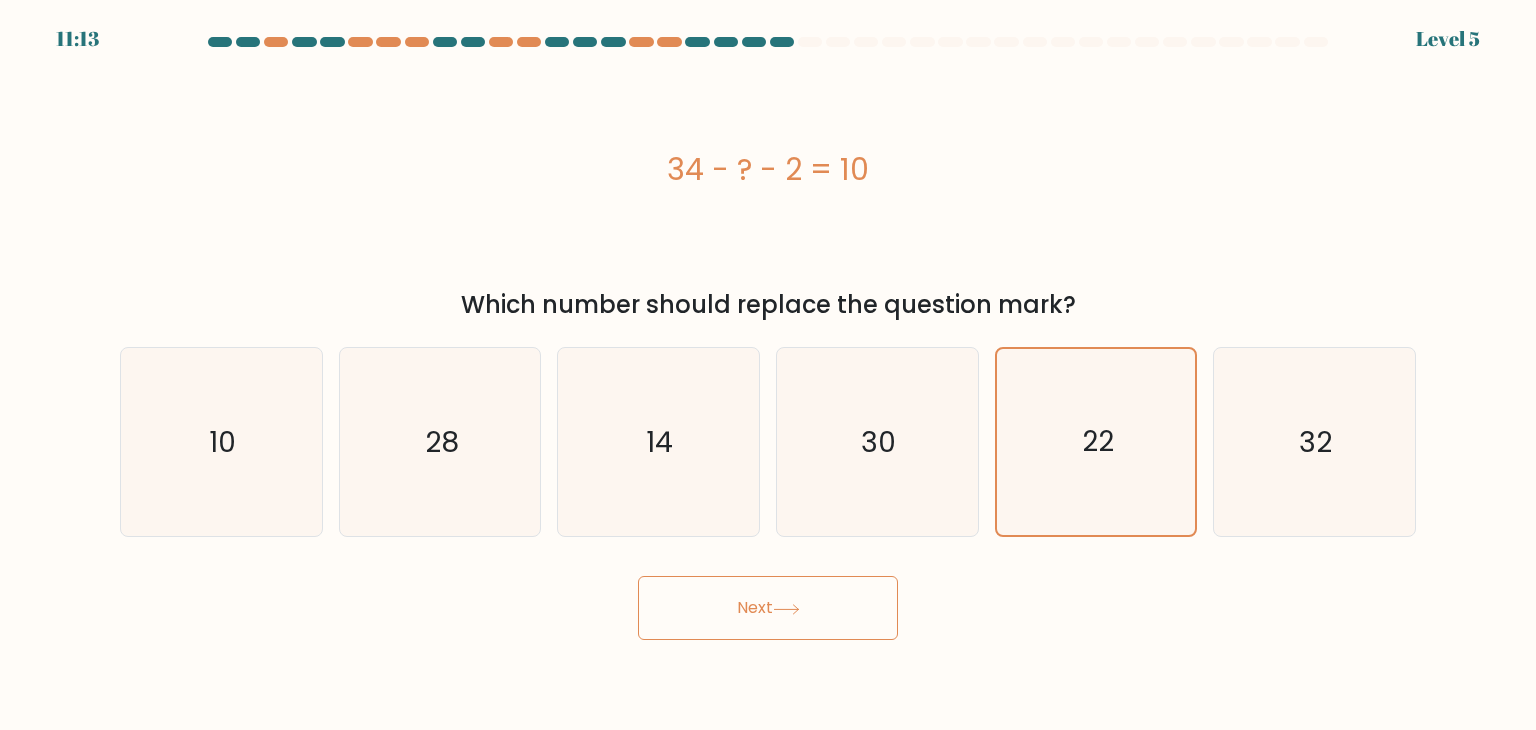 click on "Next" at bounding box center [768, 608] 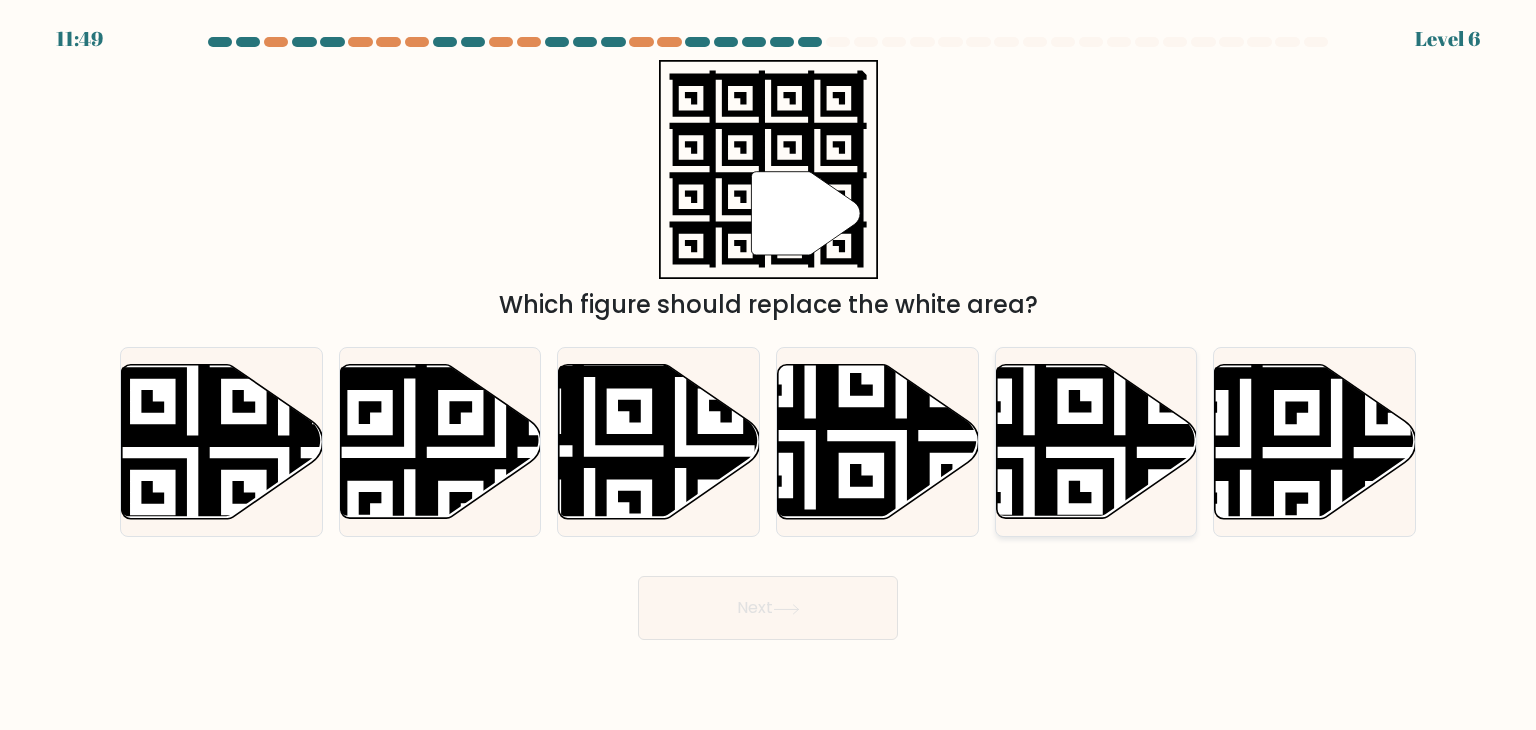 click at bounding box center (1029, 361) 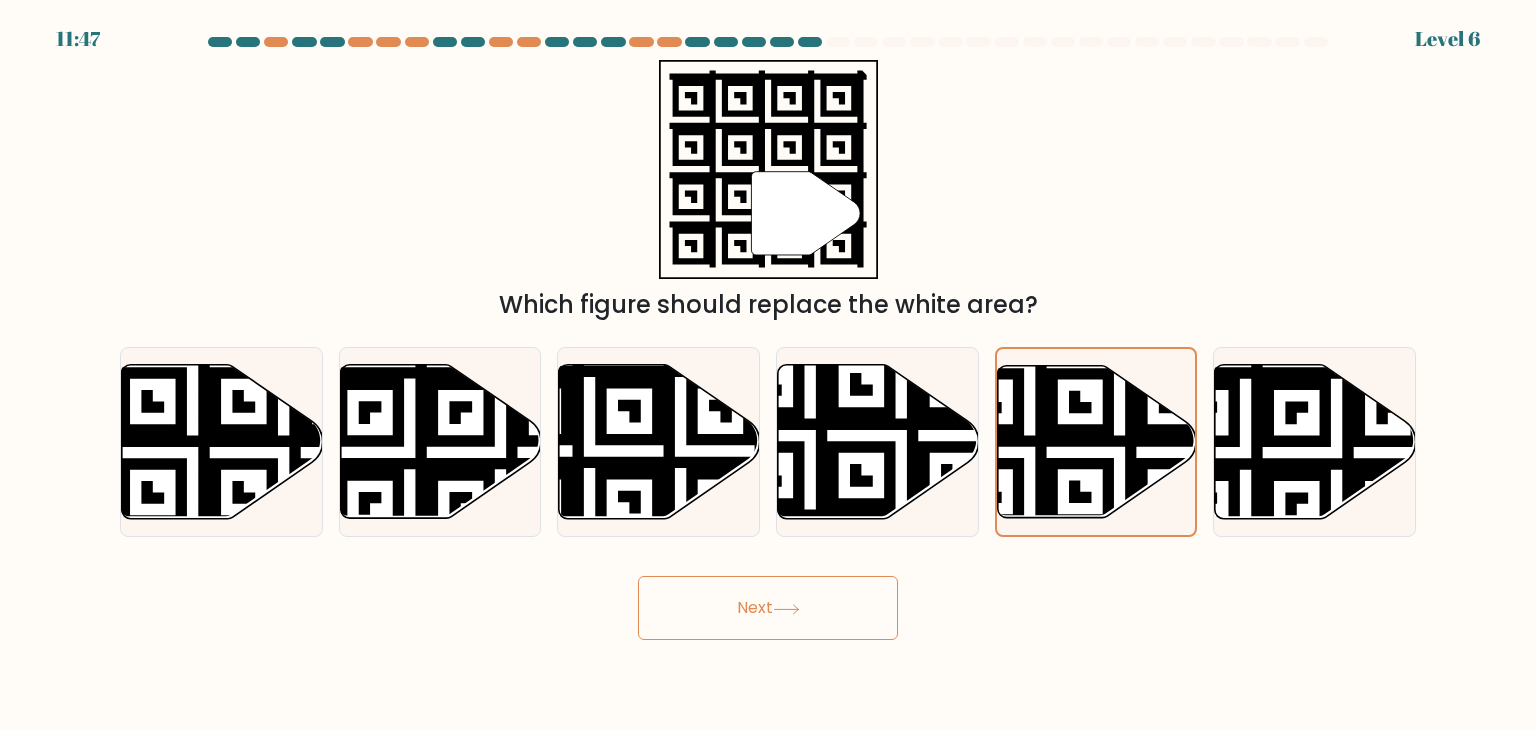 click on "Next" at bounding box center [768, 608] 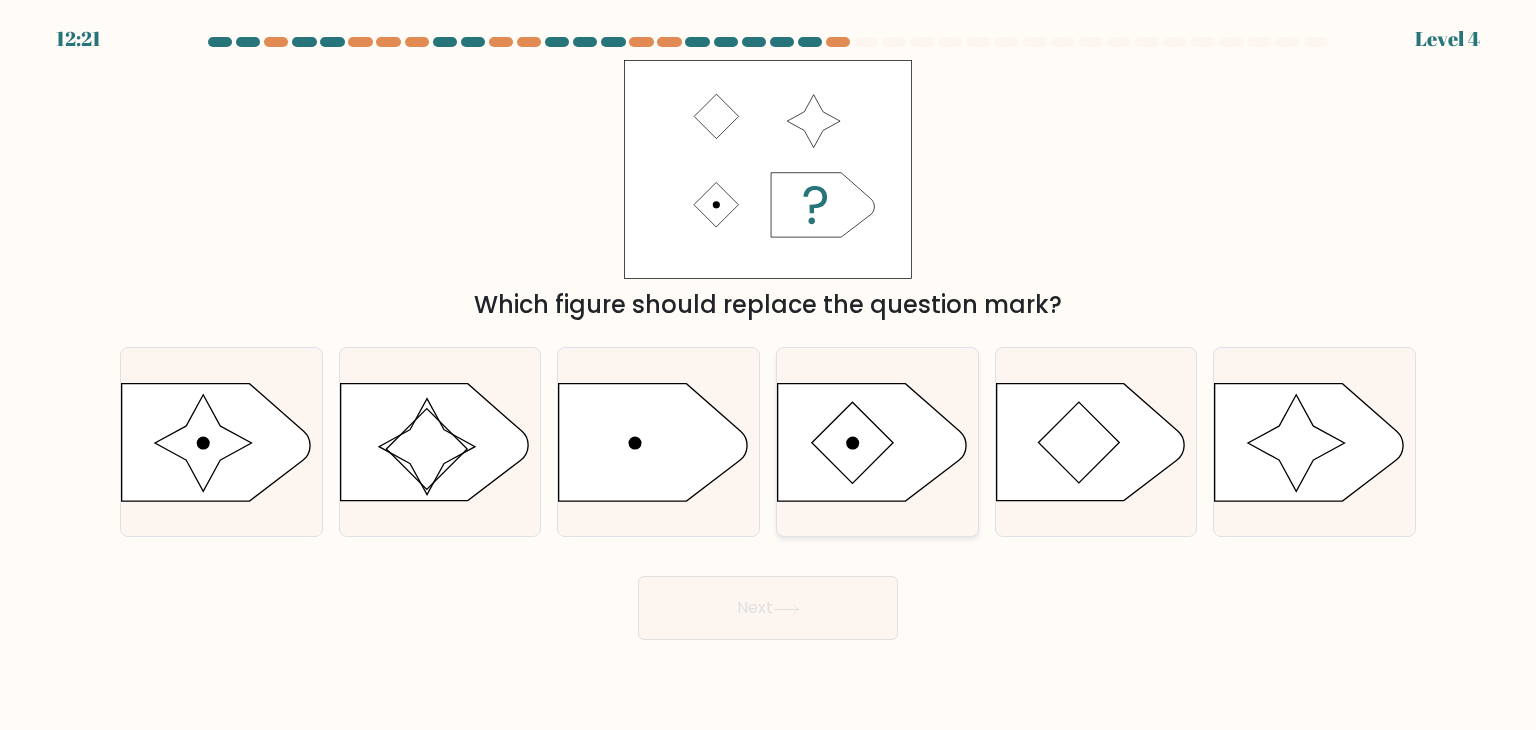 click at bounding box center (872, 442) 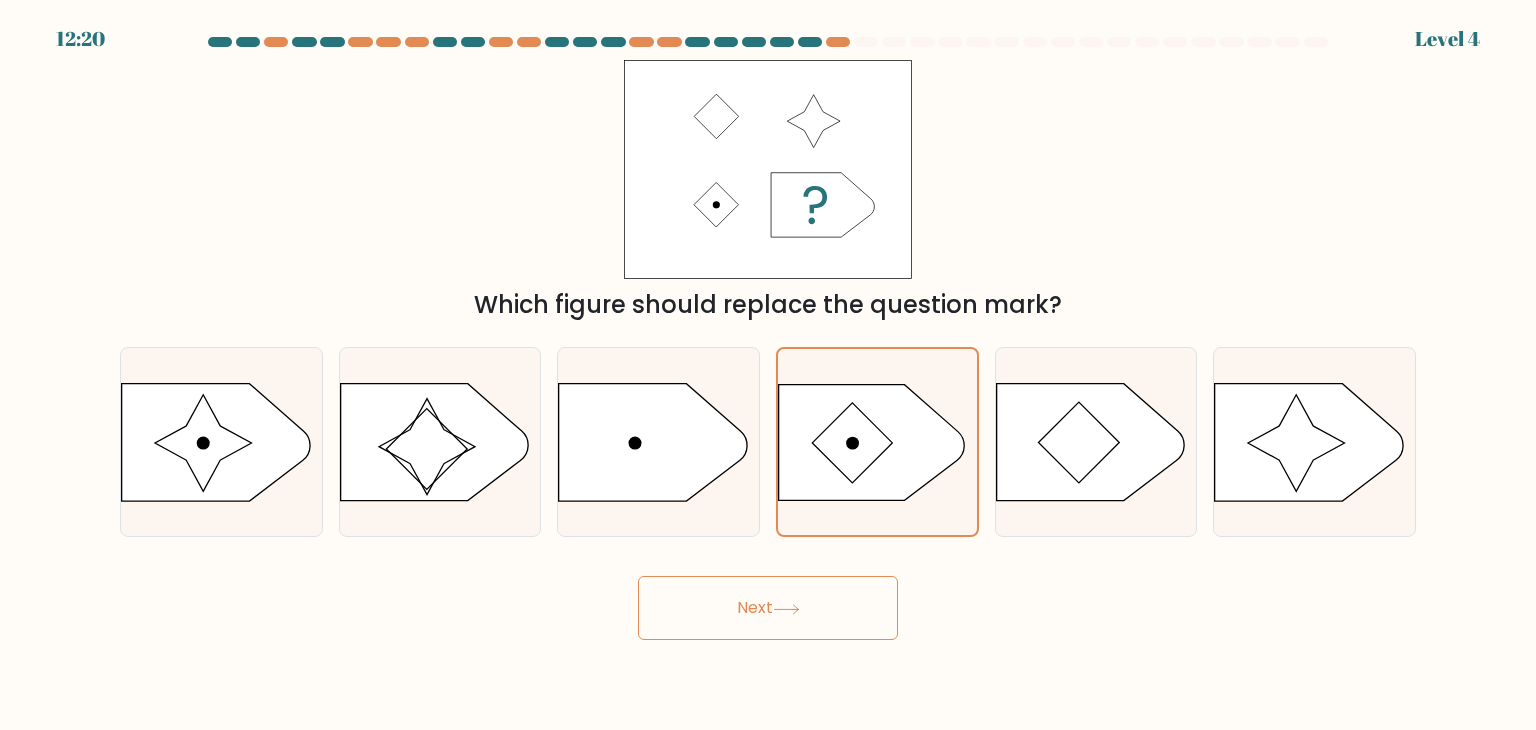 click on "Next" at bounding box center (768, 608) 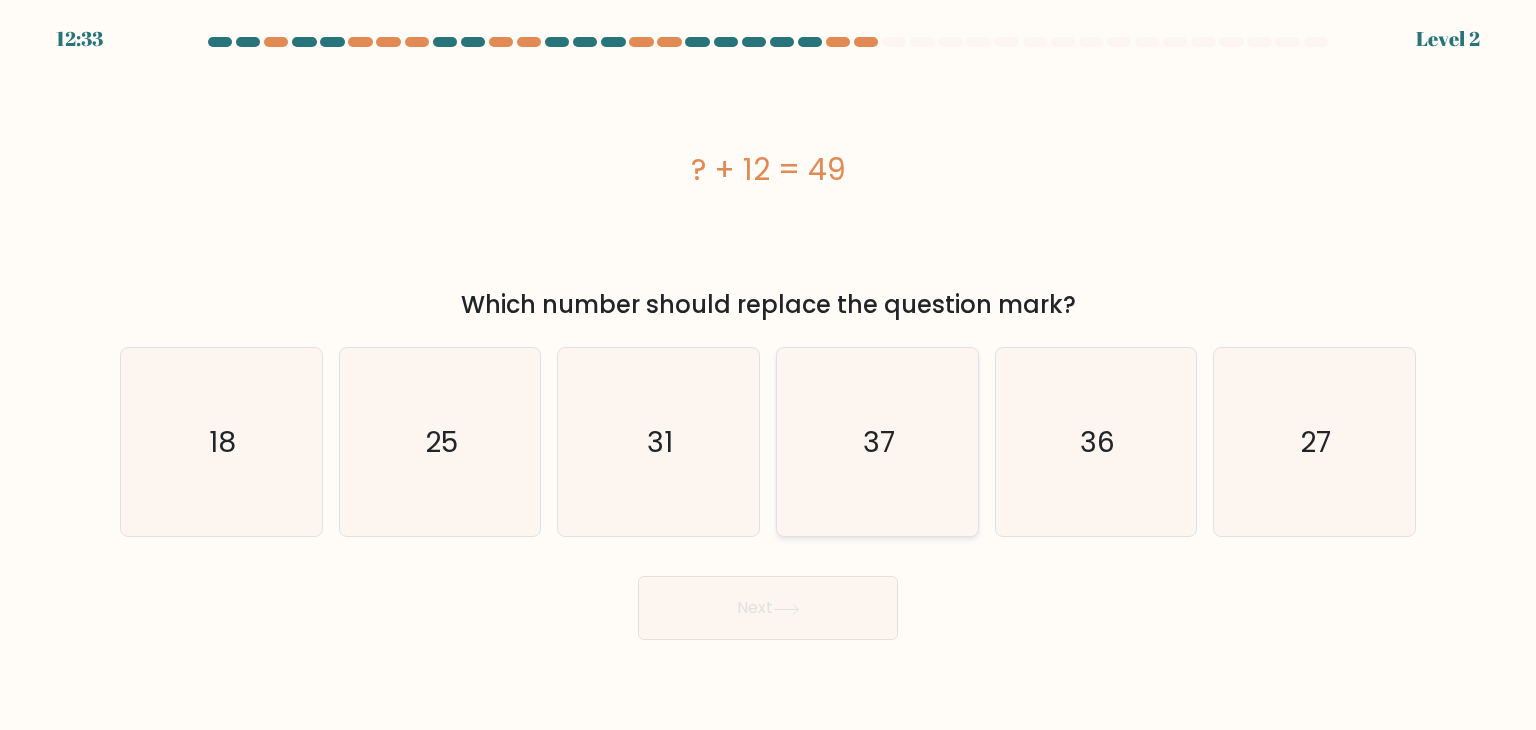 click on "37" at bounding box center [877, 442] 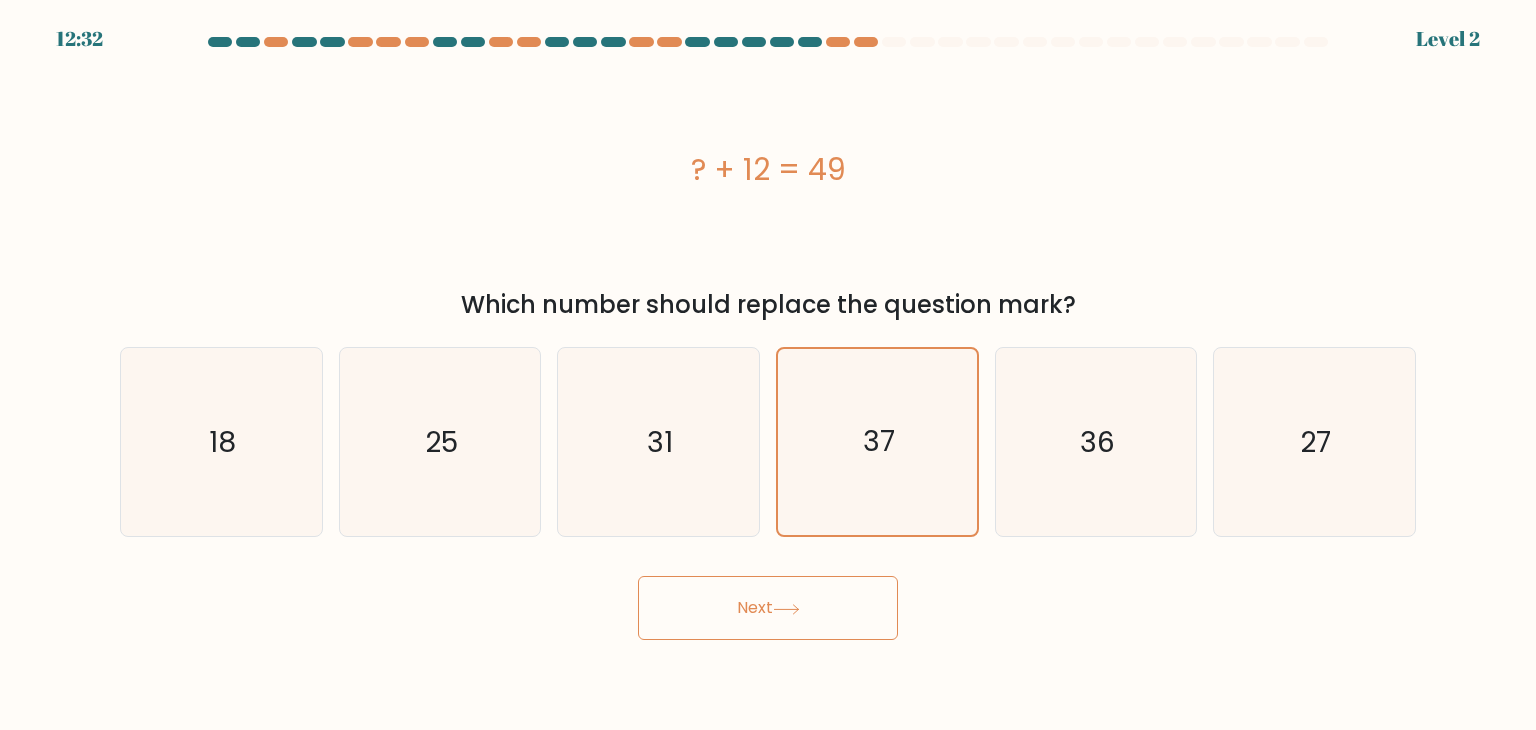 click on "Next" at bounding box center [768, 608] 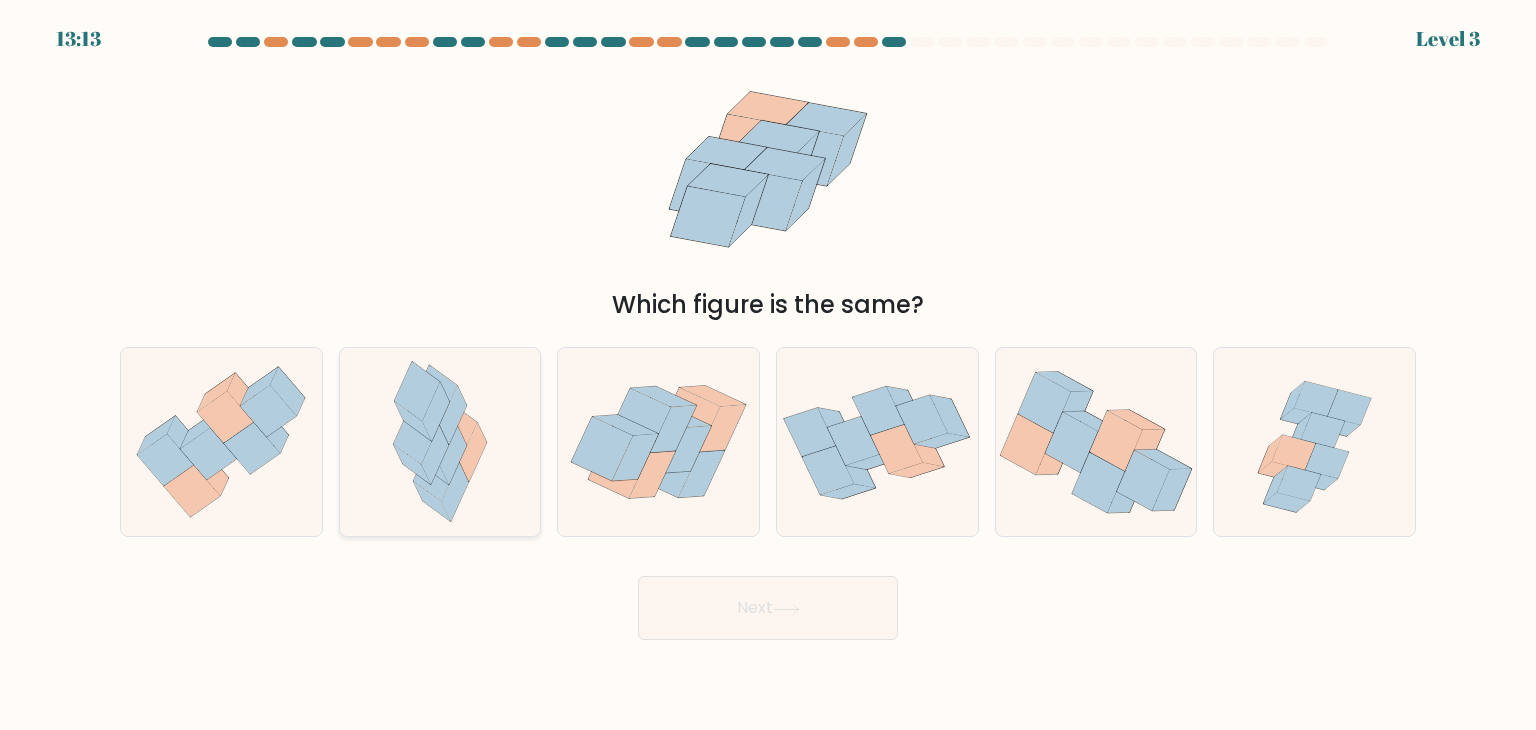 click at bounding box center [434, 455] 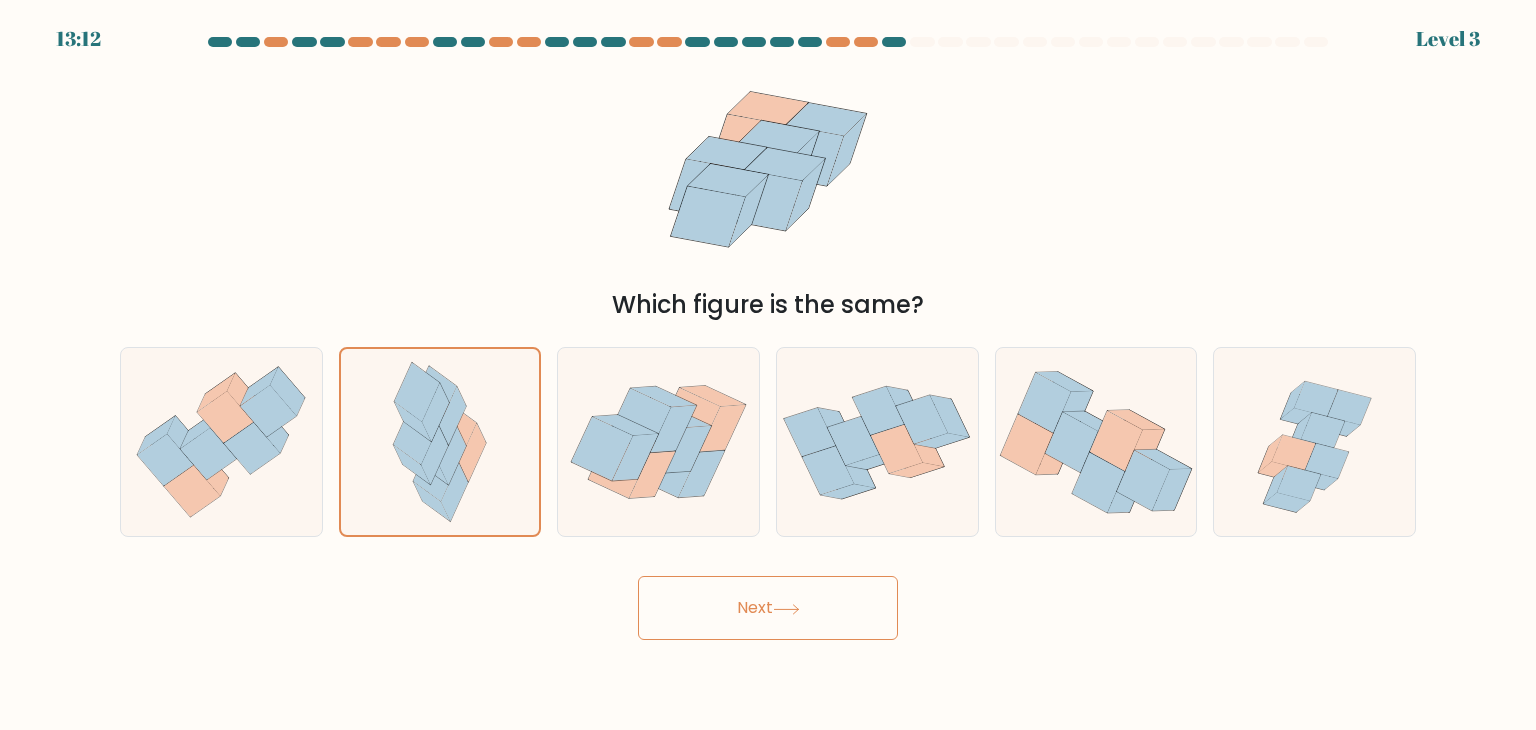 click on "Next" at bounding box center (768, 608) 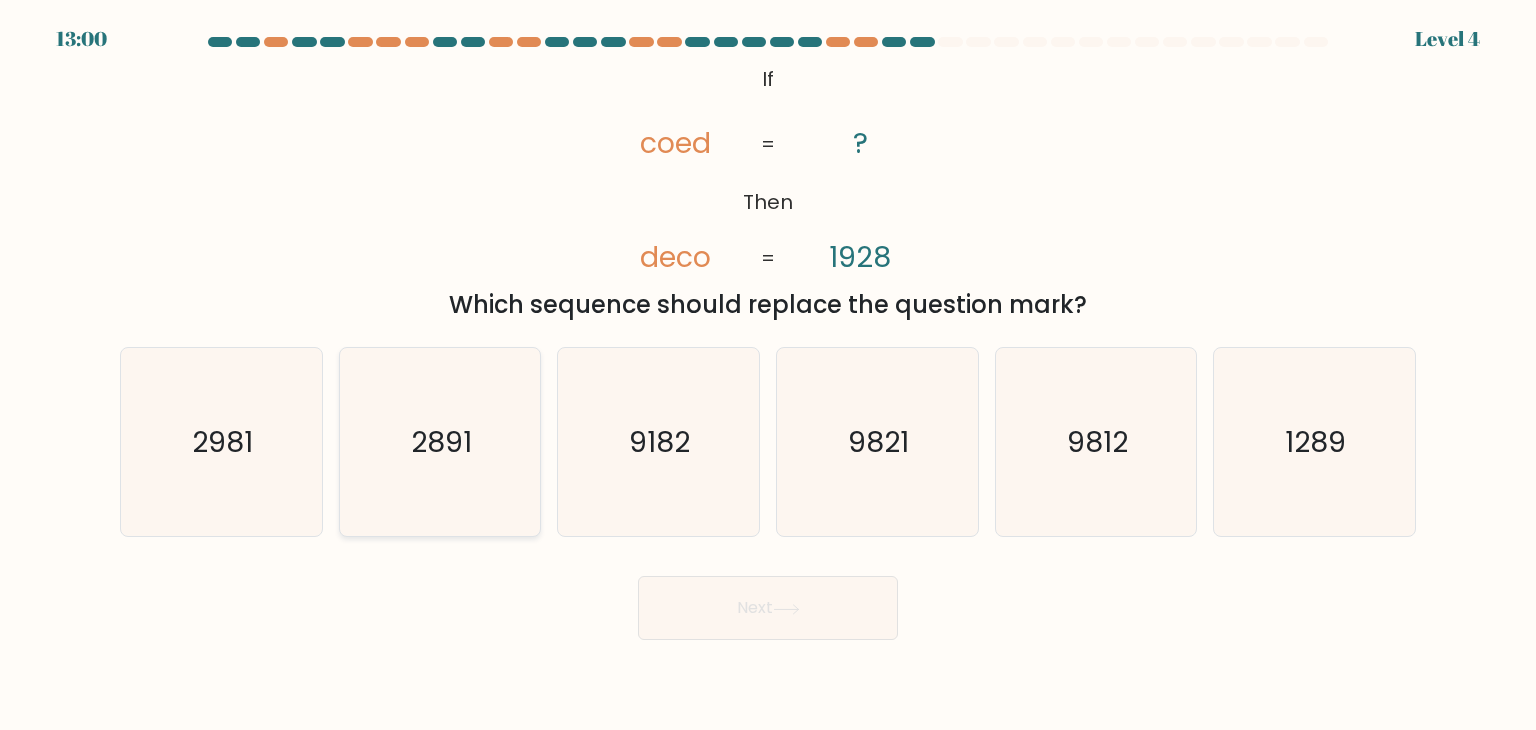 click on "2891" at bounding box center (440, 442) 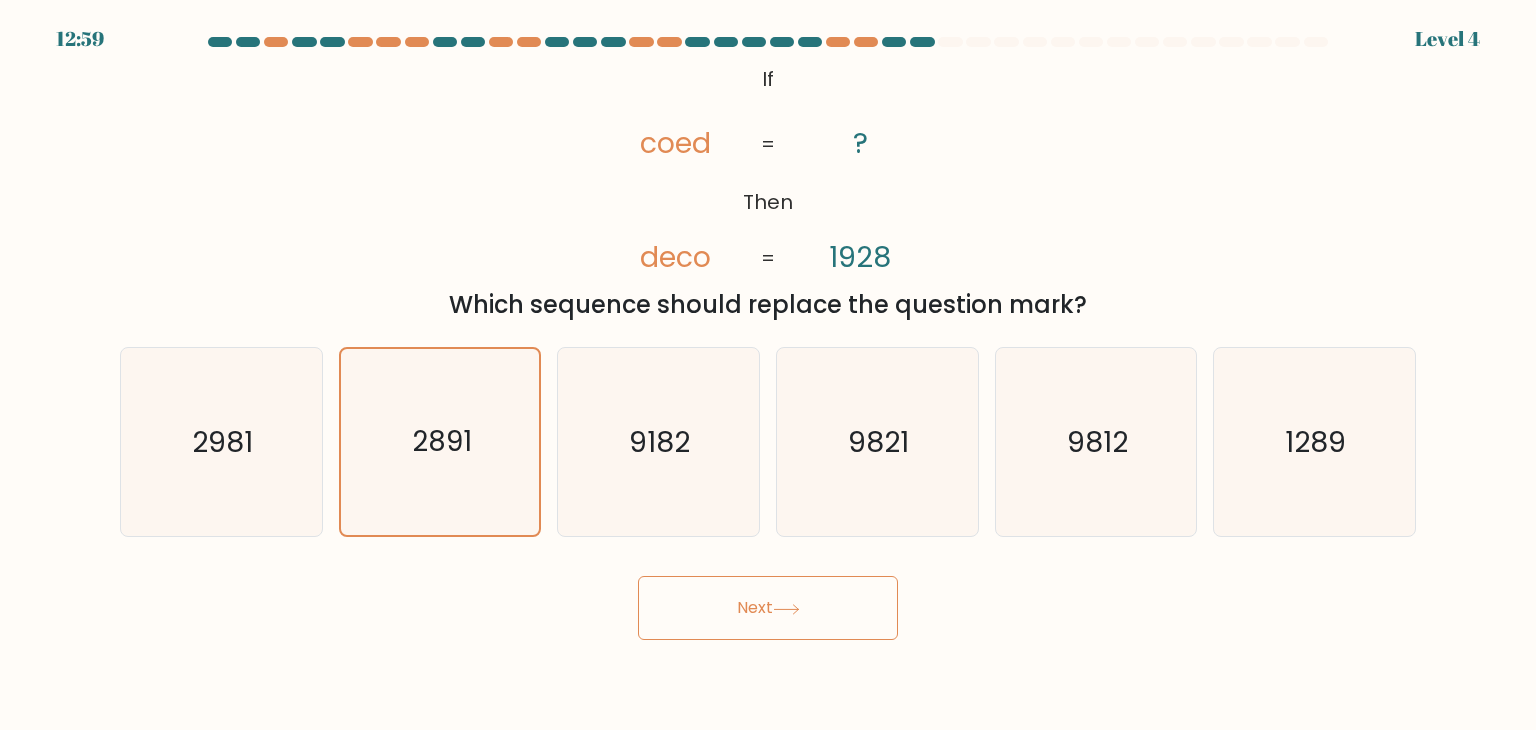 click on "Next" at bounding box center [768, 608] 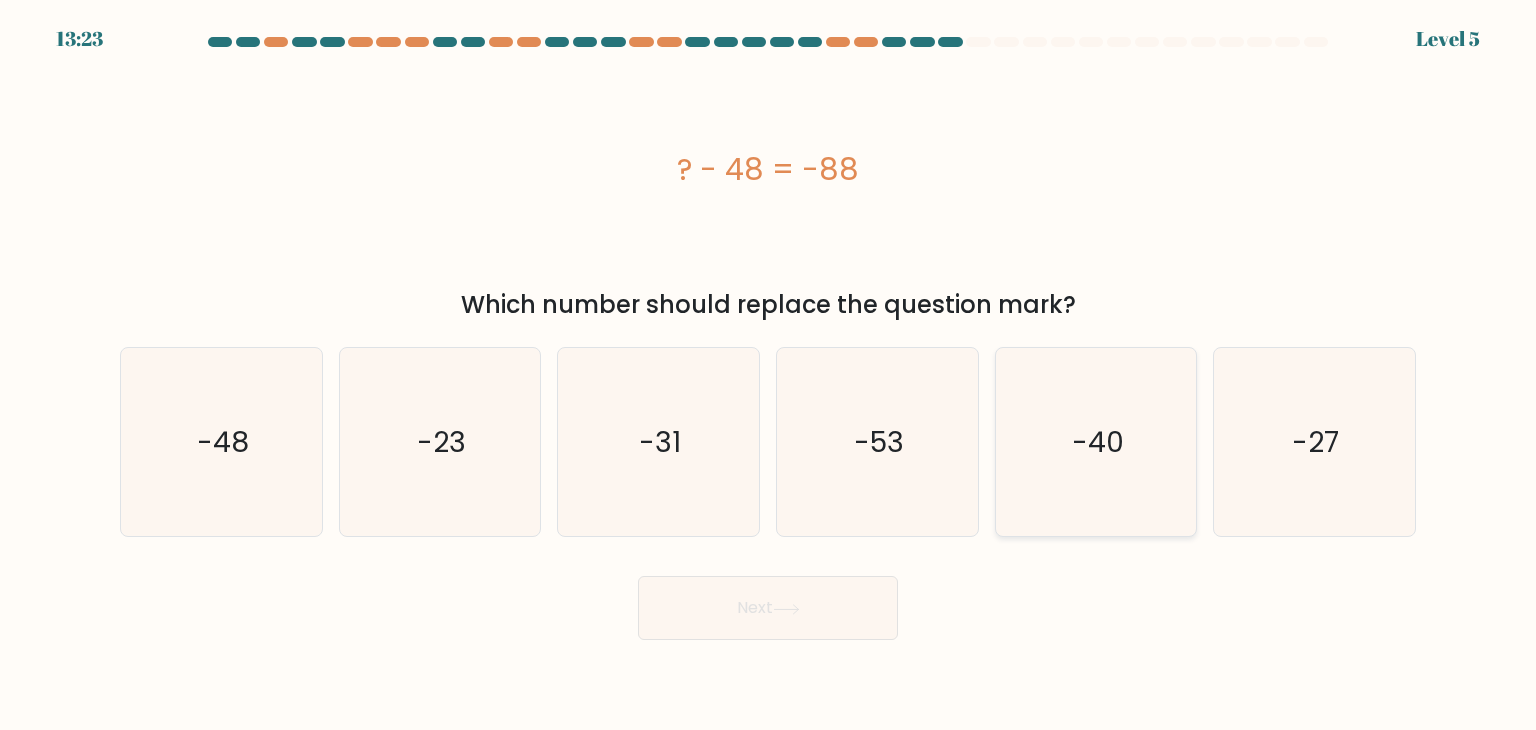 click on "-40" at bounding box center (1096, 442) 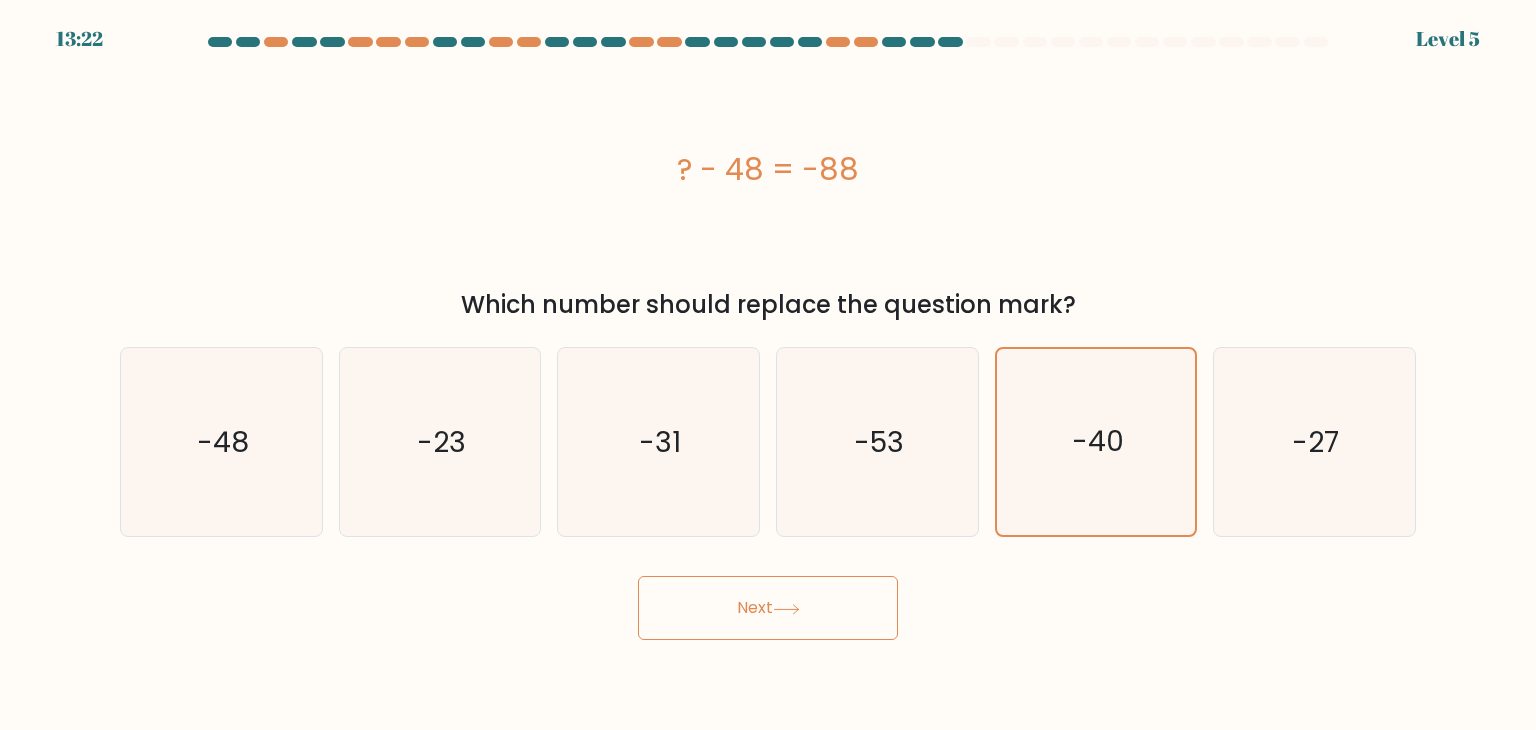 click on "Next" at bounding box center (768, 608) 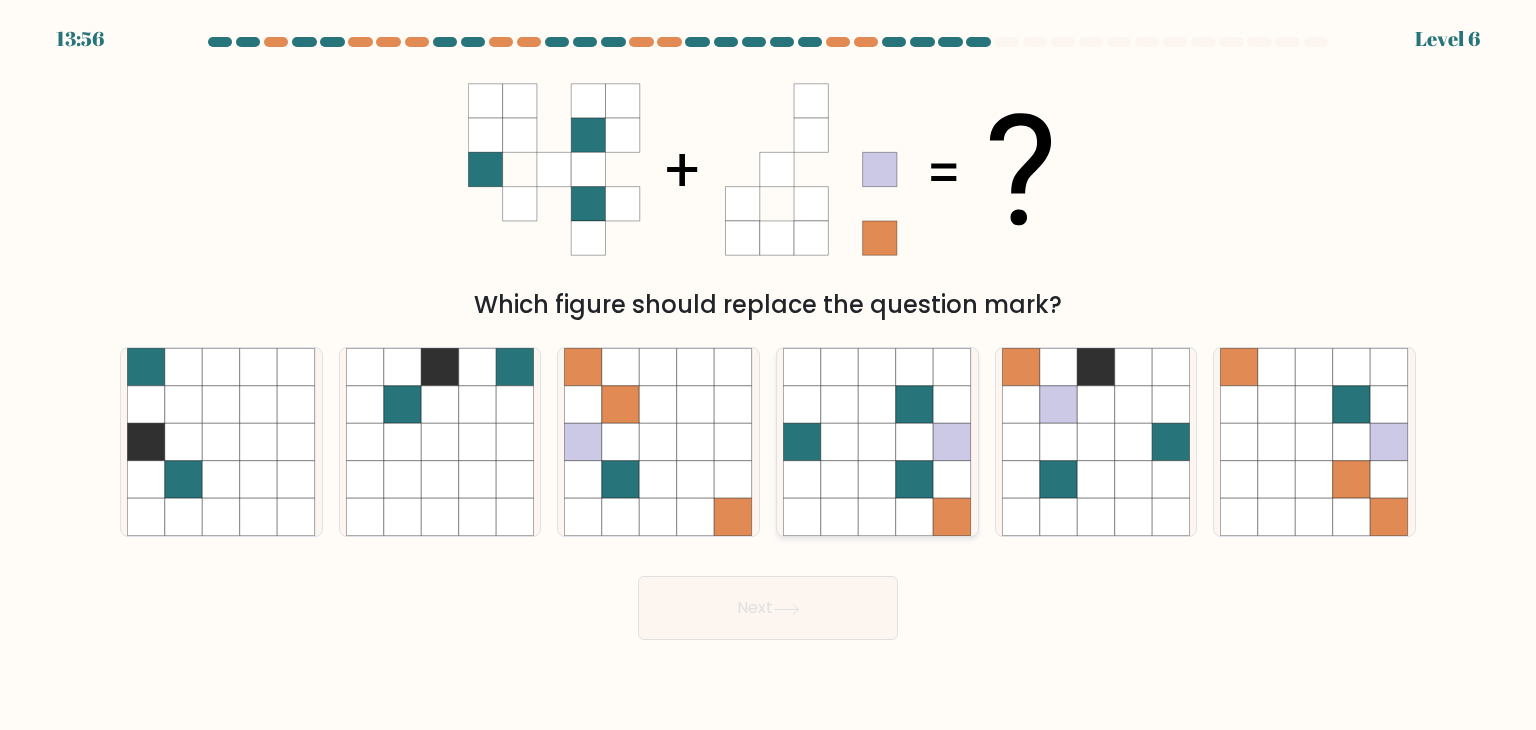 click at bounding box center (878, 442) 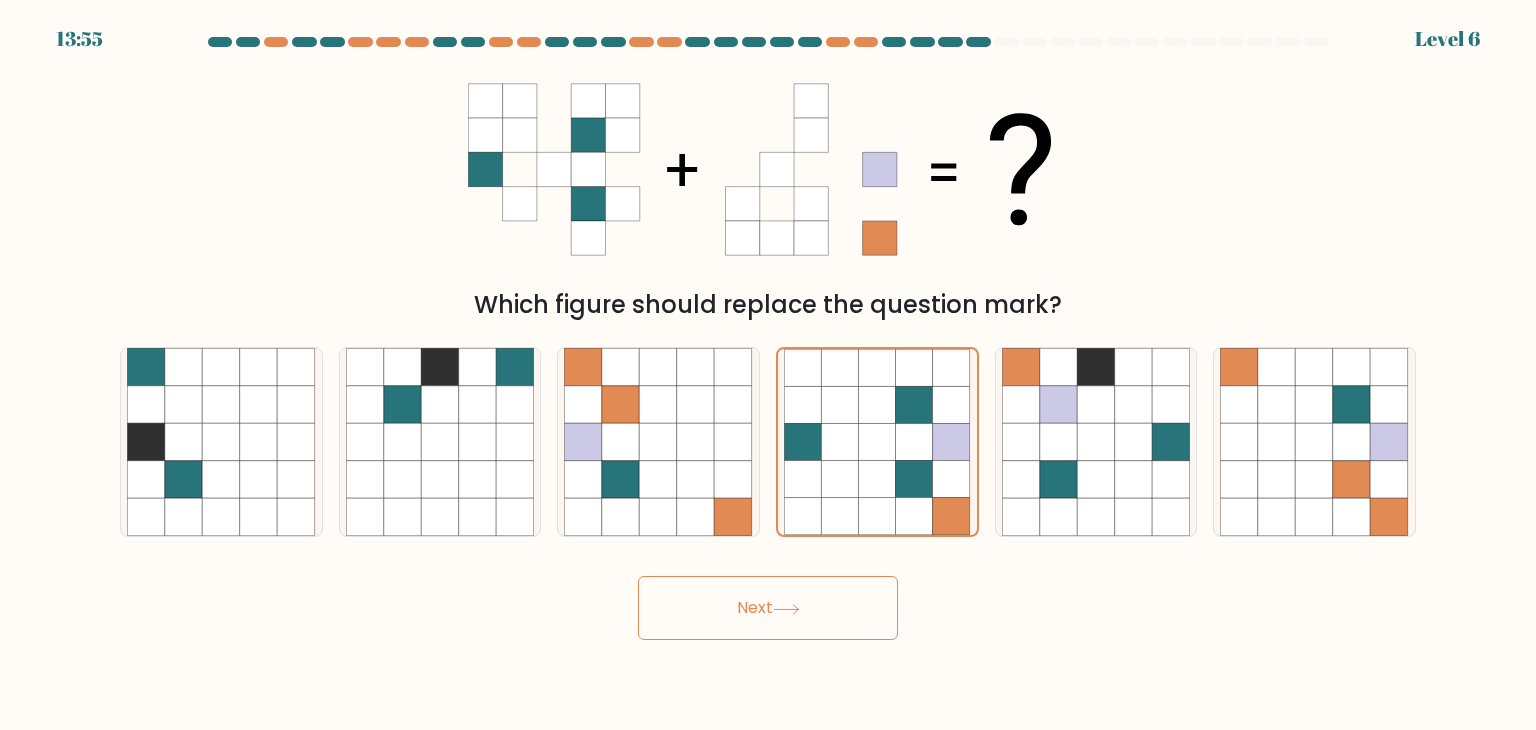 click at bounding box center (786, 609) 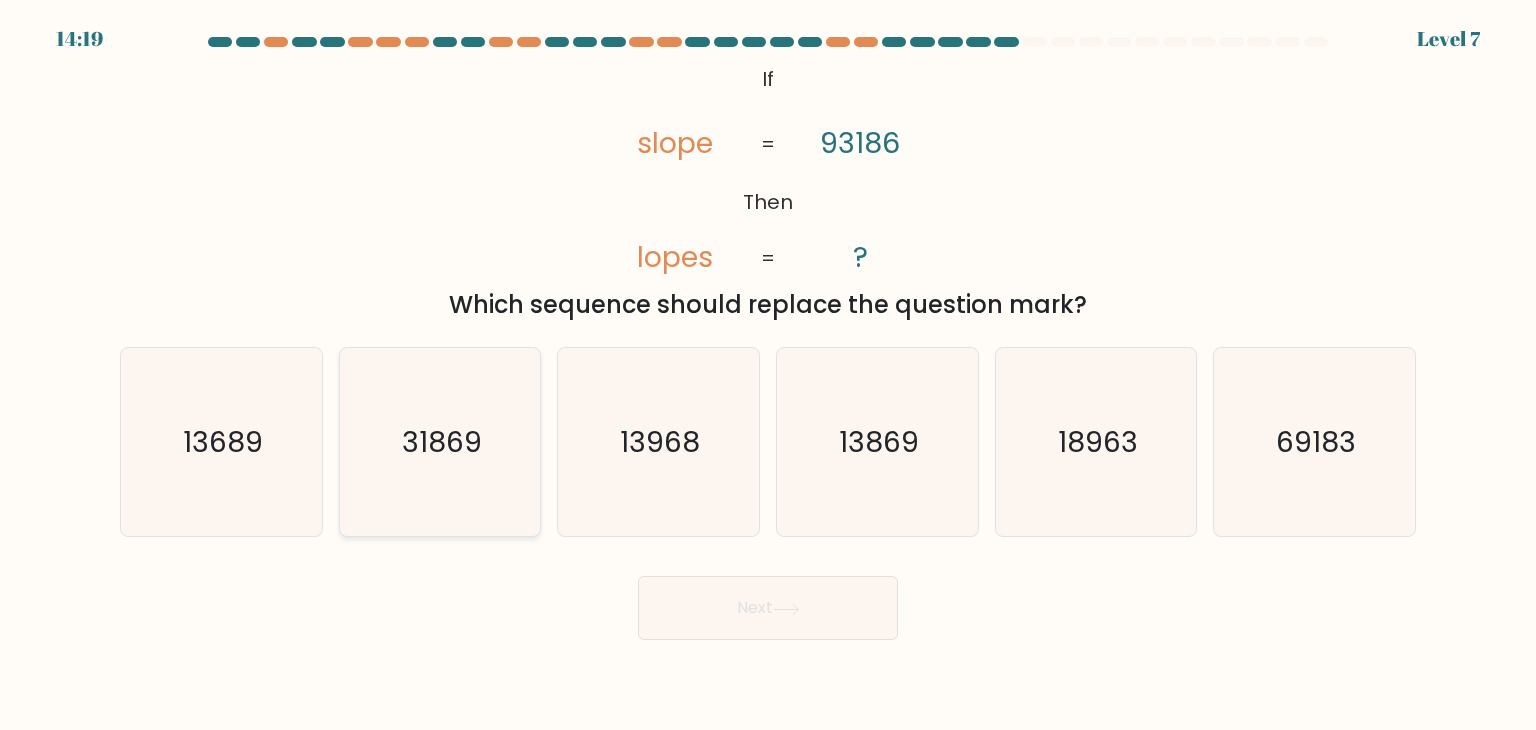 click on "31869" at bounding box center (442, 442) 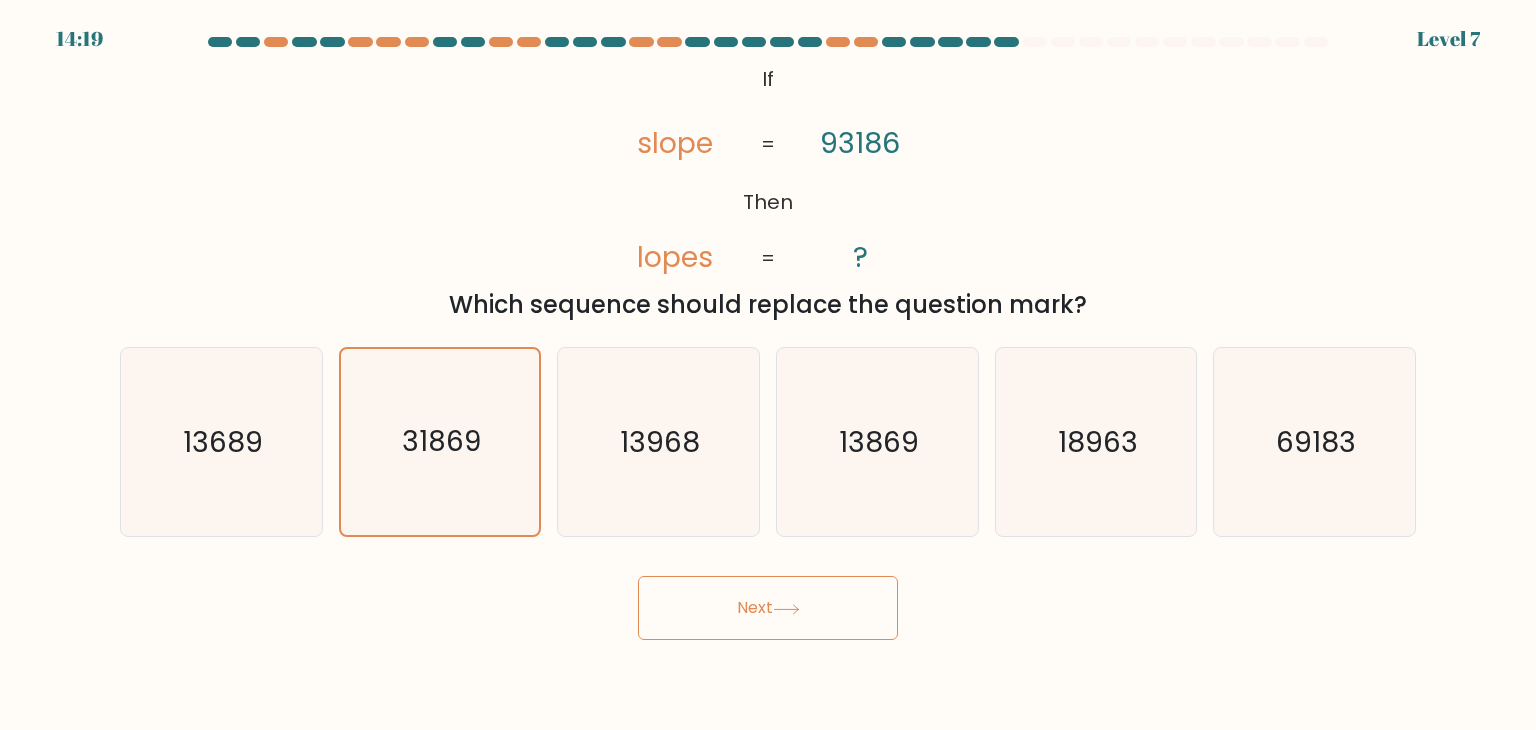 click on "Next" at bounding box center [768, 608] 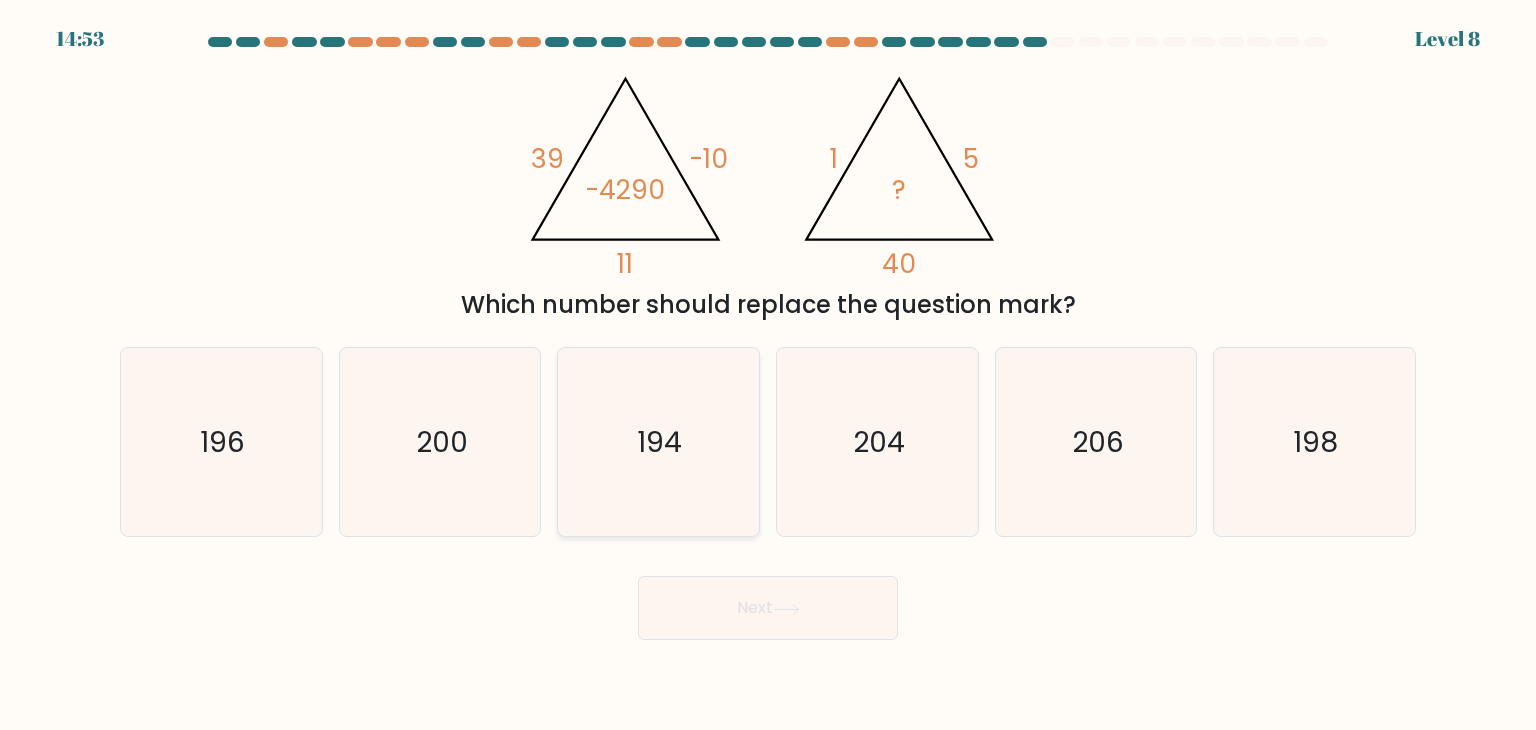 click on "194" at bounding box center (658, 442) 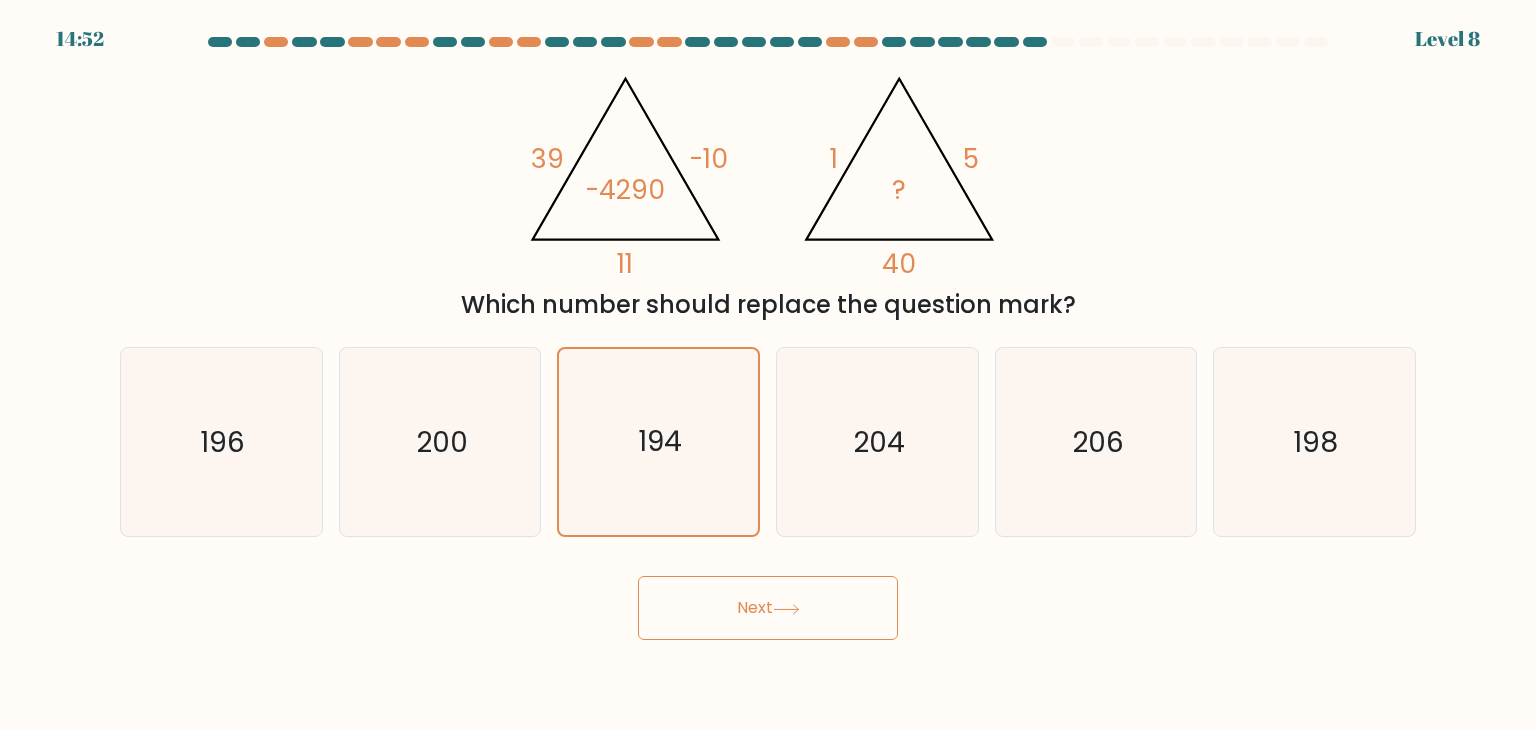 click on "Next" at bounding box center (768, 608) 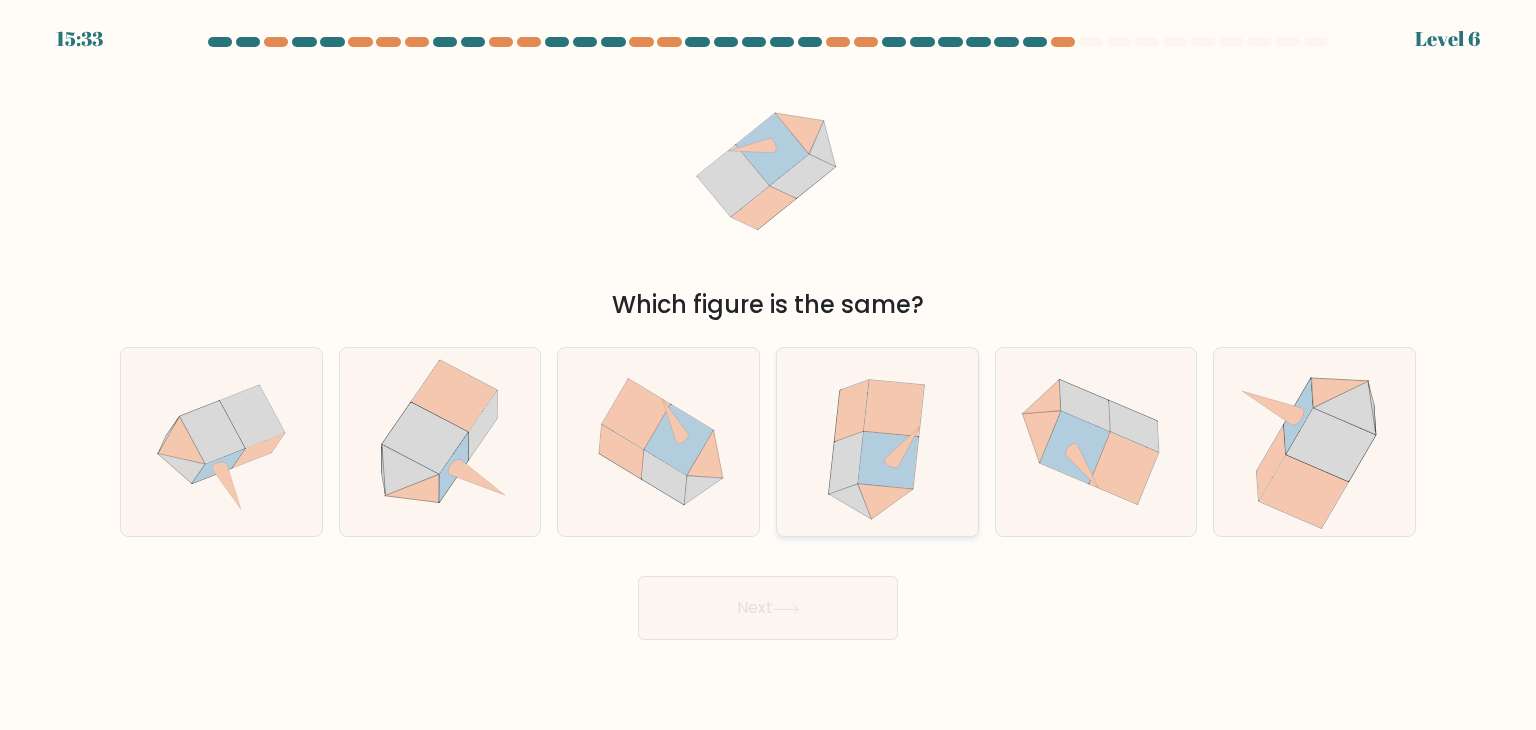 click at bounding box center [877, 442] 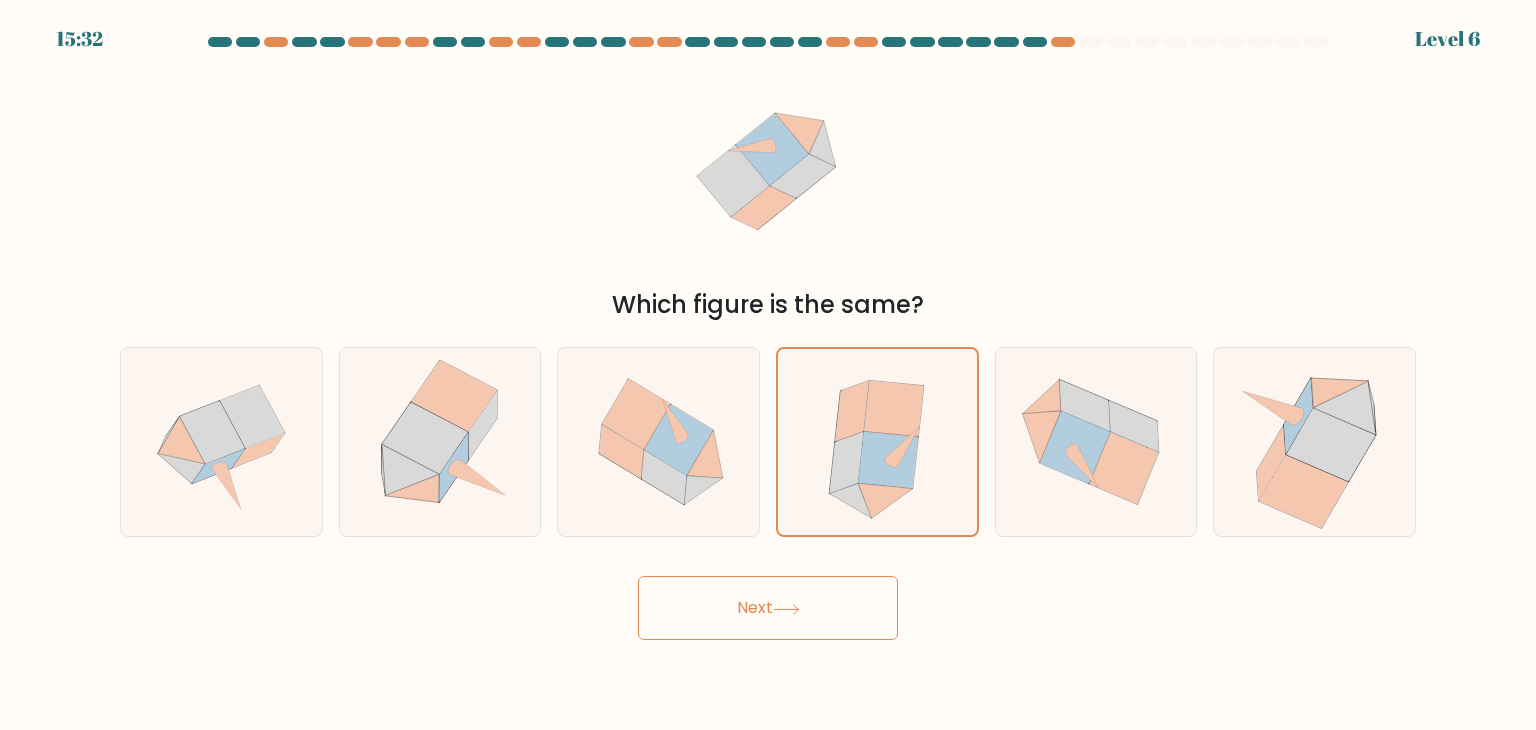 click on "Next" at bounding box center [768, 608] 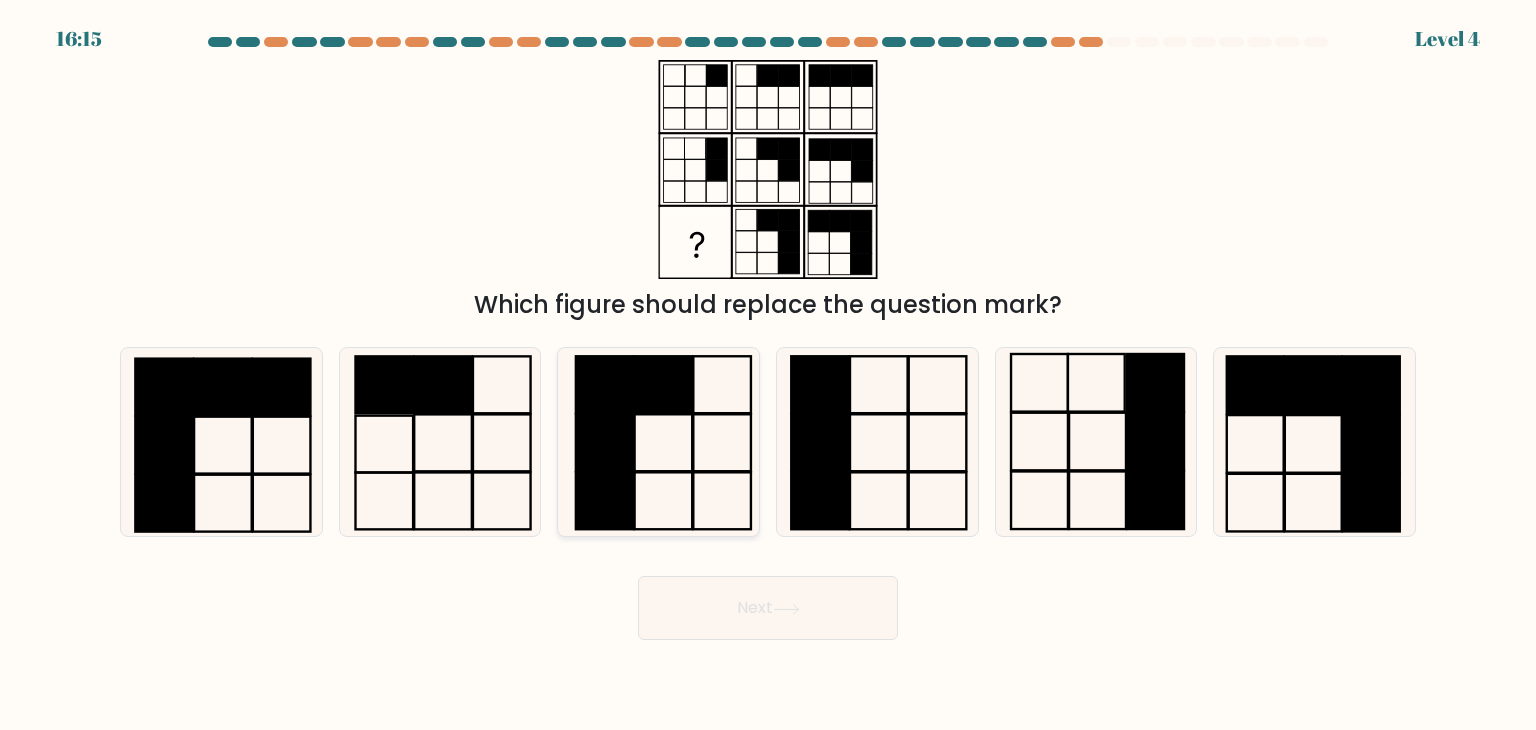 click at bounding box center (658, 442) 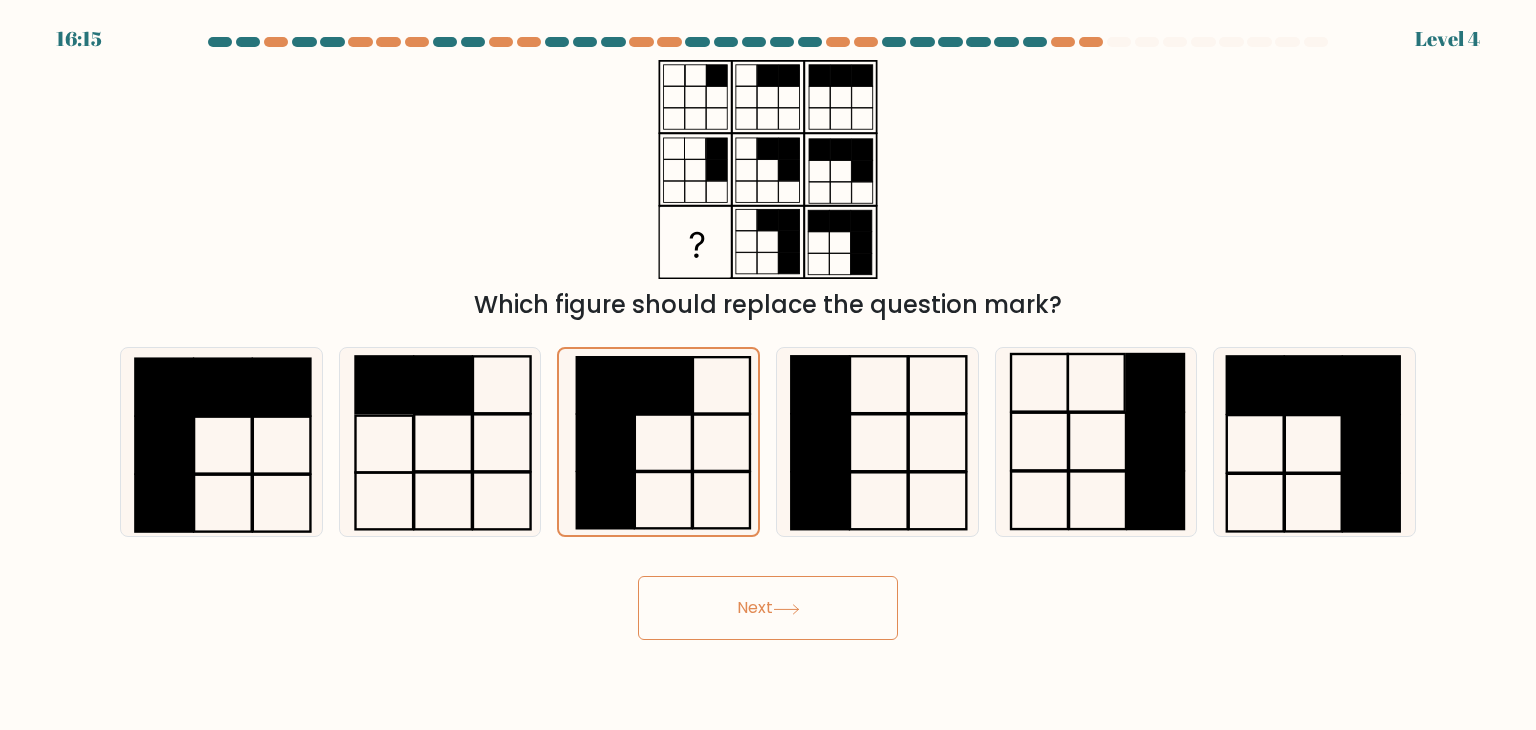 click on "Next" at bounding box center (768, 608) 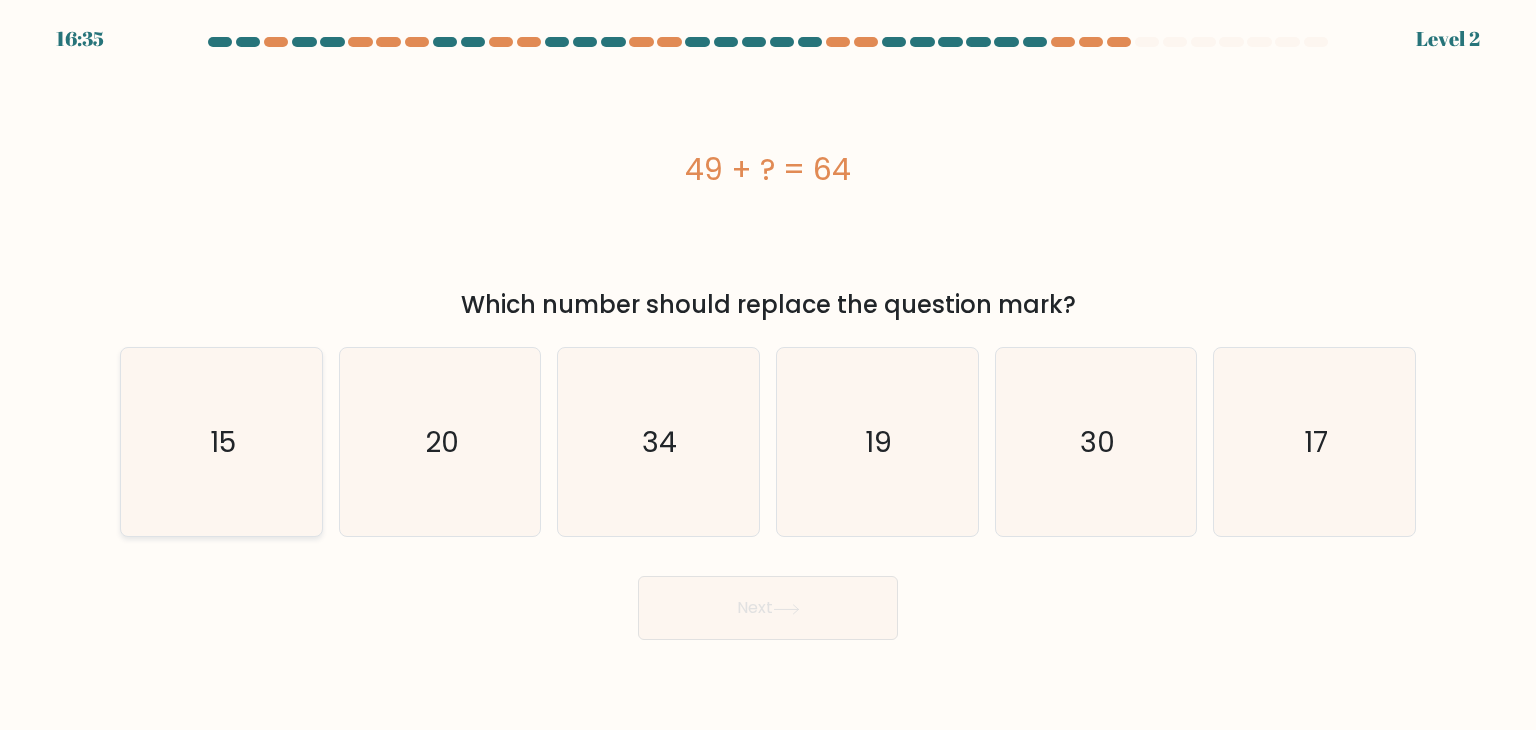 click on "15" at bounding box center [221, 442] 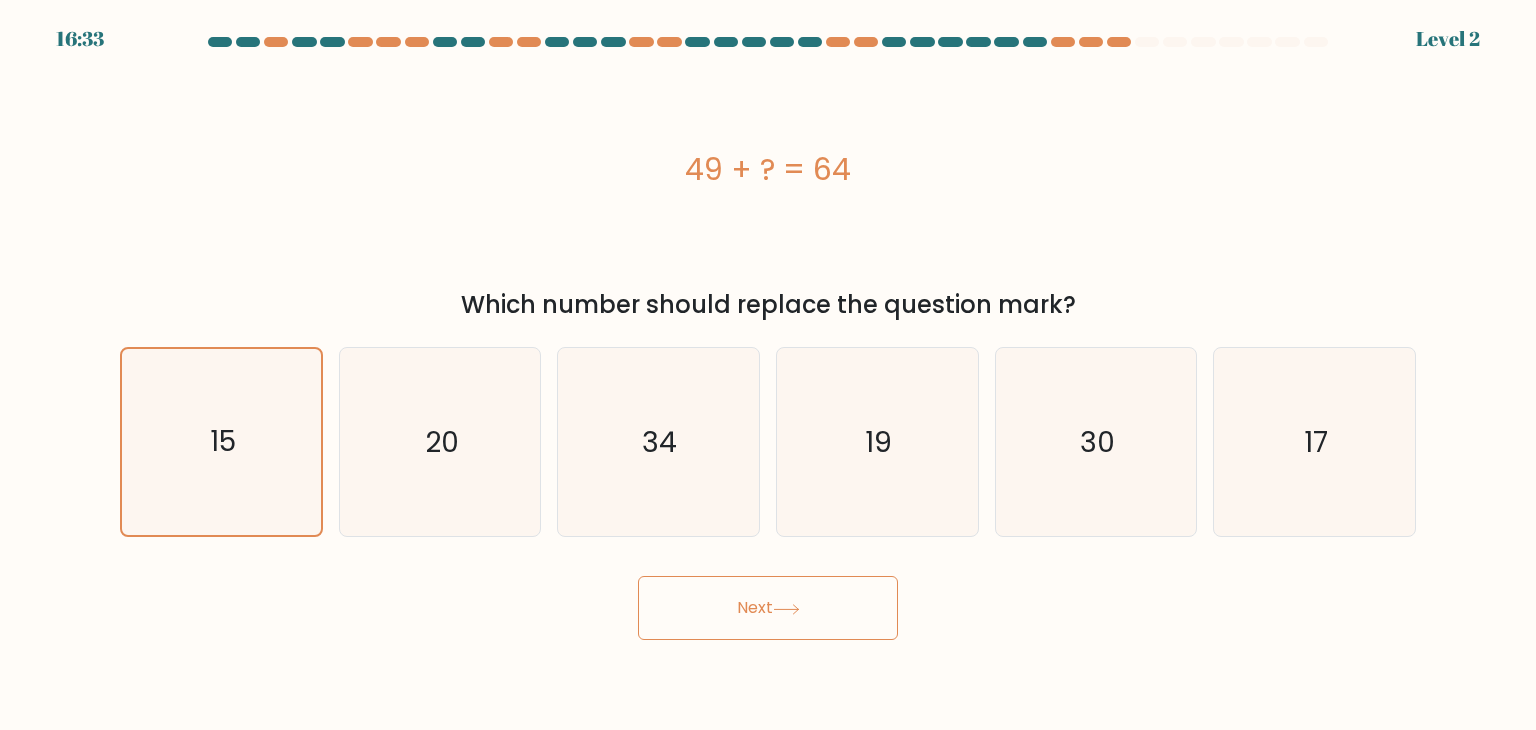 click on "Next" at bounding box center (768, 608) 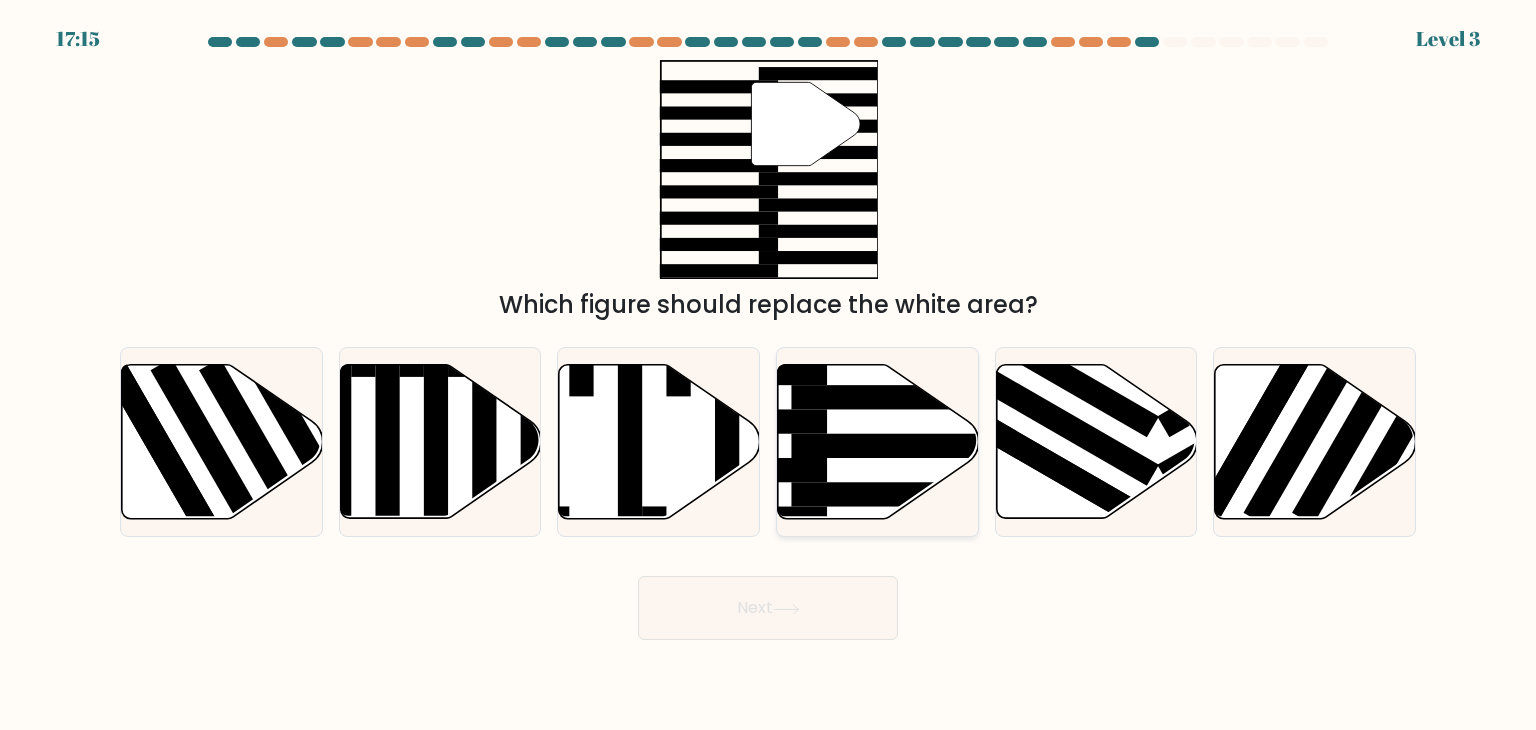 click at bounding box center (900, 445) 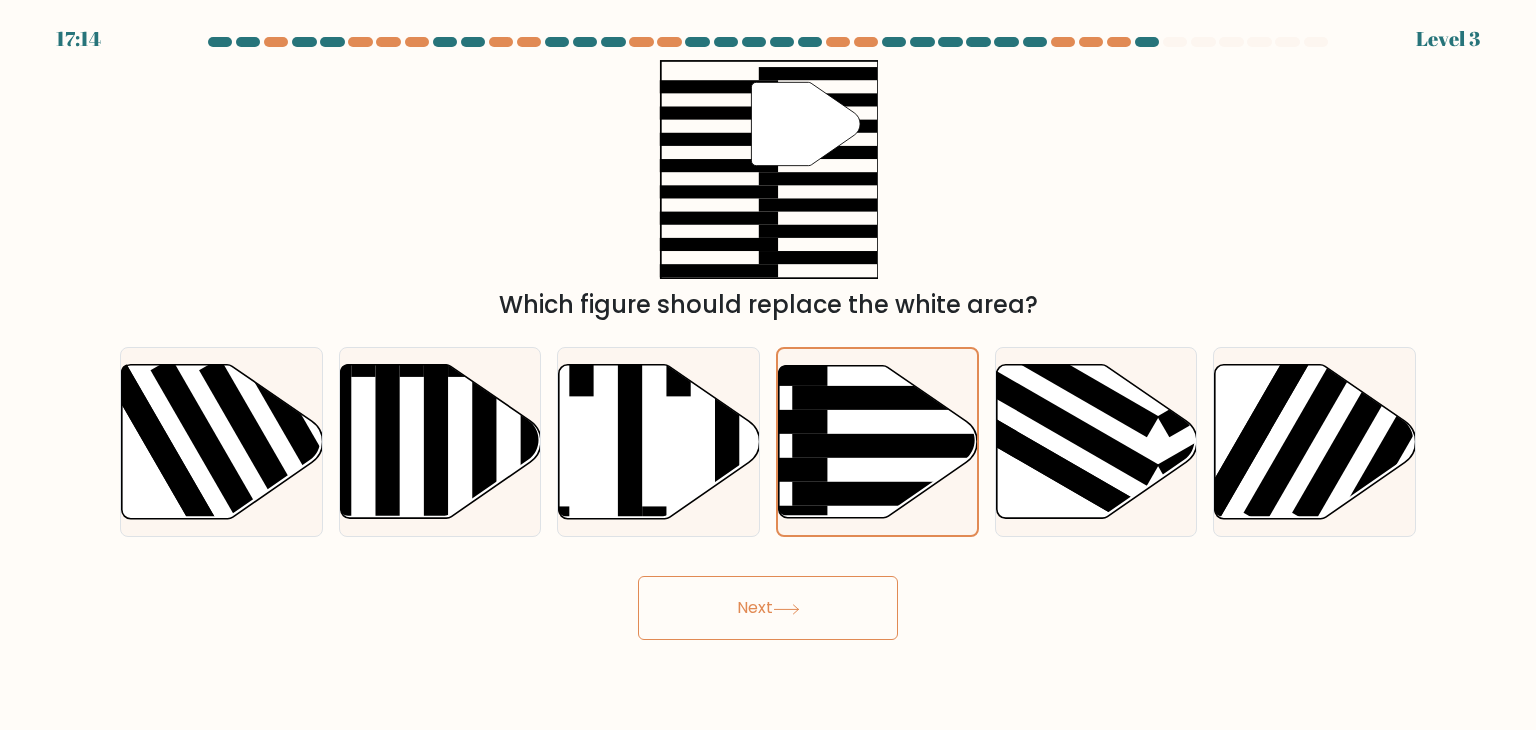 click on "Next" at bounding box center (768, 600) 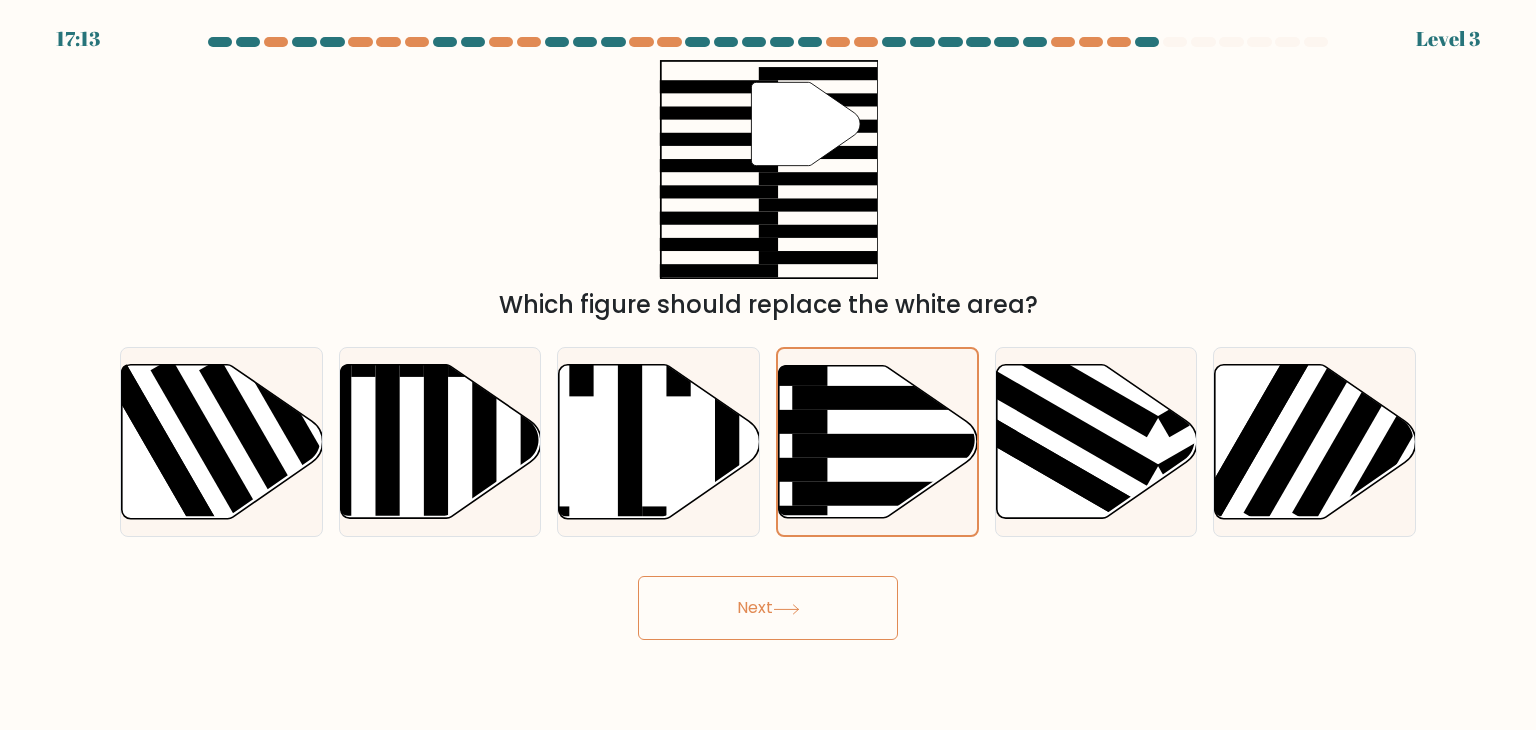 click at bounding box center [786, 609] 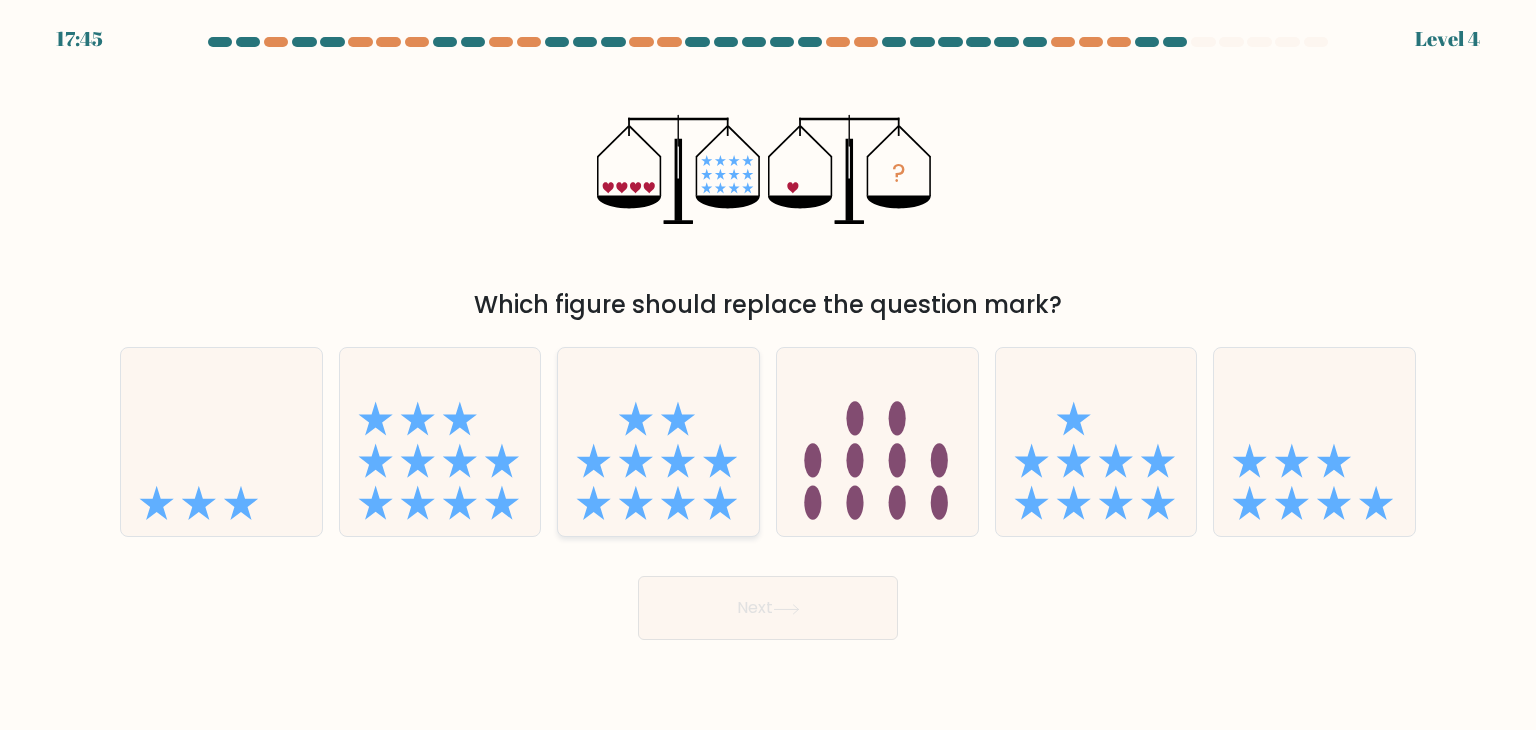 click at bounding box center (658, 442) 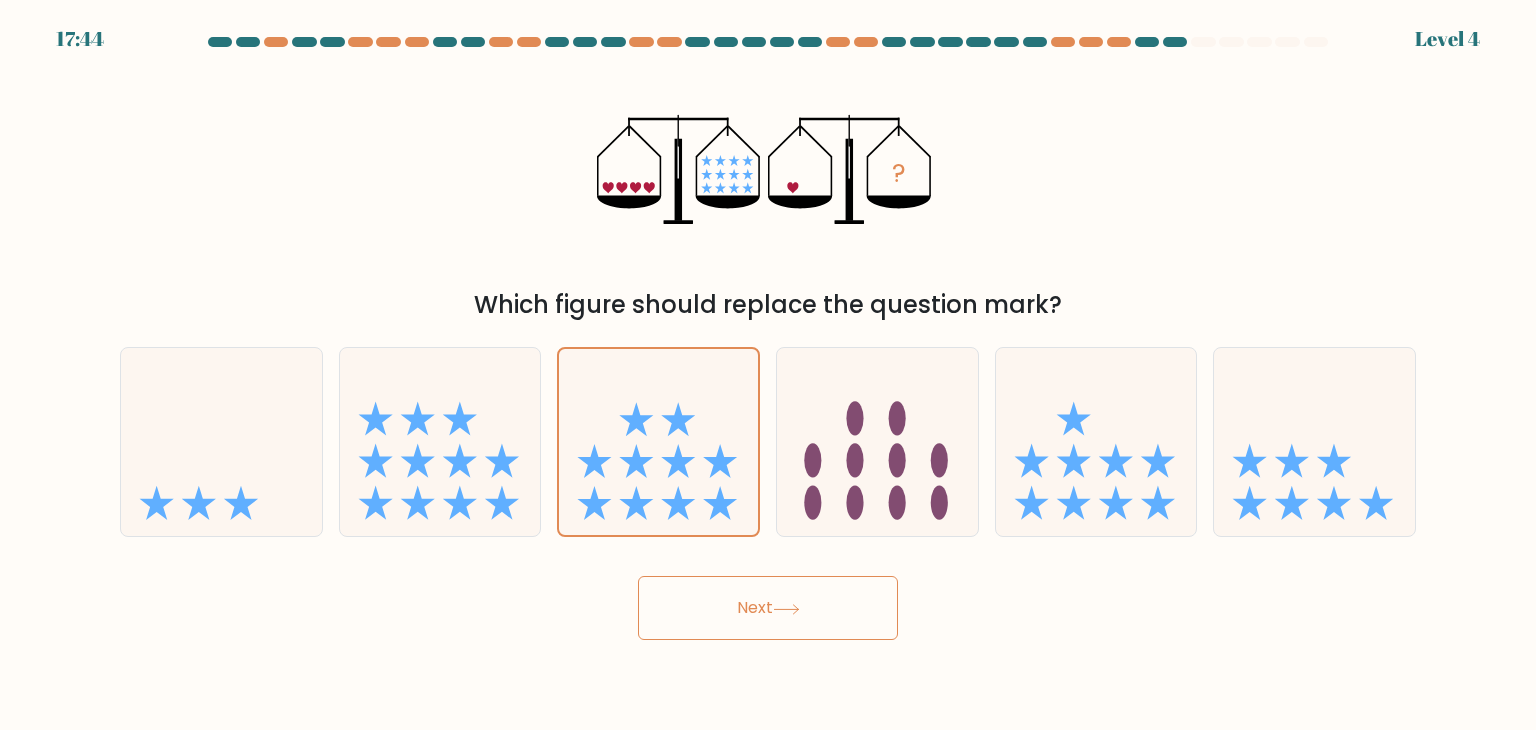 click on "Next" at bounding box center [768, 608] 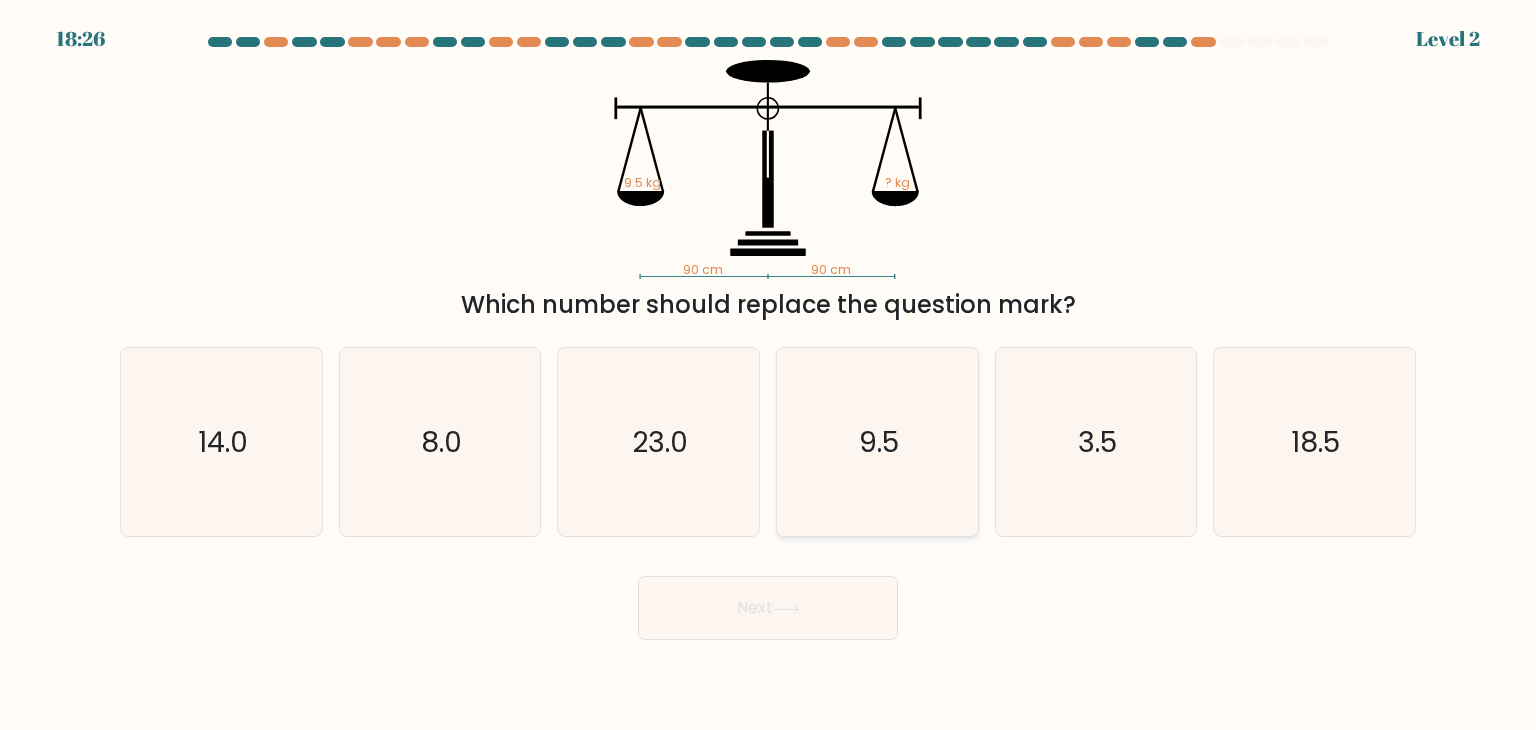 click on "9.5" at bounding box center [877, 442] 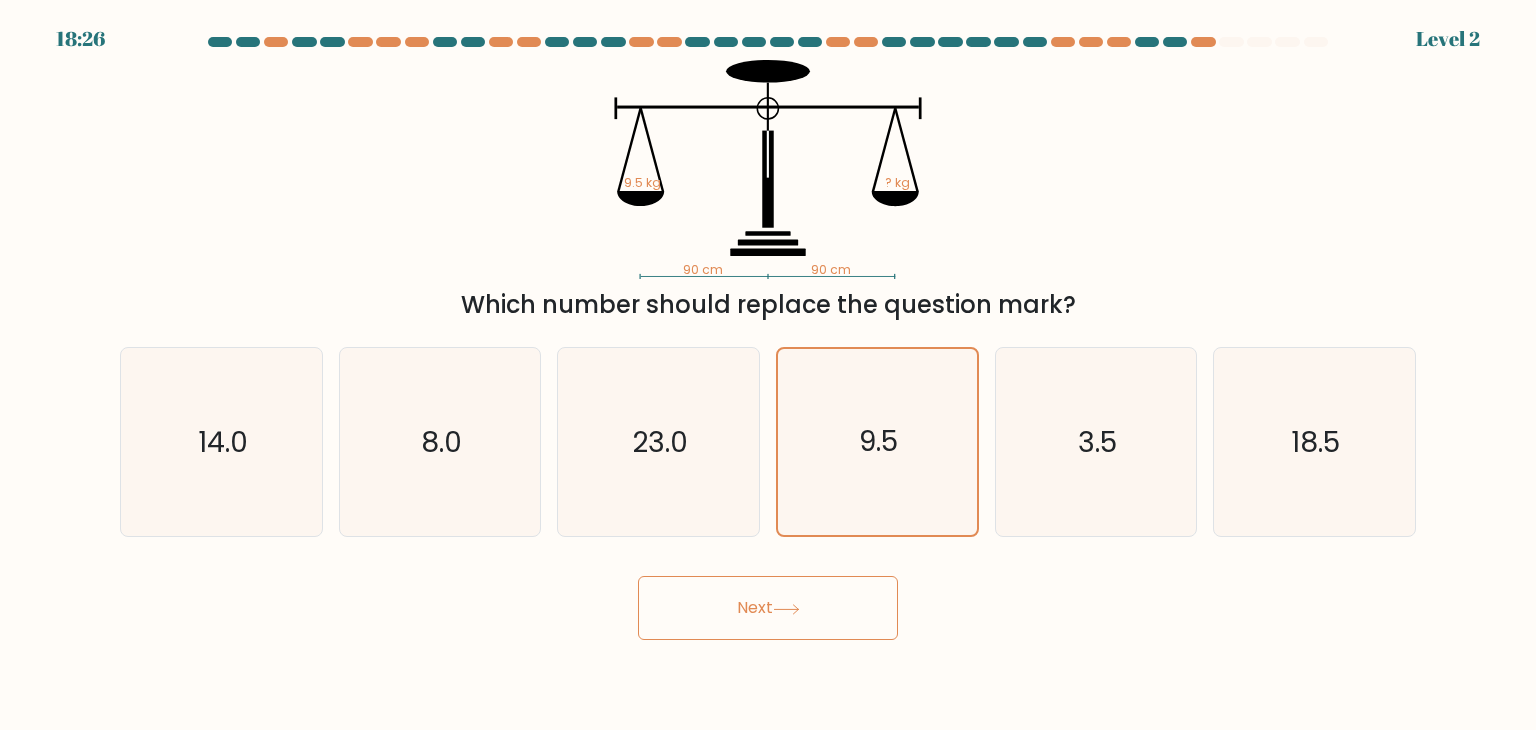 click on "Next" at bounding box center (768, 608) 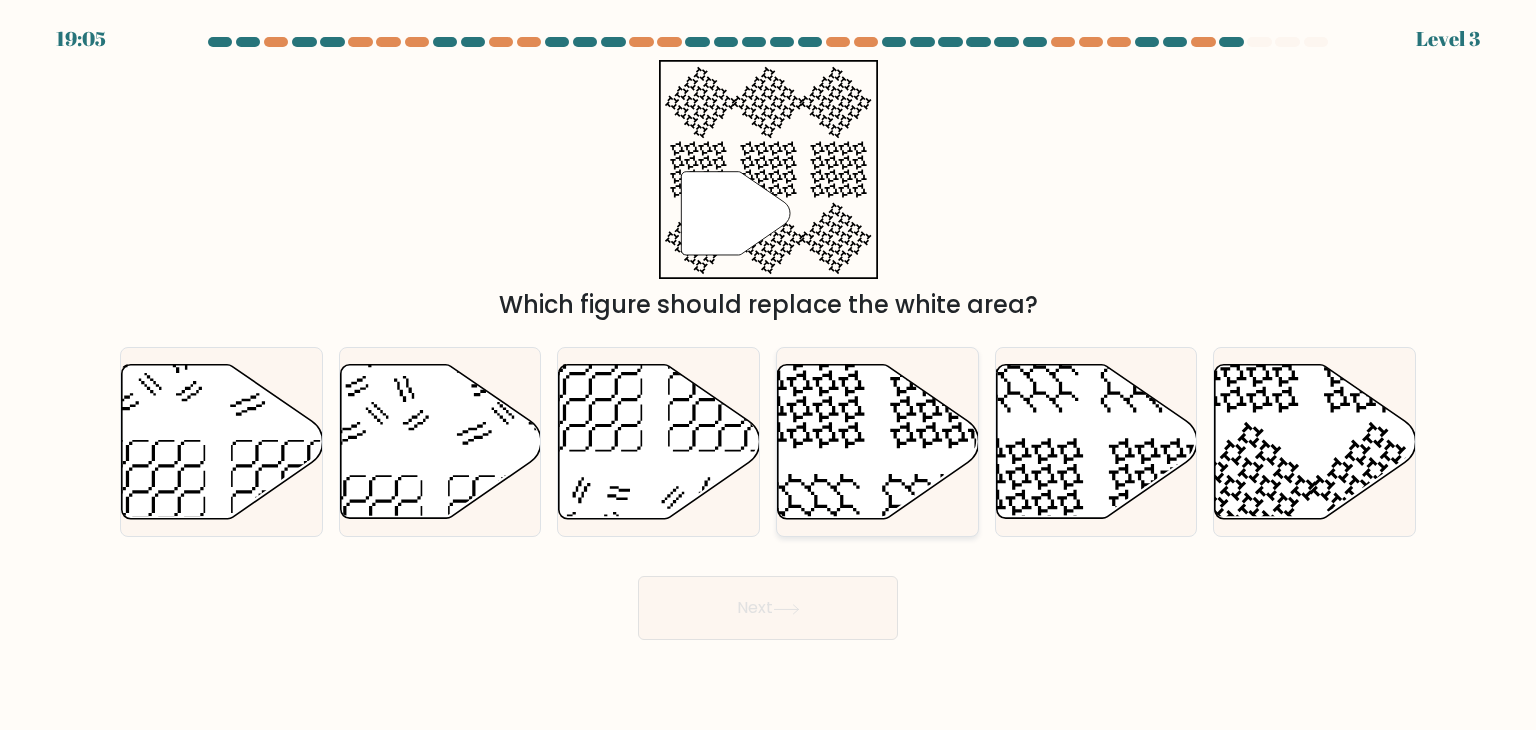 click at bounding box center [878, 442] 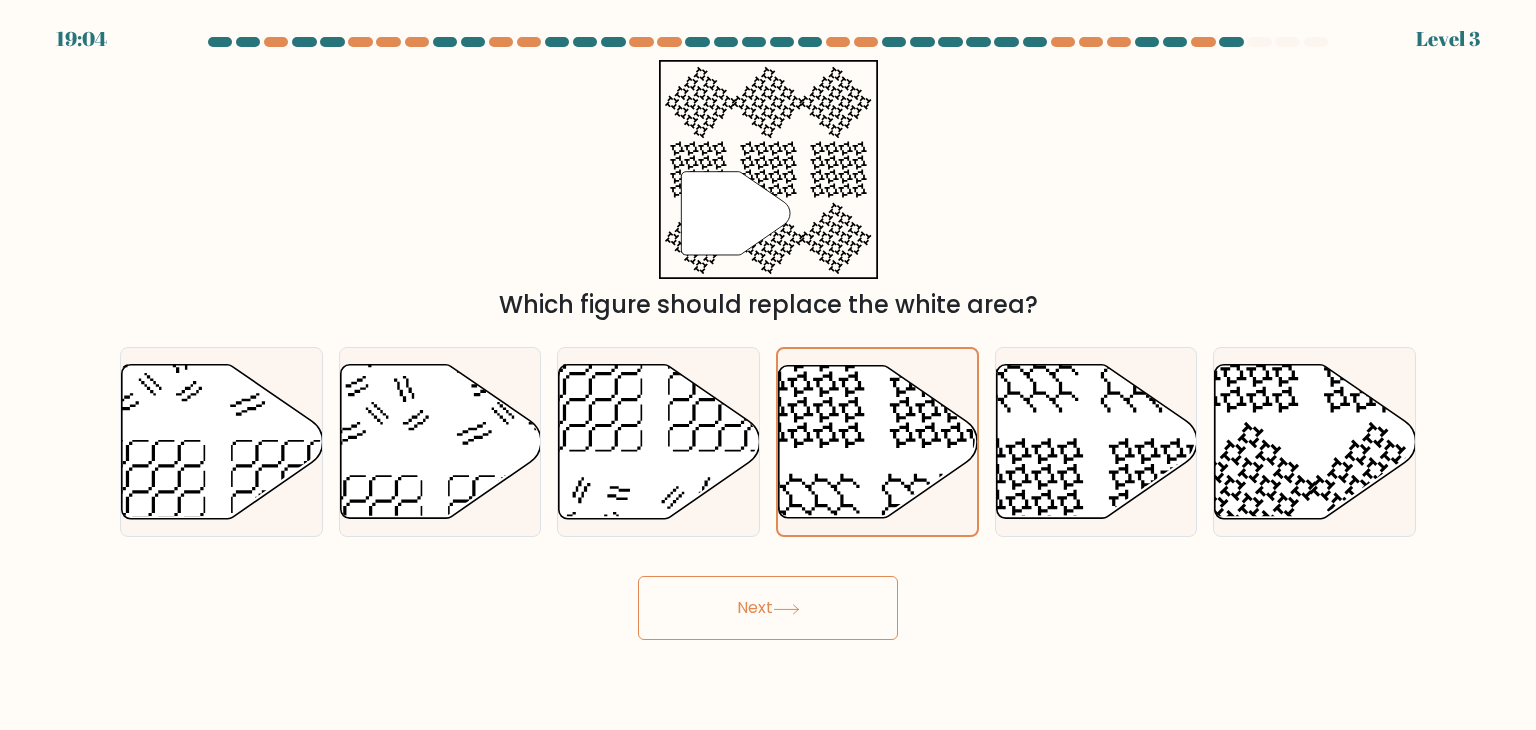 click on "Next" at bounding box center (768, 608) 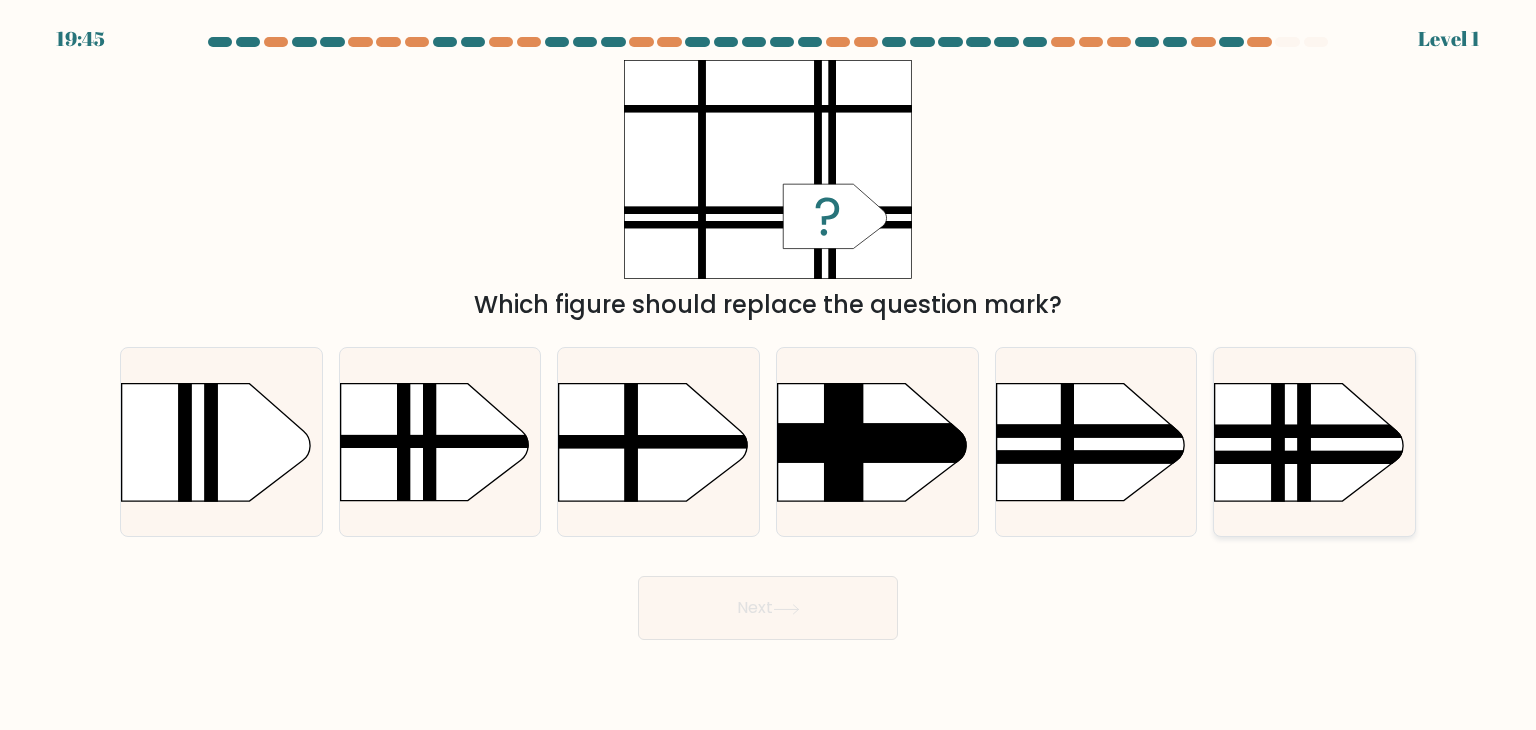 click at bounding box center [1187, 431] 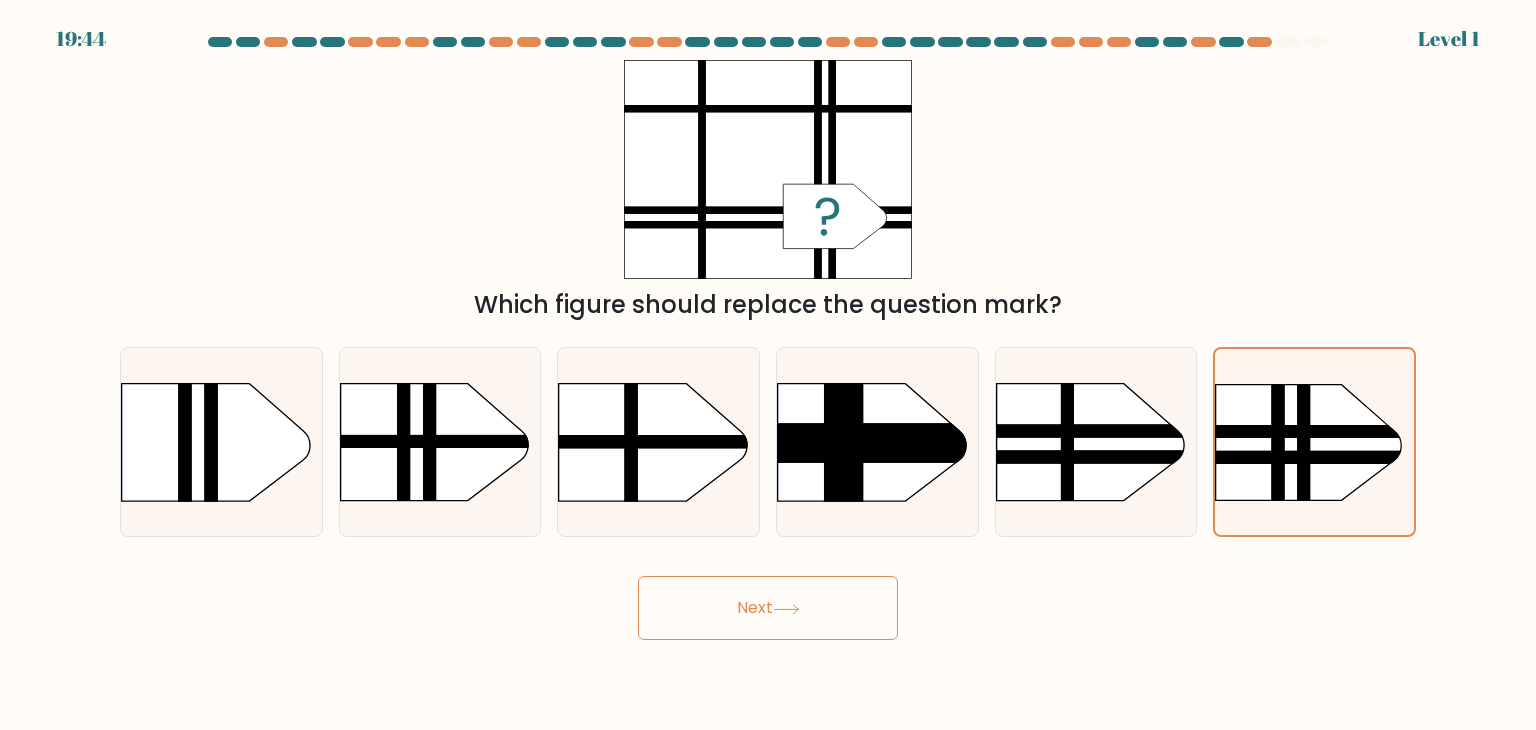 click on "Next" at bounding box center (768, 608) 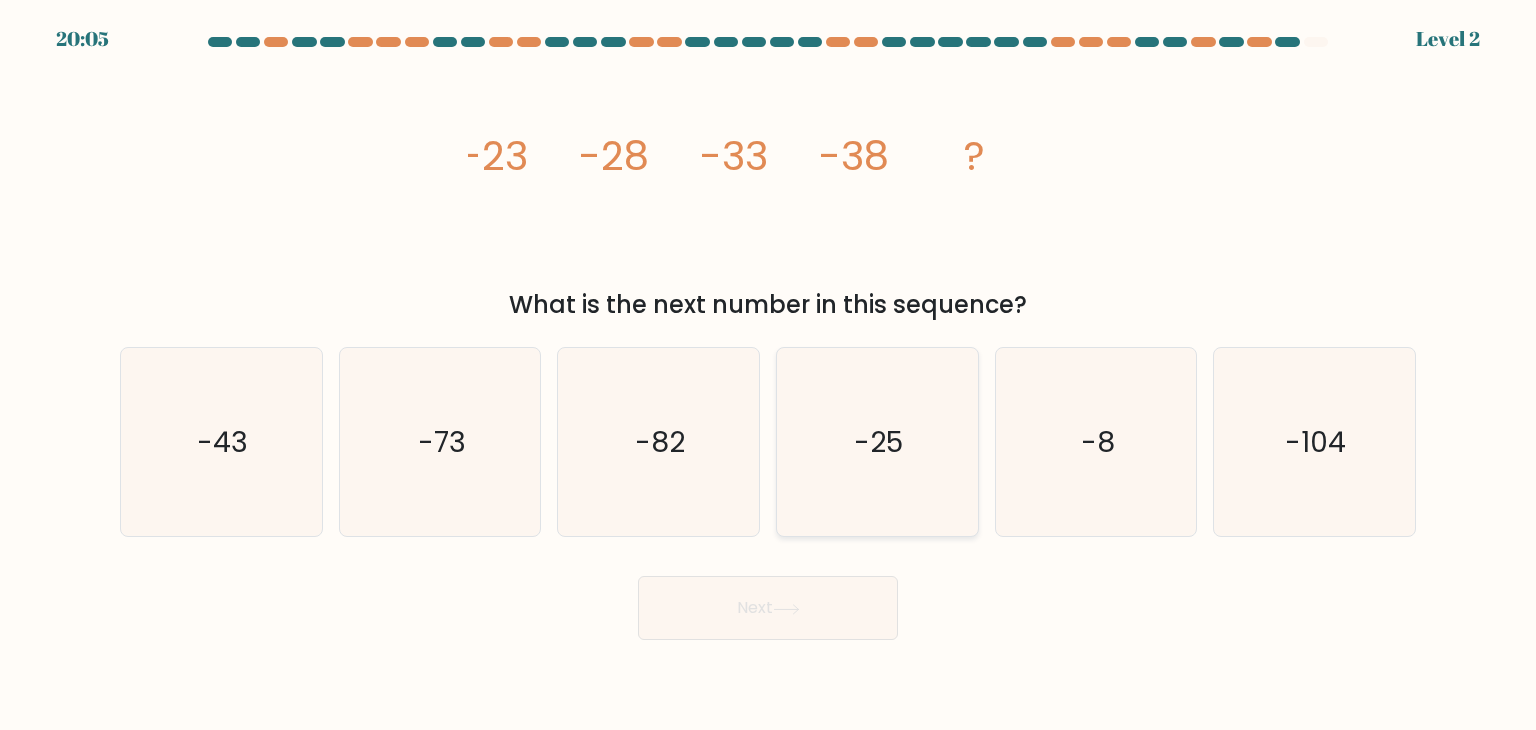 click on "-25" at bounding box center [877, 442] 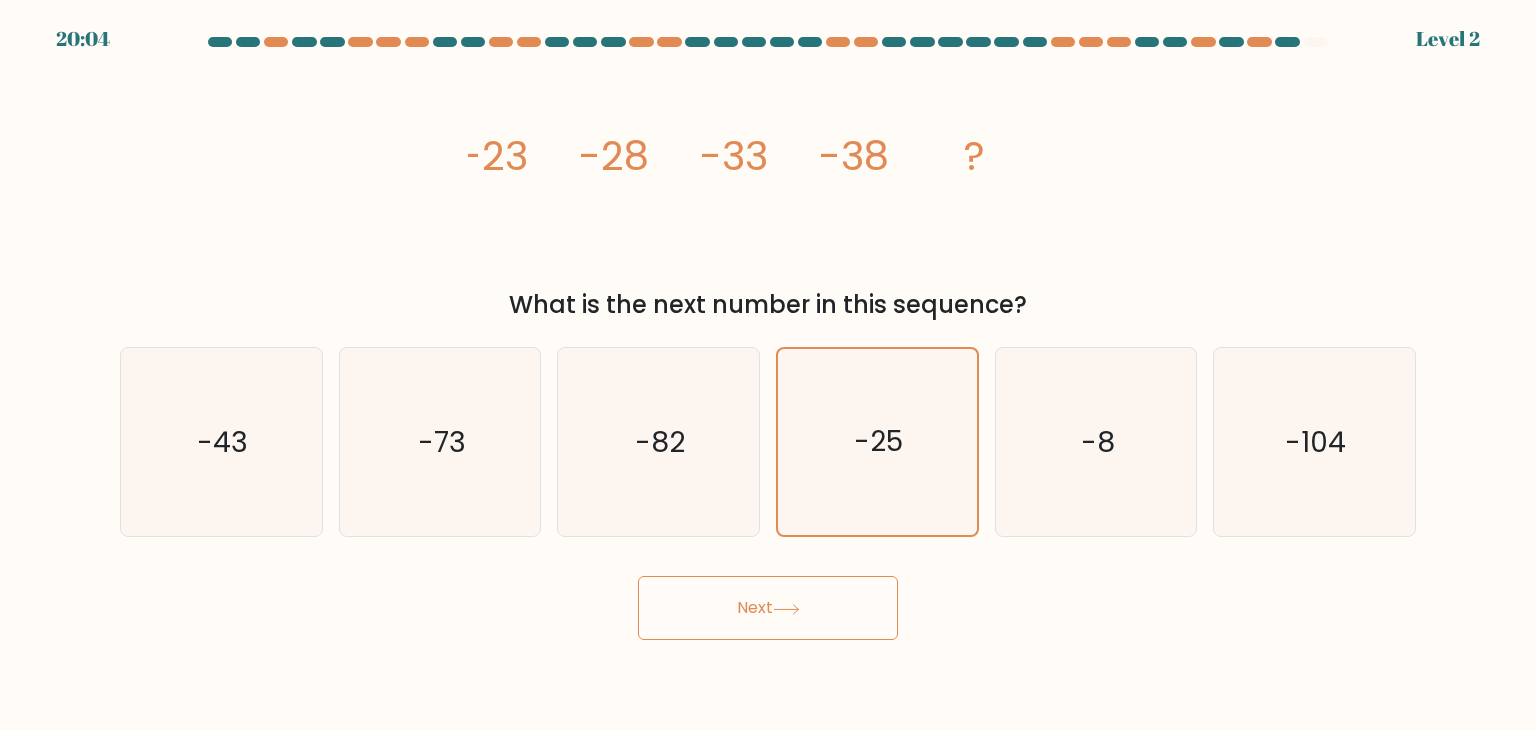 click on "Next" at bounding box center (768, 608) 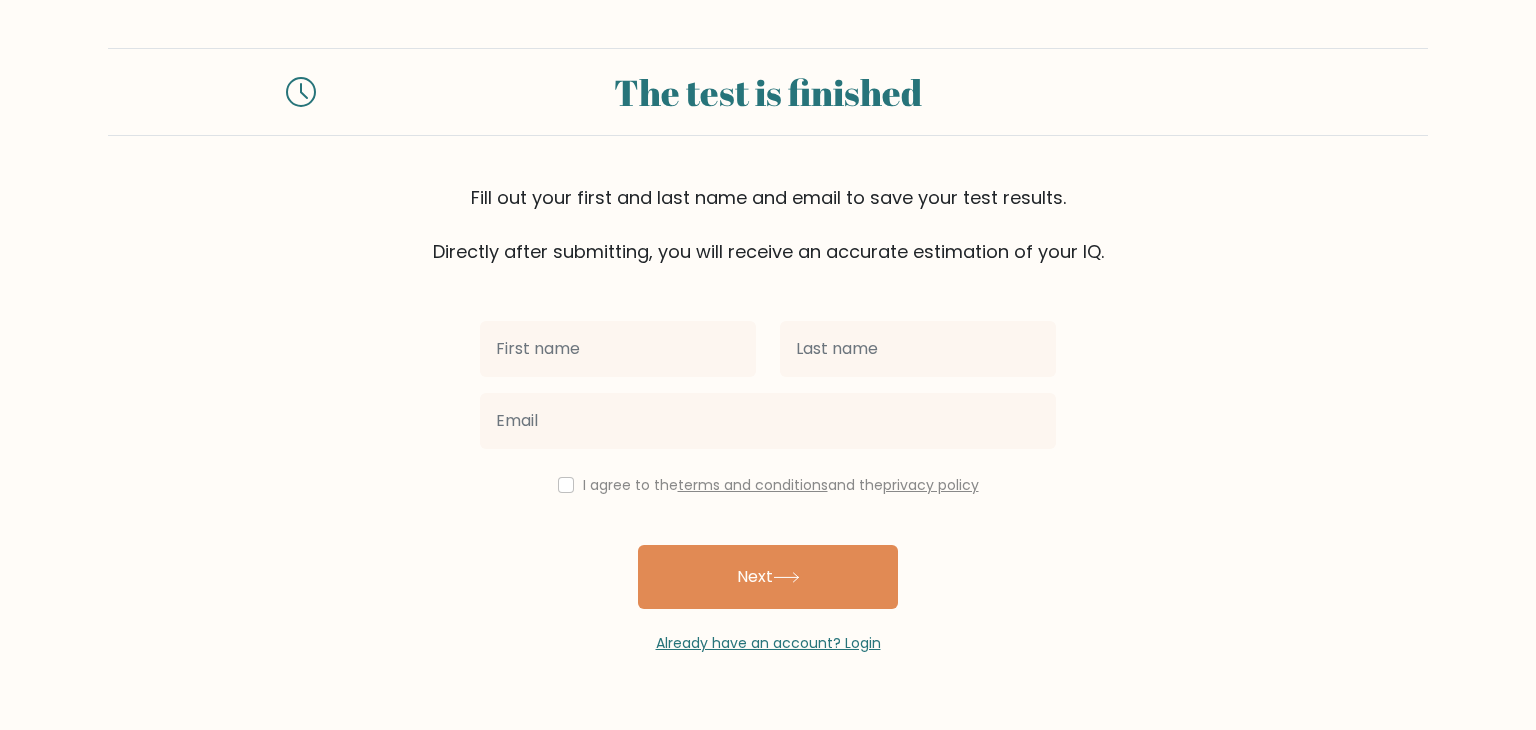 scroll, scrollTop: 0, scrollLeft: 0, axis: both 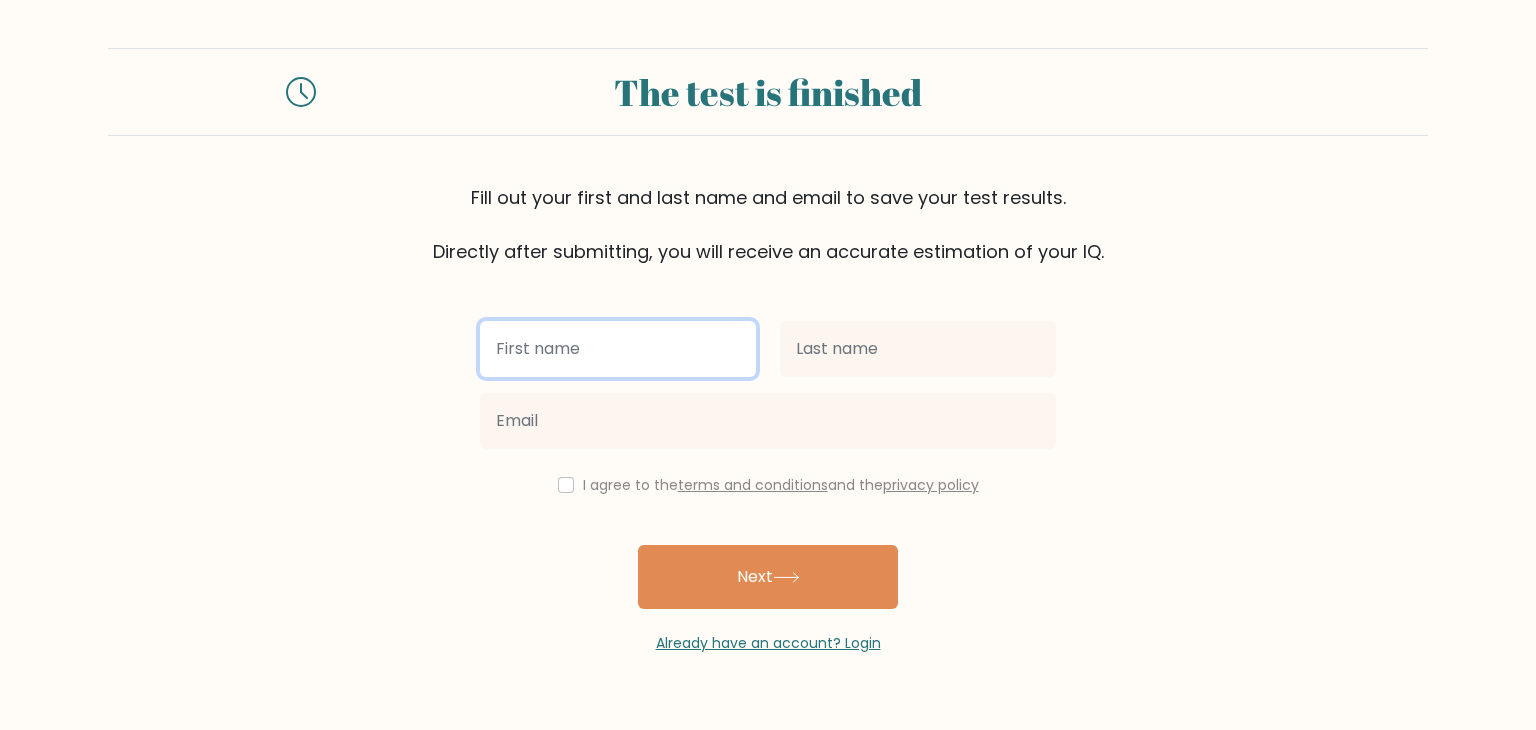 click at bounding box center [618, 349] 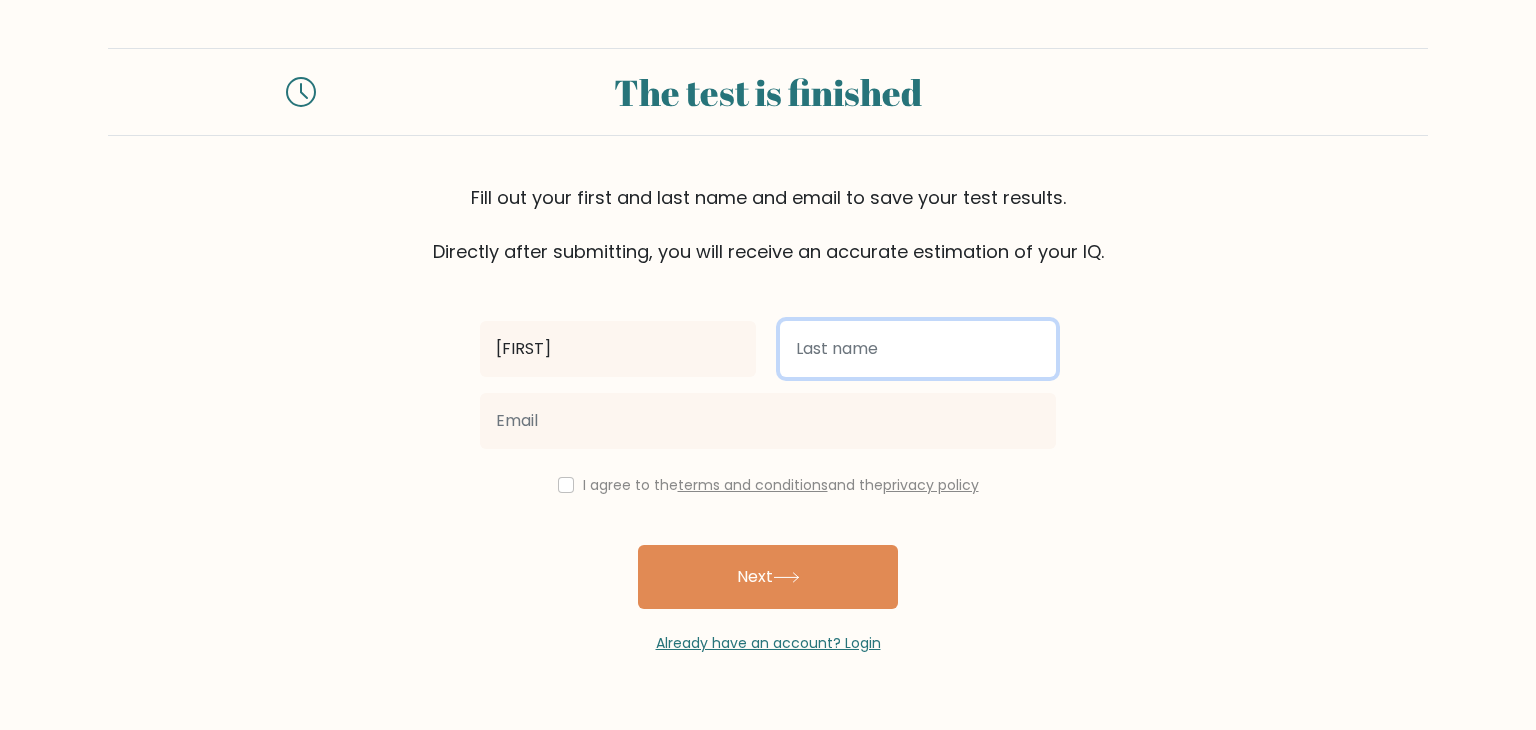 click at bounding box center (918, 349) 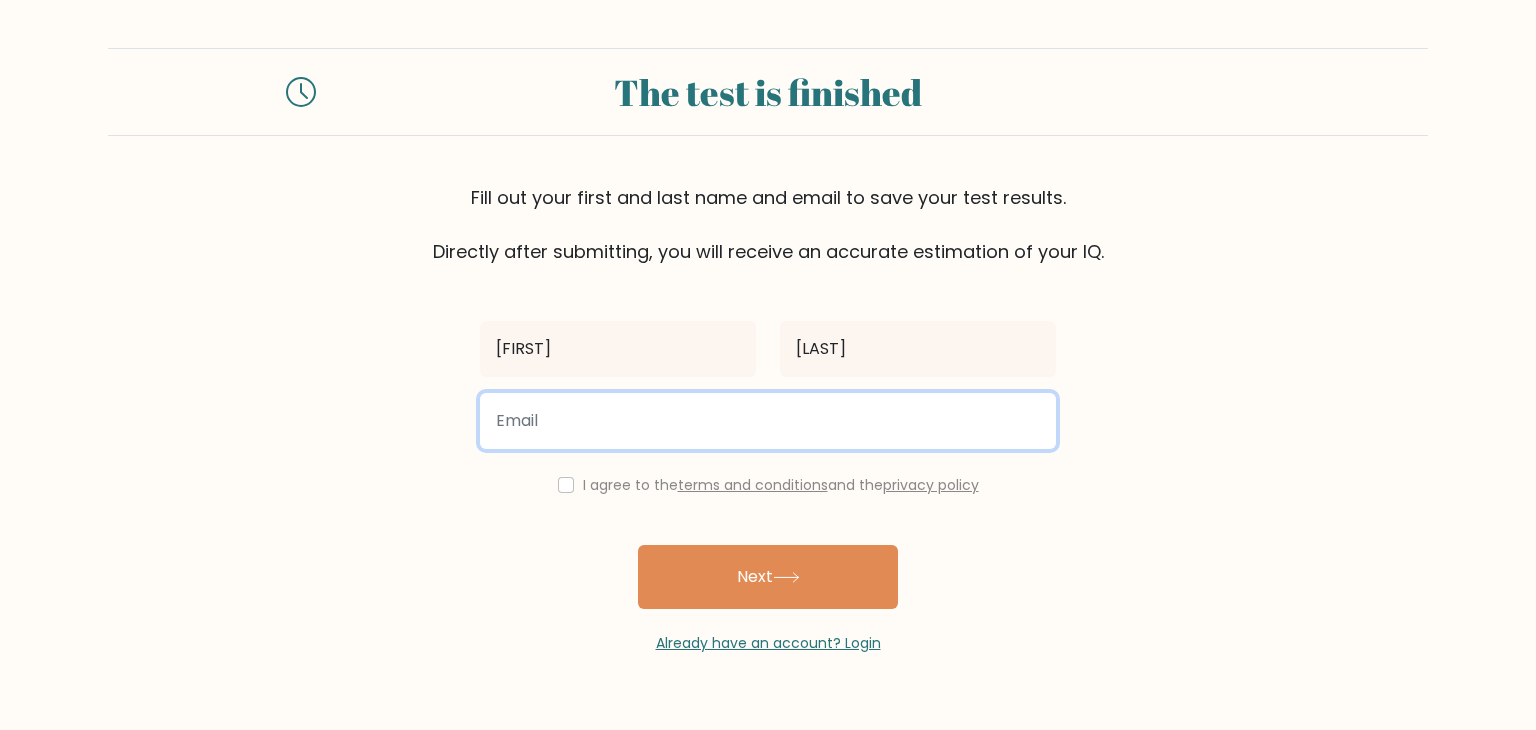 click at bounding box center [768, 421] 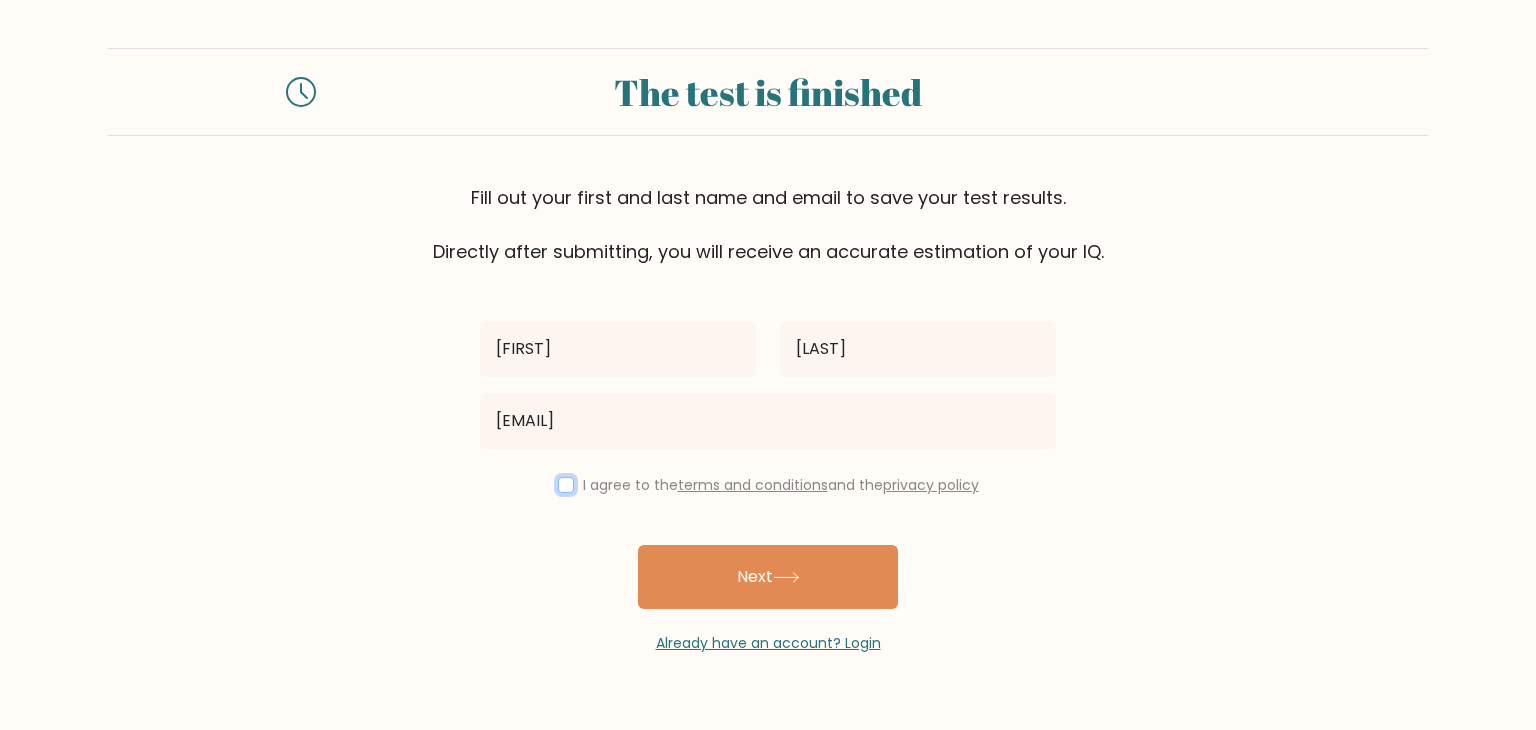 click at bounding box center (566, 485) 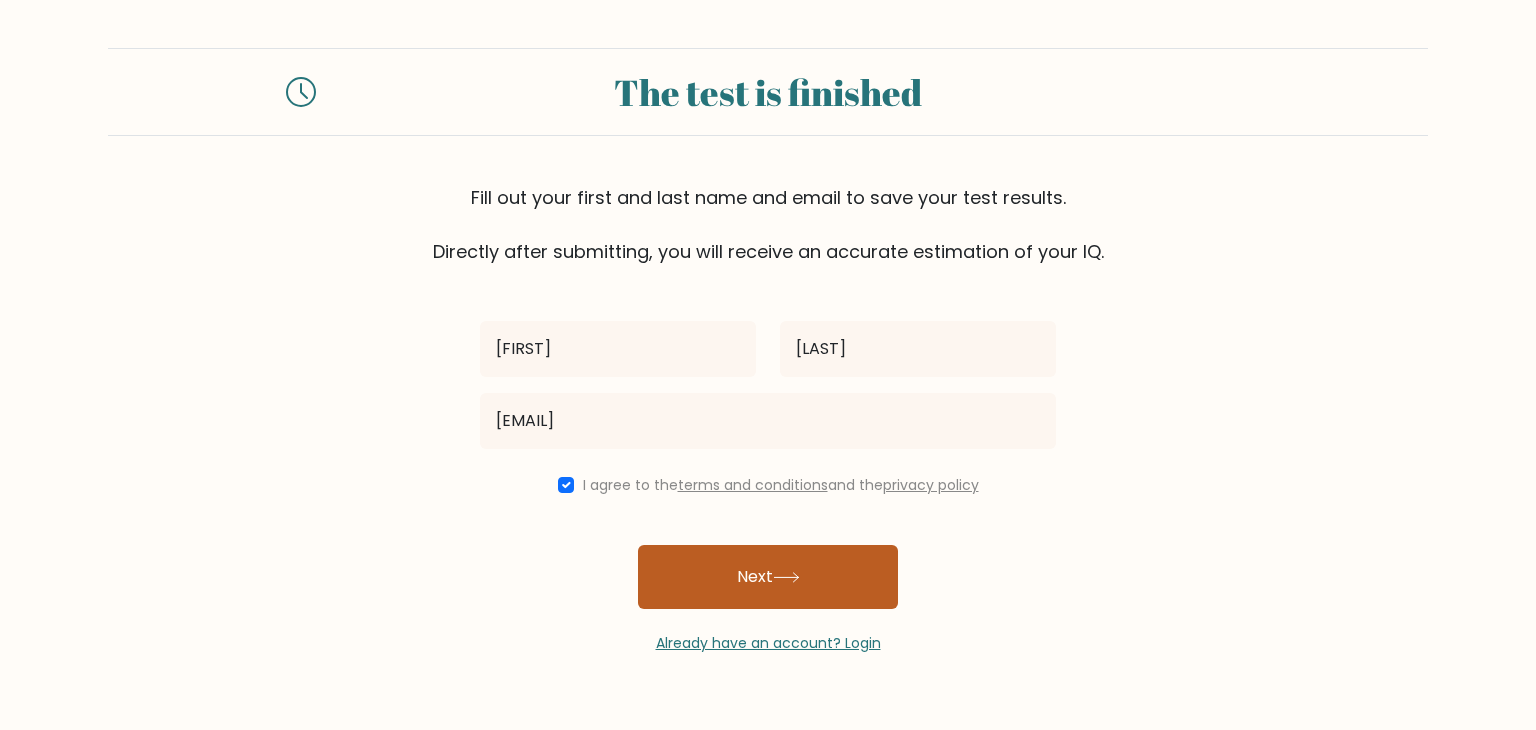 click on "Next" at bounding box center (768, 577) 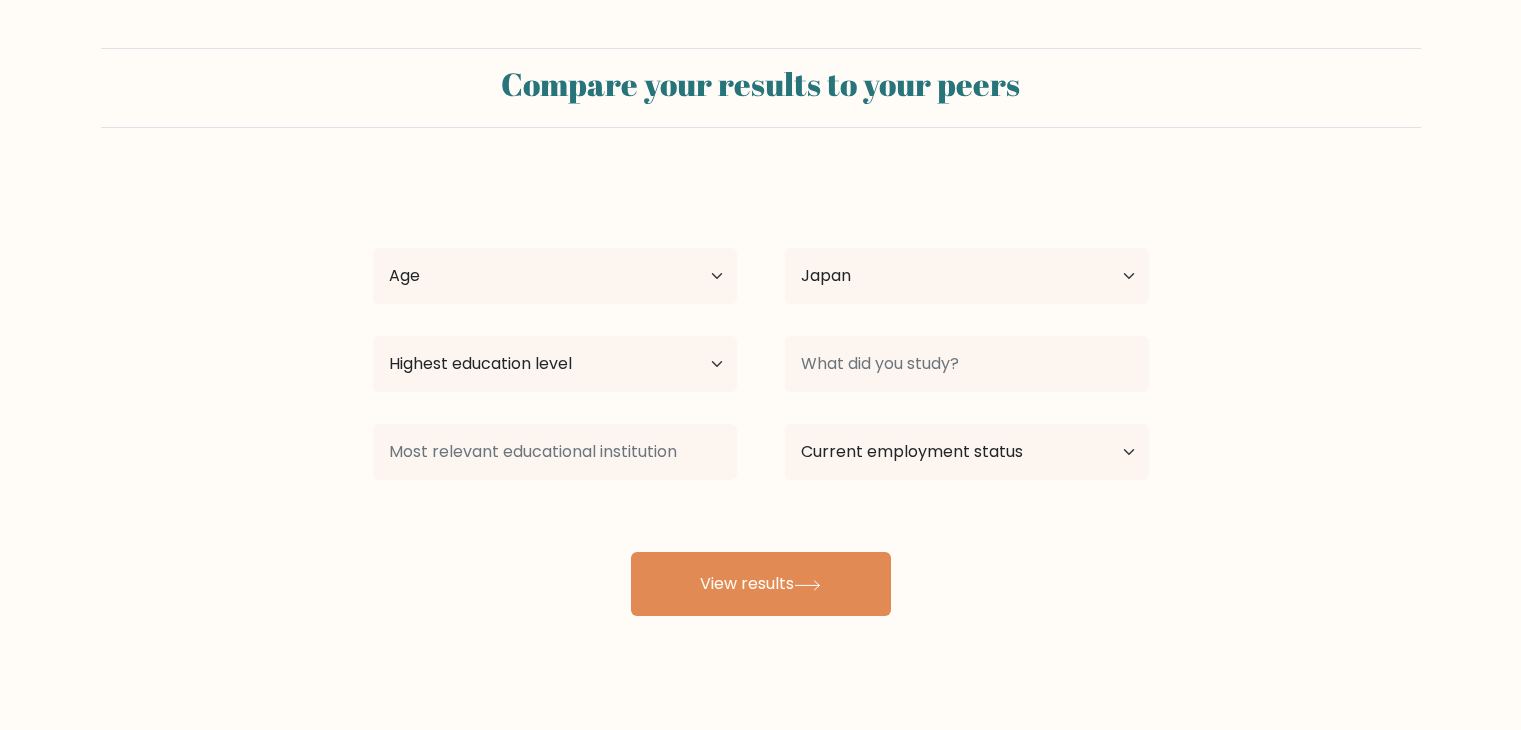 scroll, scrollTop: 0, scrollLeft: 0, axis: both 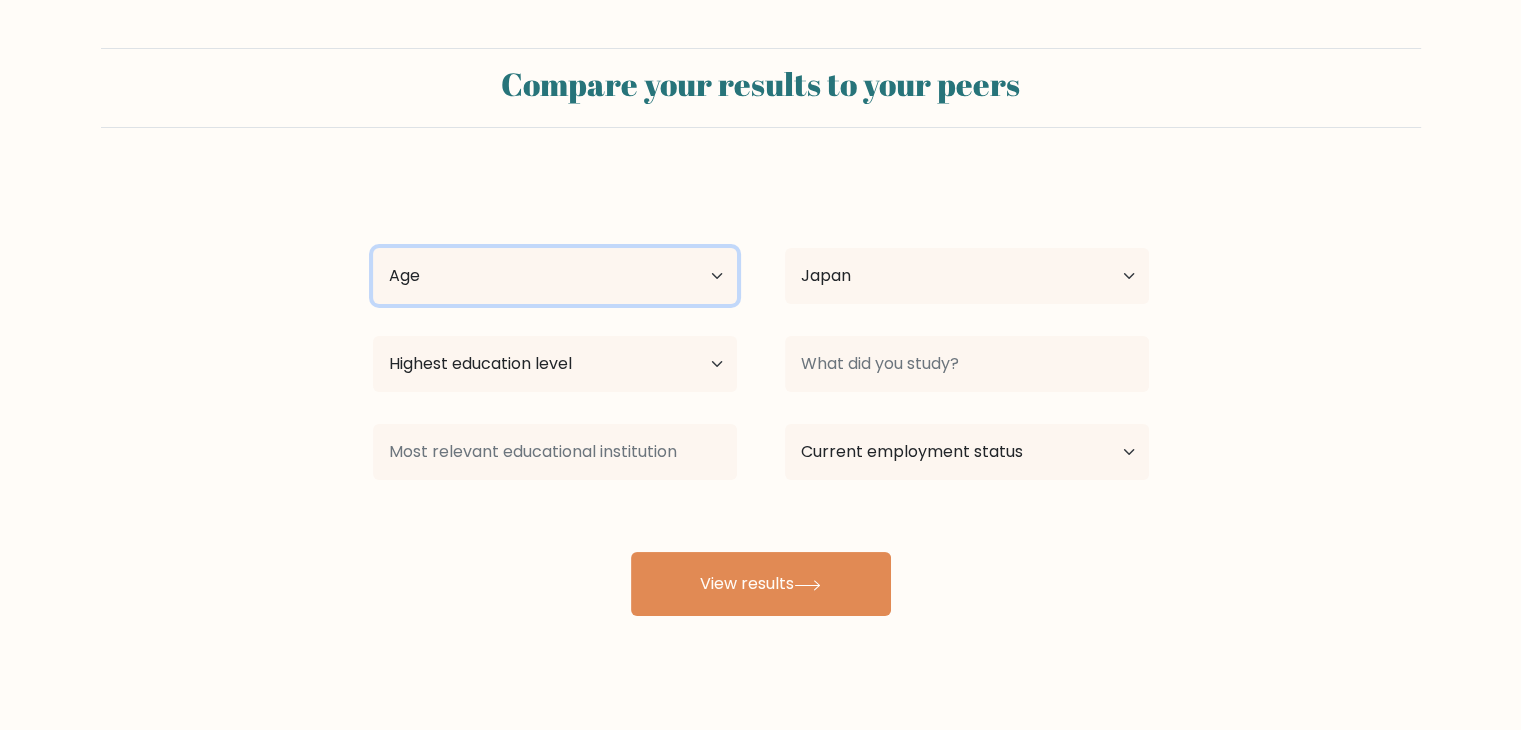 click on "Age
Under 18 years old
18-24 years old
25-34 years old
35-44 years old
45-54 years old
55-64 years old
65 years old and above" at bounding box center [555, 276] 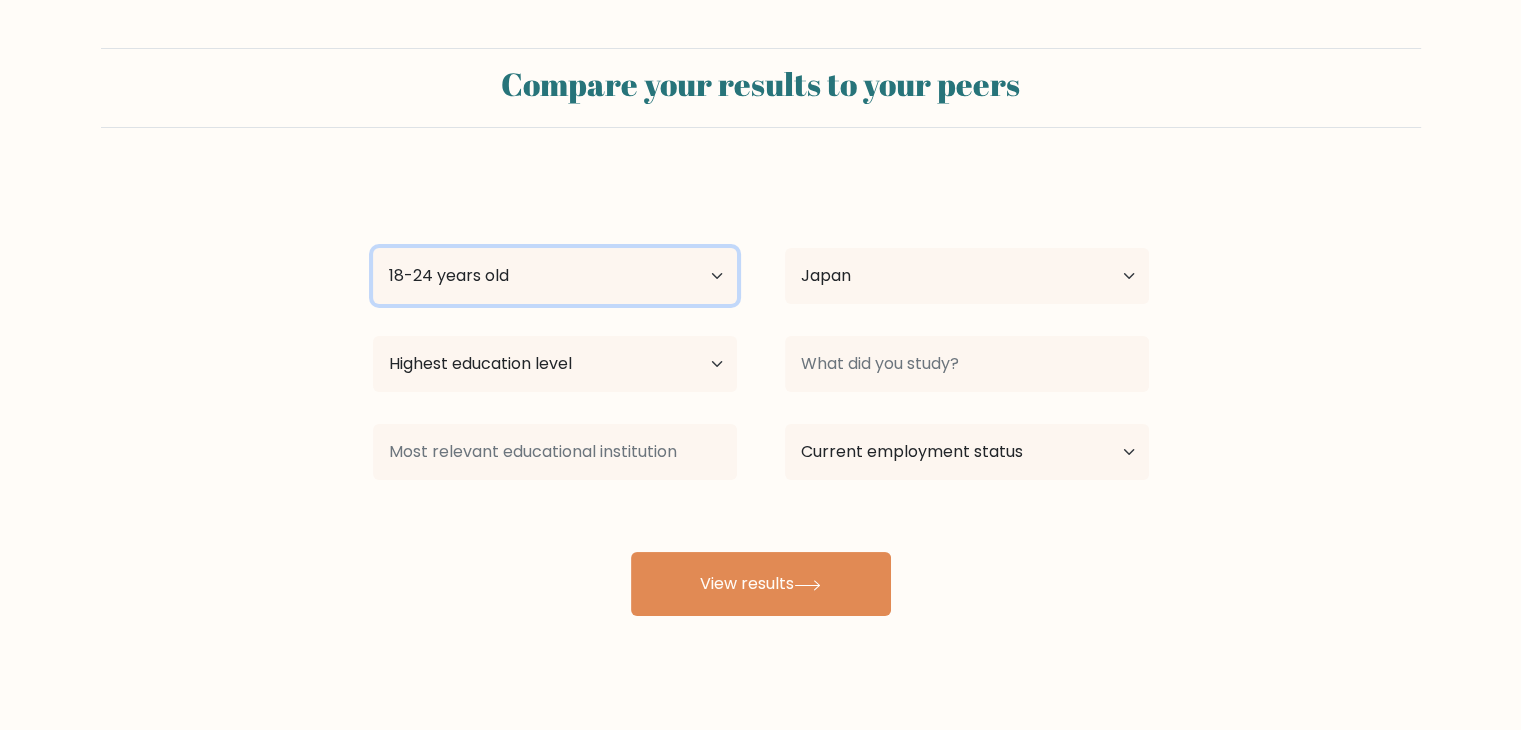 click on "Age
Under 18 years old
18-24 years old
25-34 years old
35-44 years old
45-54 years old
55-64 years old
65 years old and above" at bounding box center (555, 276) 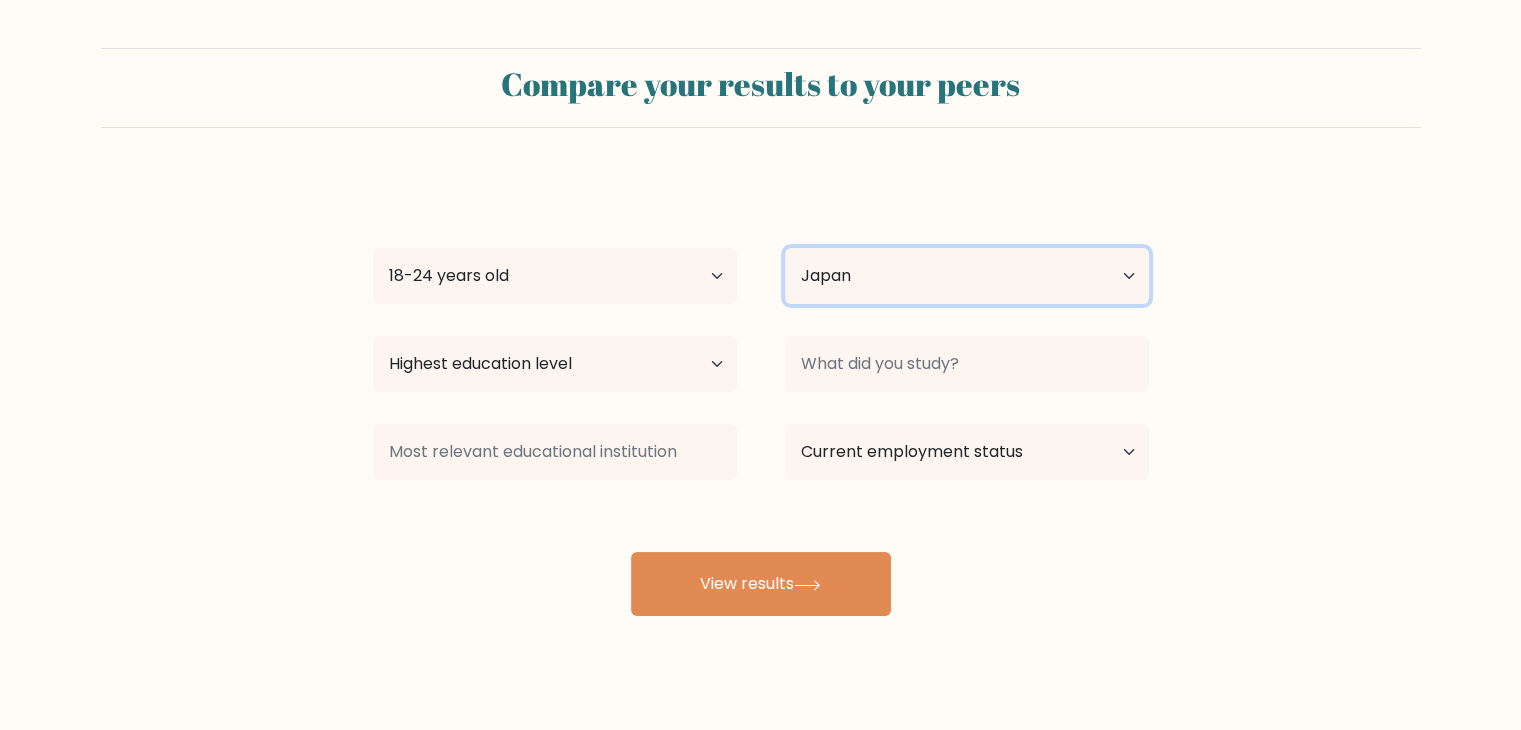 click on "Country
Afghanistan
Albania
Algeria
American Samoa
Andorra
Angola
Anguilla
Antarctica
Antigua and Barbuda
Argentina
Armenia
Aruba
Australia
Austria
Azerbaijan
Bahamas
Bahrain
Bangladesh
Barbados
Belarus
Belgium
Belize
Benin
Bermuda
Bhutan
Bolivia
Bonaire, Sint Eustatius and Saba
Bosnia and Herzegovina
Botswana
Bouvet Island
Brazil
British Indian Ocean Territory
Brunei
Bulgaria
Burkina Faso
Burundi
Cabo Verde
Cambodia
Cameroon
Canada
Cayman Islands
Central African Republic
Chad
Chile
China
Christmas Island
Cocos (Keeling) Islands
Colombia
Comoros
Congo
Congo (the Democratic Republic of the)
Cook Islands
Costa Rica
Côte d'Ivoire
Croatia
Cuba" at bounding box center [967, 276] 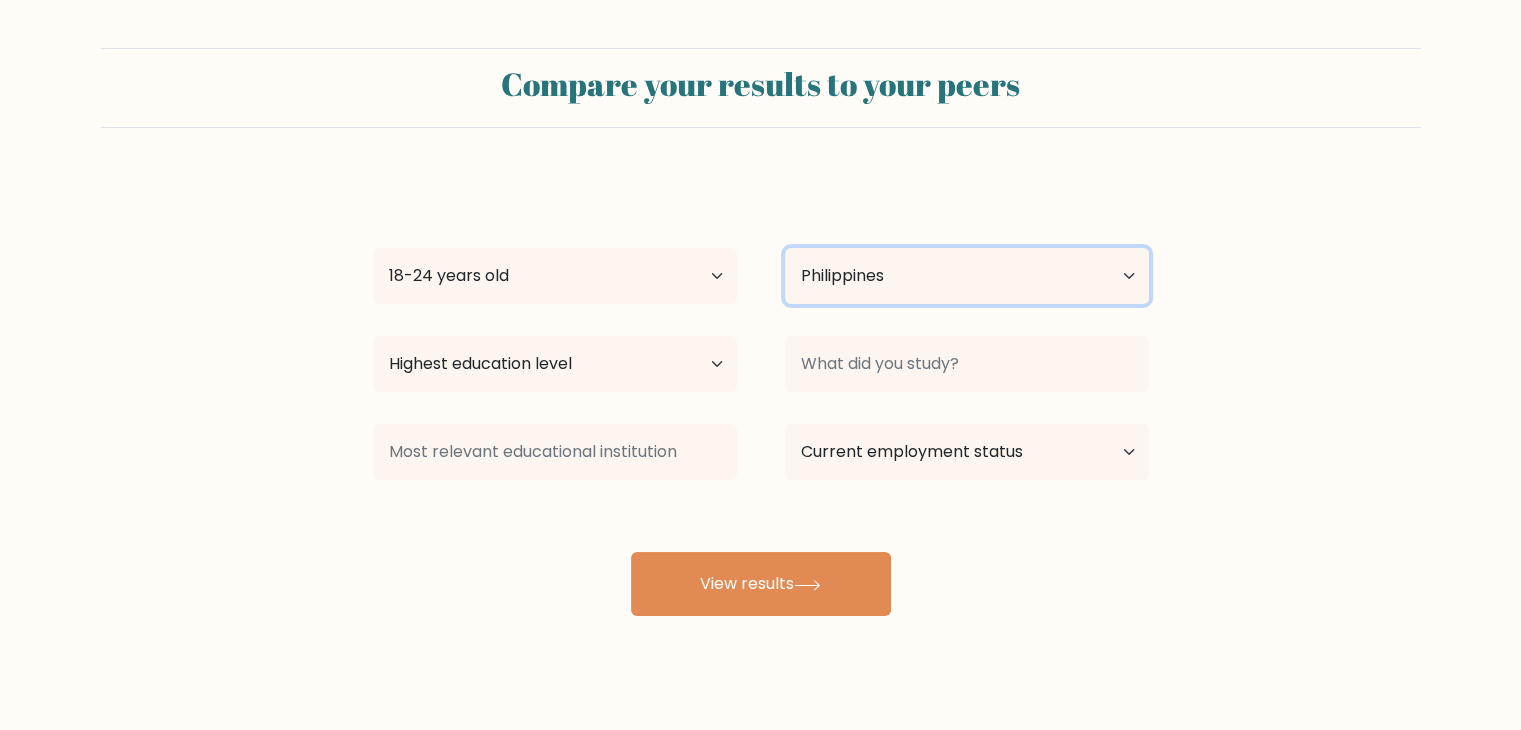 click on "Country
Afghanistan
Albania
Algeria
American Samoa
Andorra
Angola
Anguilla
Antarctica
Antigua and Barbuda
Argentina
Armenia
Aruba
Australia
Austria
Azerbaijan
Bahamas
Bahrain
Bangladesh
Barbados
Belarus
Belgium
Belize
Benin
Bermuda
Bhutan
Bolivia
Bonaire, Sint Eustatius and Saba
Bosnia and Herzegovina
Botswana
Bouvet Island
Brazil
British Indian Ocean Territory
Brunei
Bulgaria
Burkina Faso
Burundi
Cabo Verde
Cambodia
Cameroon
Canada
Cayman Islands
Central African Republic
Chad
Chile
China
Christmas Island
Cocos (Keeling) Islands
Colombia
Comoros
Congo
Congo (the Democratic Republic of the)
Cook Islands
Costa Rica
Côte d'Ivoire
Croatia
Cuba" at bounding box center [967, 276] 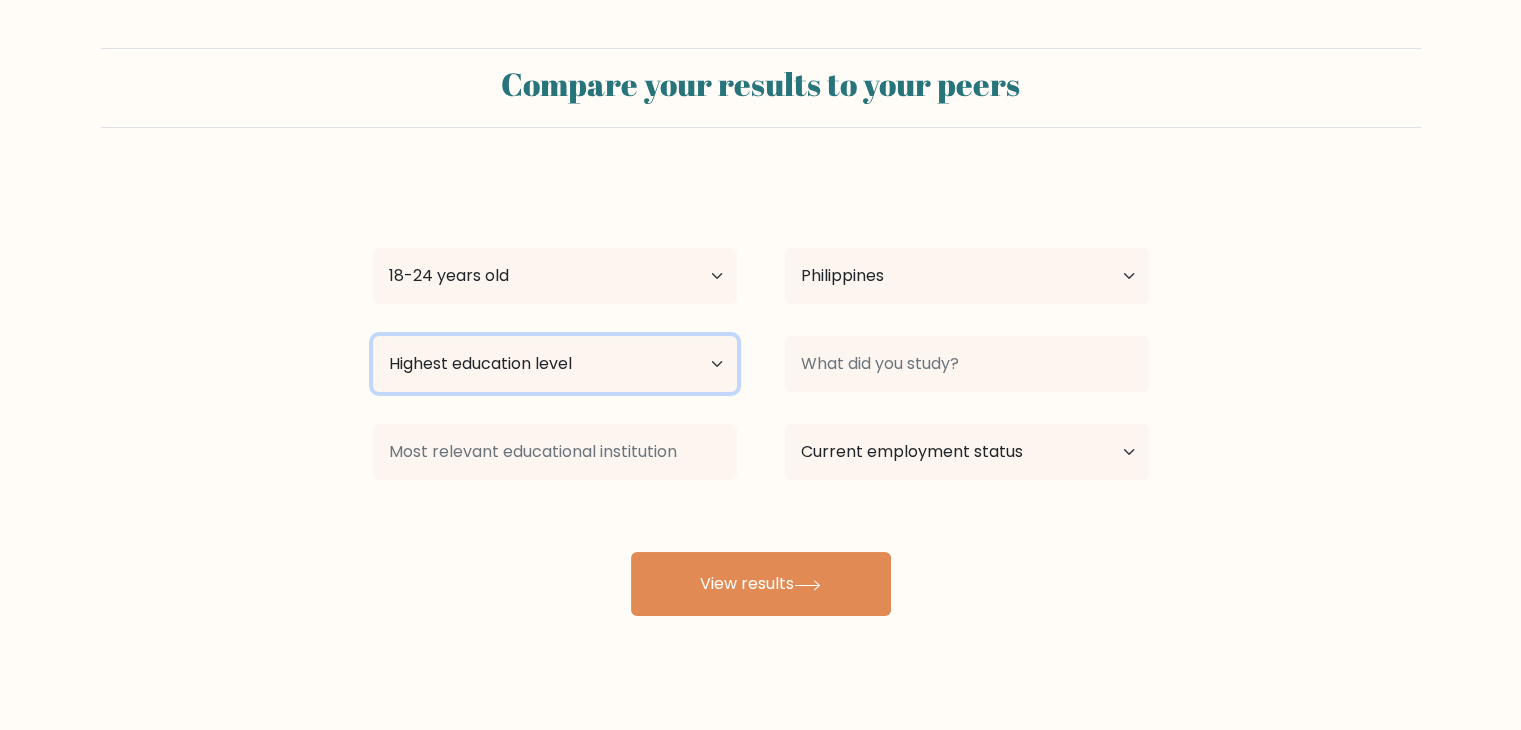 click on "Highest education level
No schooling
Primary
Lower Secondary
Upper Secondary
Occupation Specific
Bachelor's degree
Master's degree
Doctoral degree" at bounding box center (555, 364) 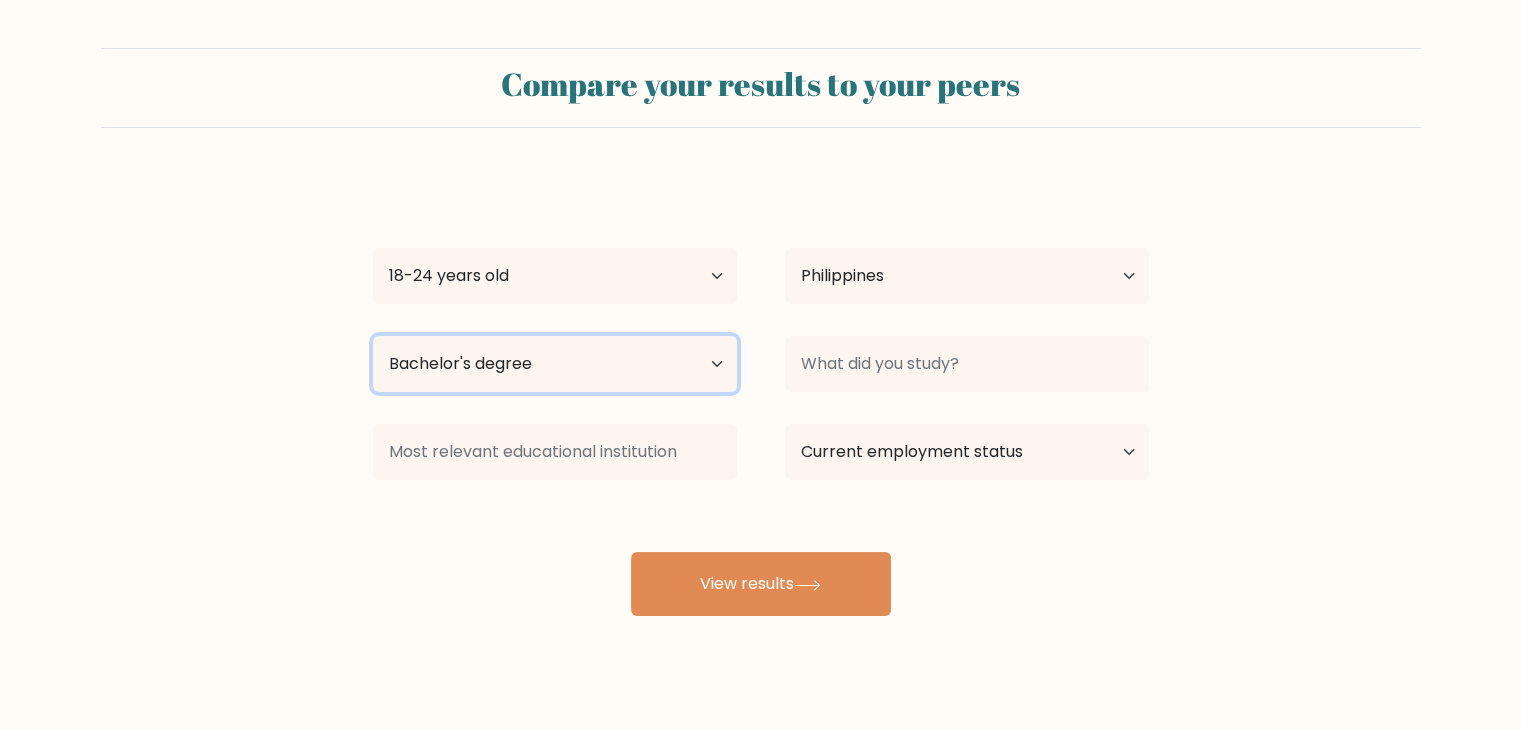 click on "Highest education level
No schooling
Primary
Lower Secondary
Upper Secondary
Occupation Specific
Bachelor's degree
Master's degree
Doctoral degree" at bounding box center (555, 364) 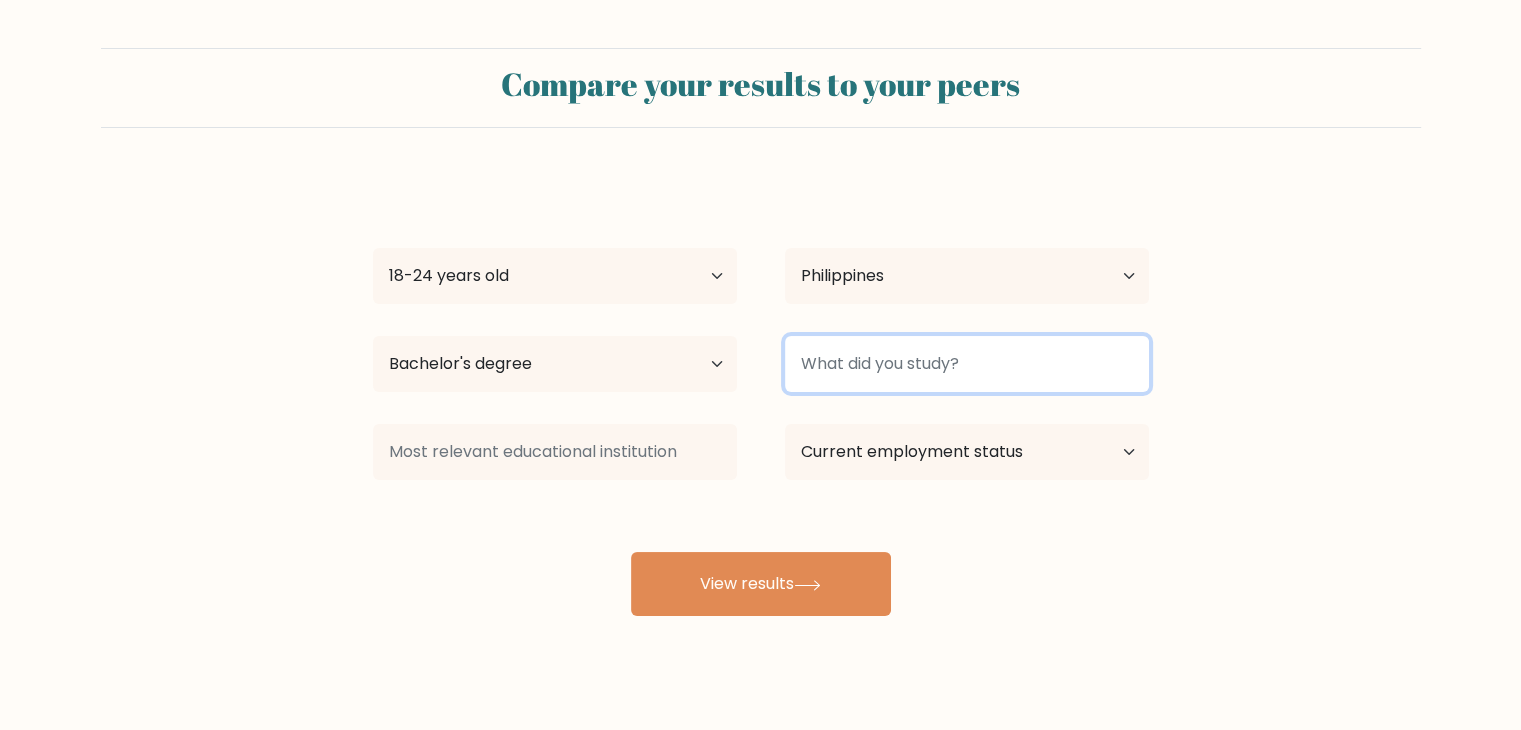 click at bounding box center [967, 364] 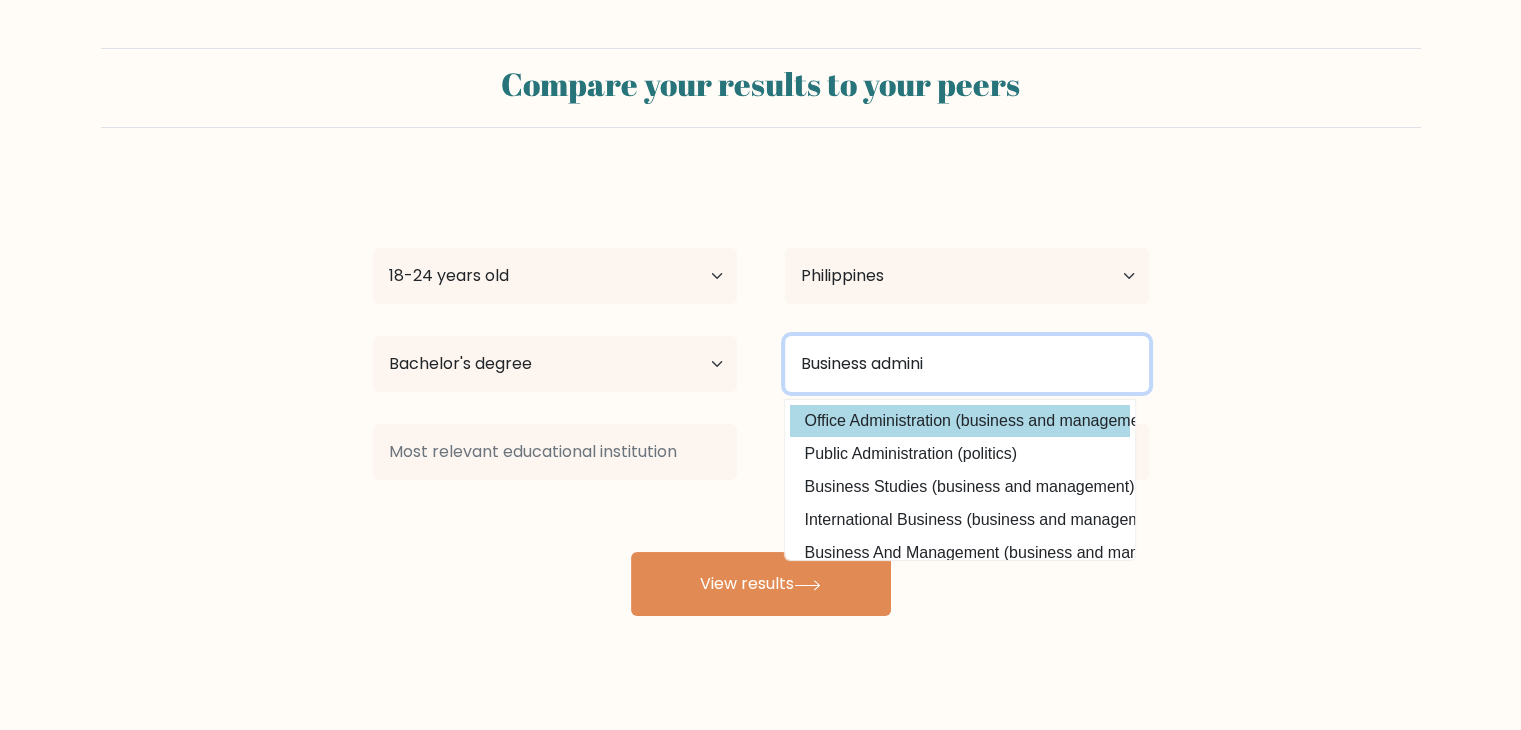 type on "Business admini" 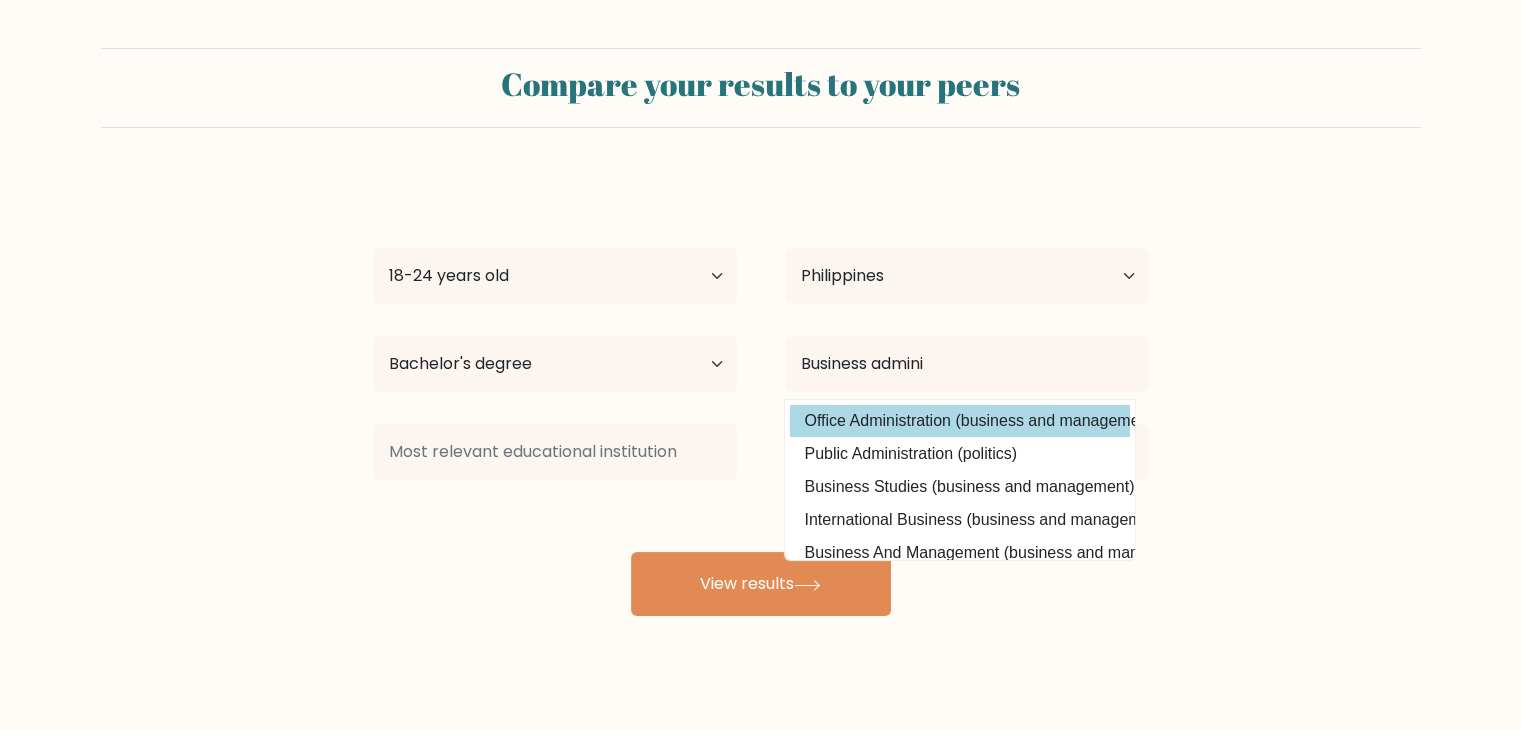 click on "Chezka
Mercado
Age
Under 18 years old
18-24 years old
25-34 years old
35-44 years old
45-54 years old
55-64 years old
65 years old and above
Country
Afghanistan
Albania
Algeria
American Samoa
Andorra
Angola
Anguilla
Antarctica
Antigua and Barbuda
Argentina
Armenia
Aruba
Australia
Austria
Azerbaijan
Bahamas
Bahrain
Bangladesh
Barbados
Belarus
Belgium
Belize
Benin
Bermuda
Bhutan
Bolivia
Bonaire, Sint Eustatius and Saba
Bosnia and Herzegovina
Botswana
Bouvet Island
Brazil
Brunei" at bounding box center (761, 396) 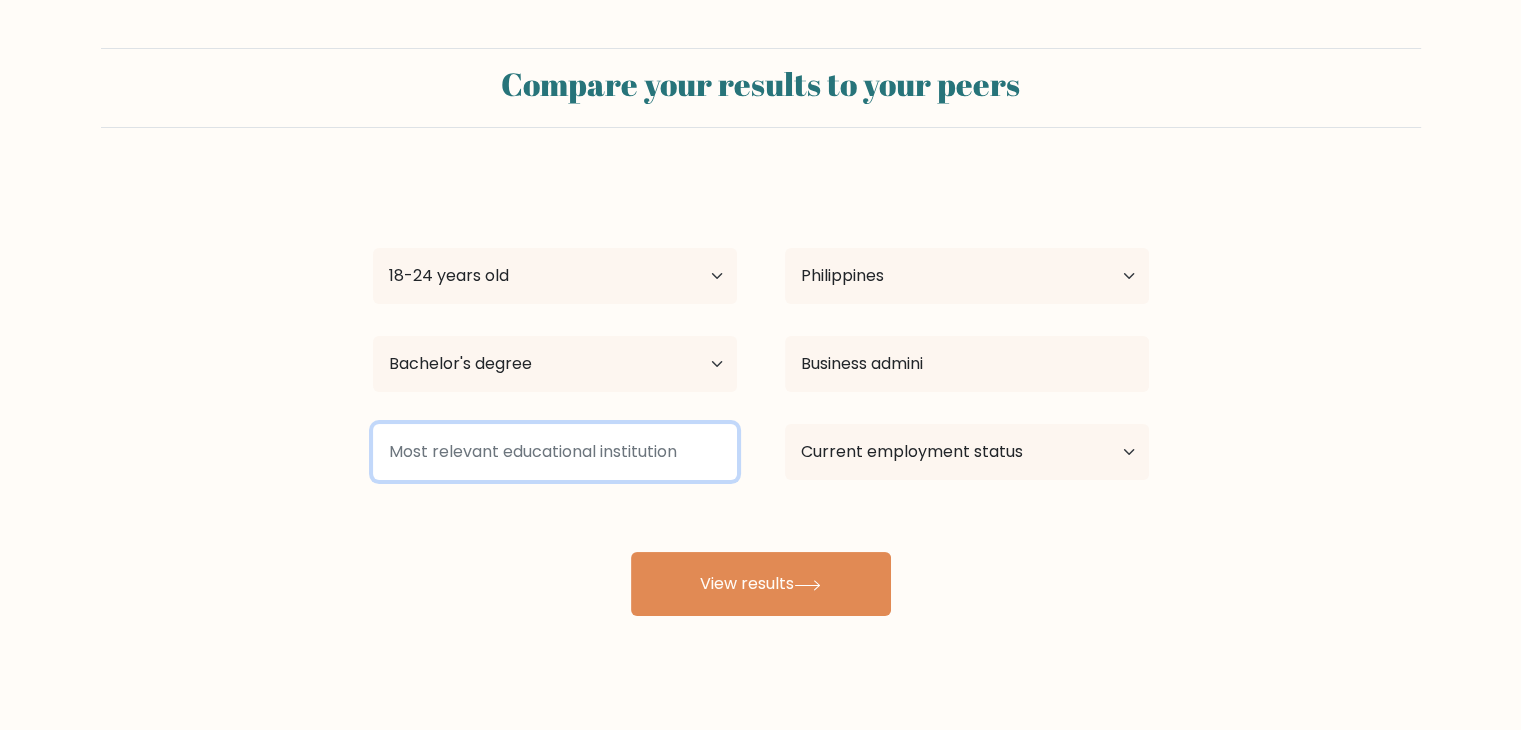 click at bounding box center [555, 452] 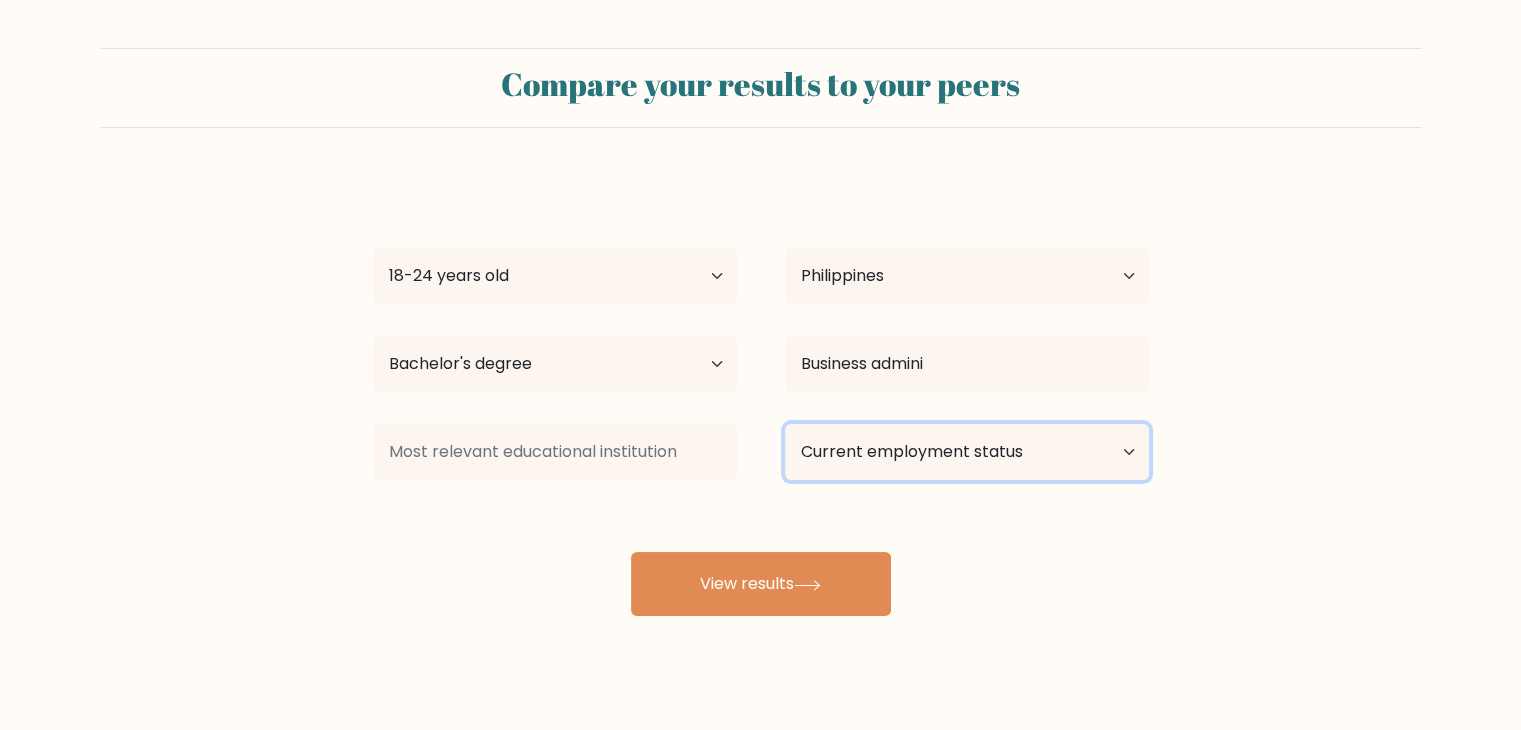 click on "Current employment status
Employed
Student
Retired
Other / prefer not to answer" at bounding box center (967, 452) 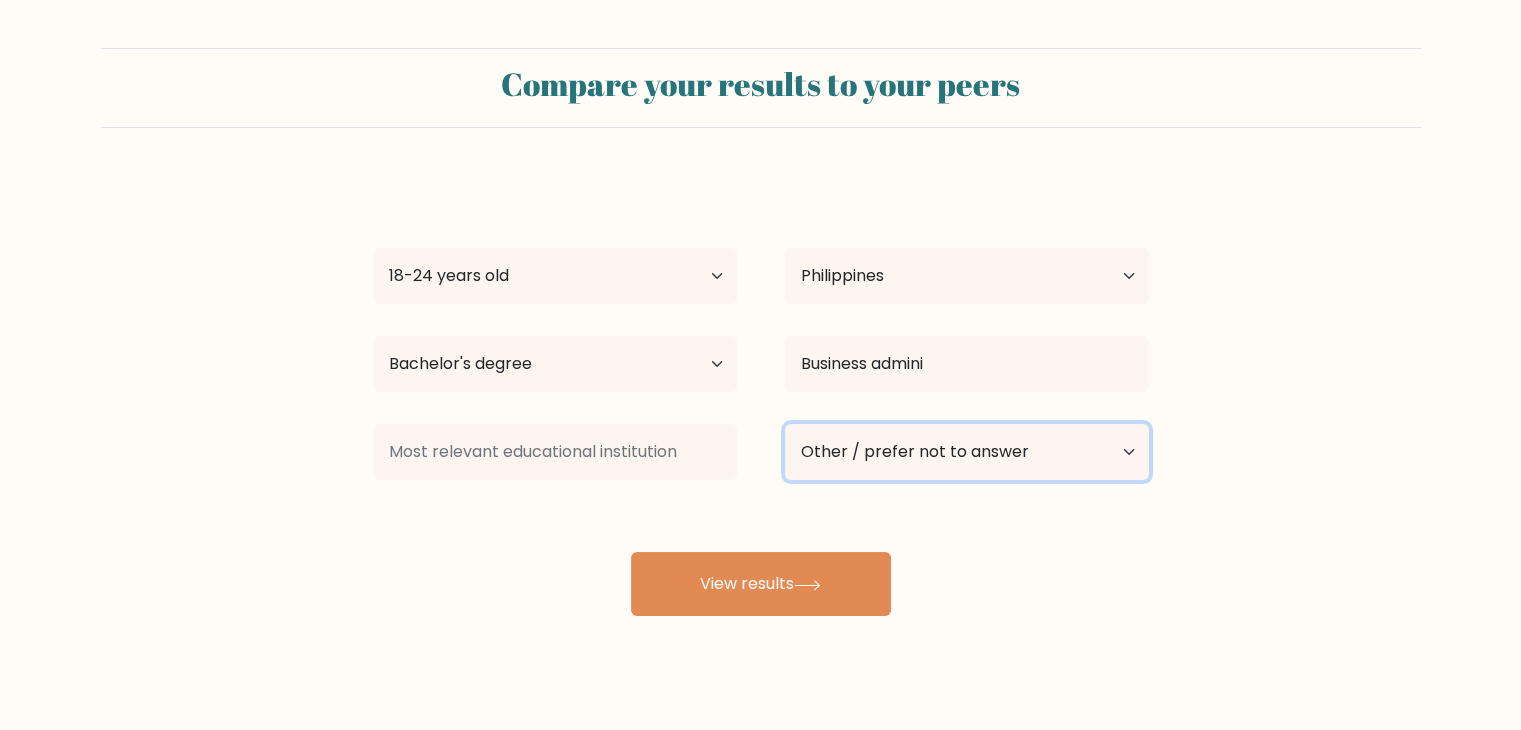 click on "Current employment status
Employed
Student
Retired
Other / prefer not to answer" at bounding box center [967, 452] 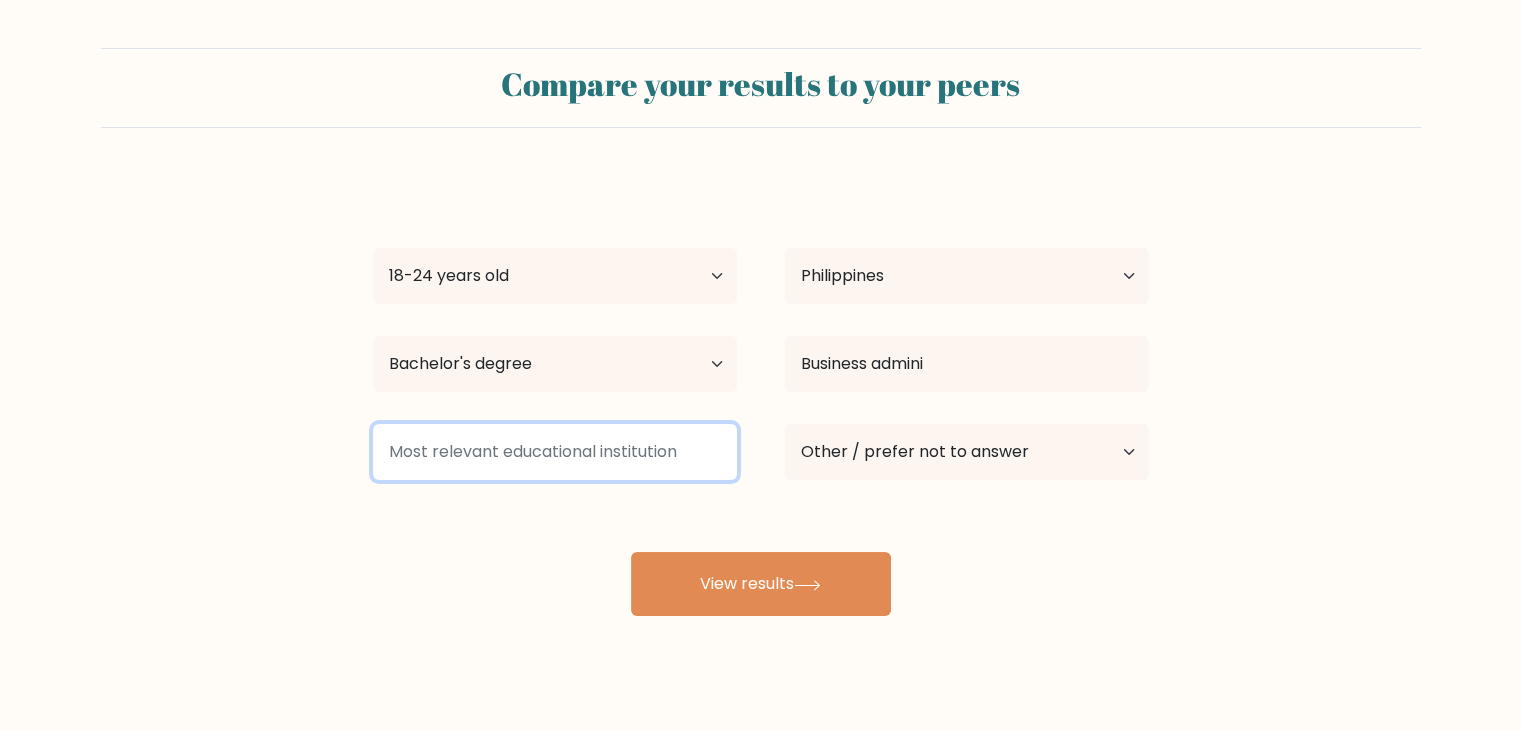 click at bounding box center [555, 452] 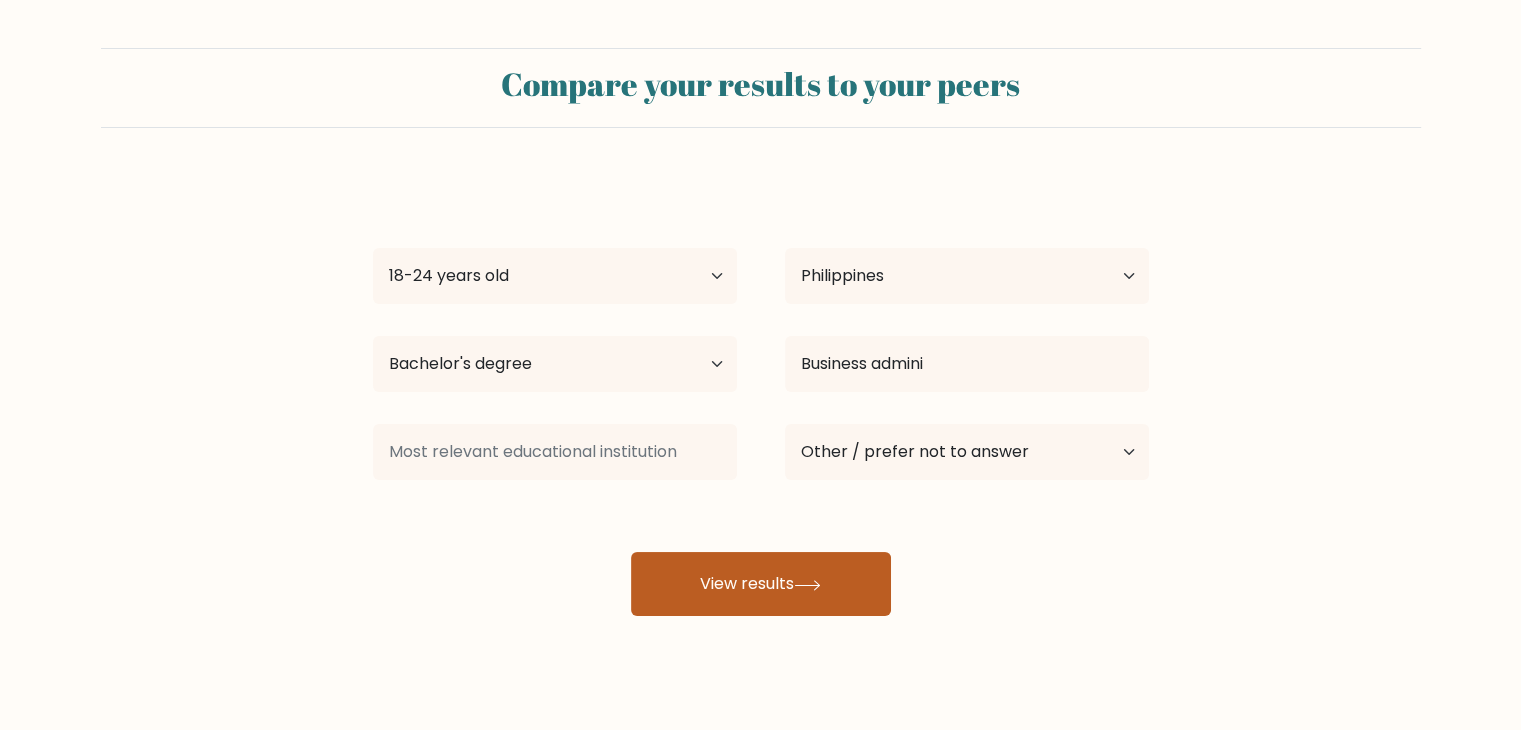 click on "View results" at bounding box center (761, 584) 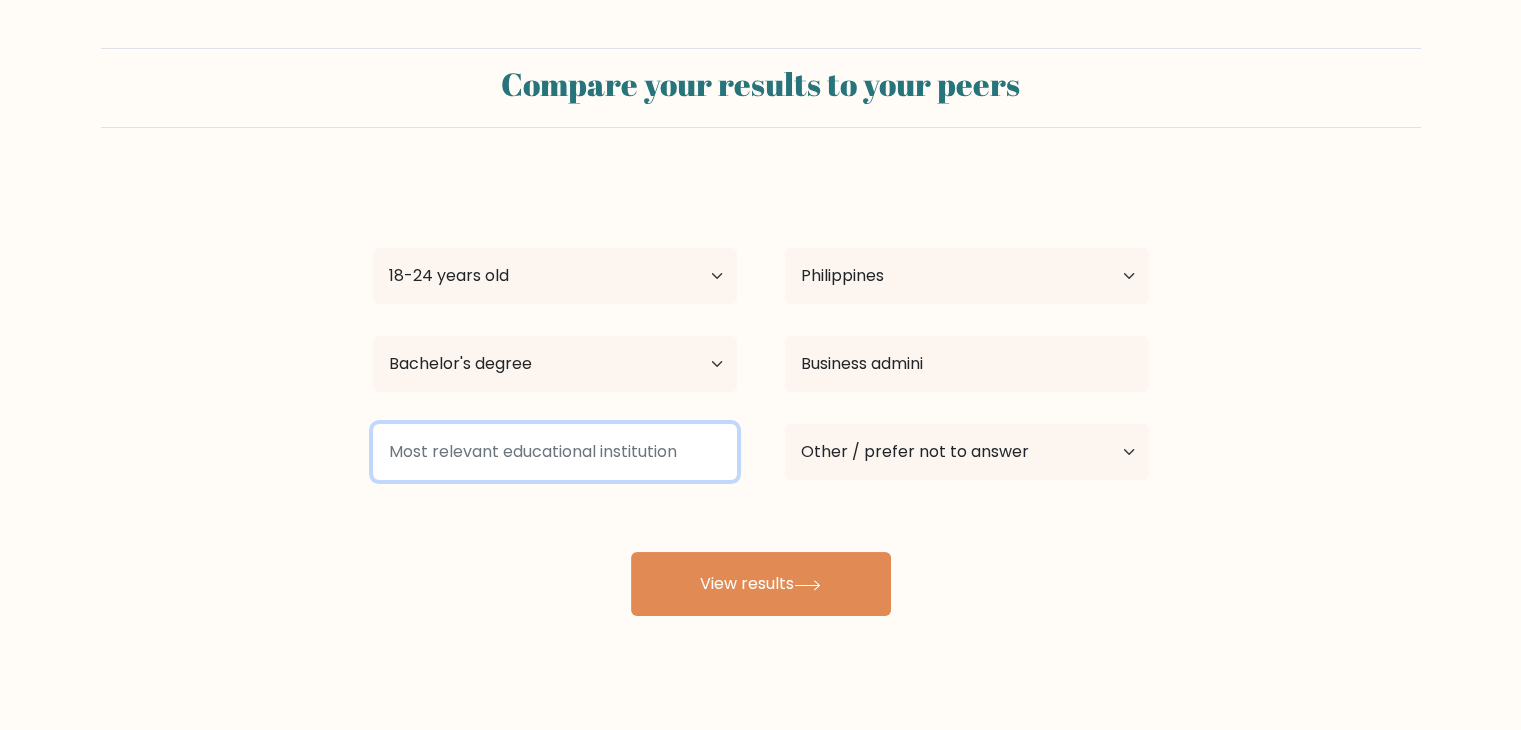 click at bounding box center (555, 452) 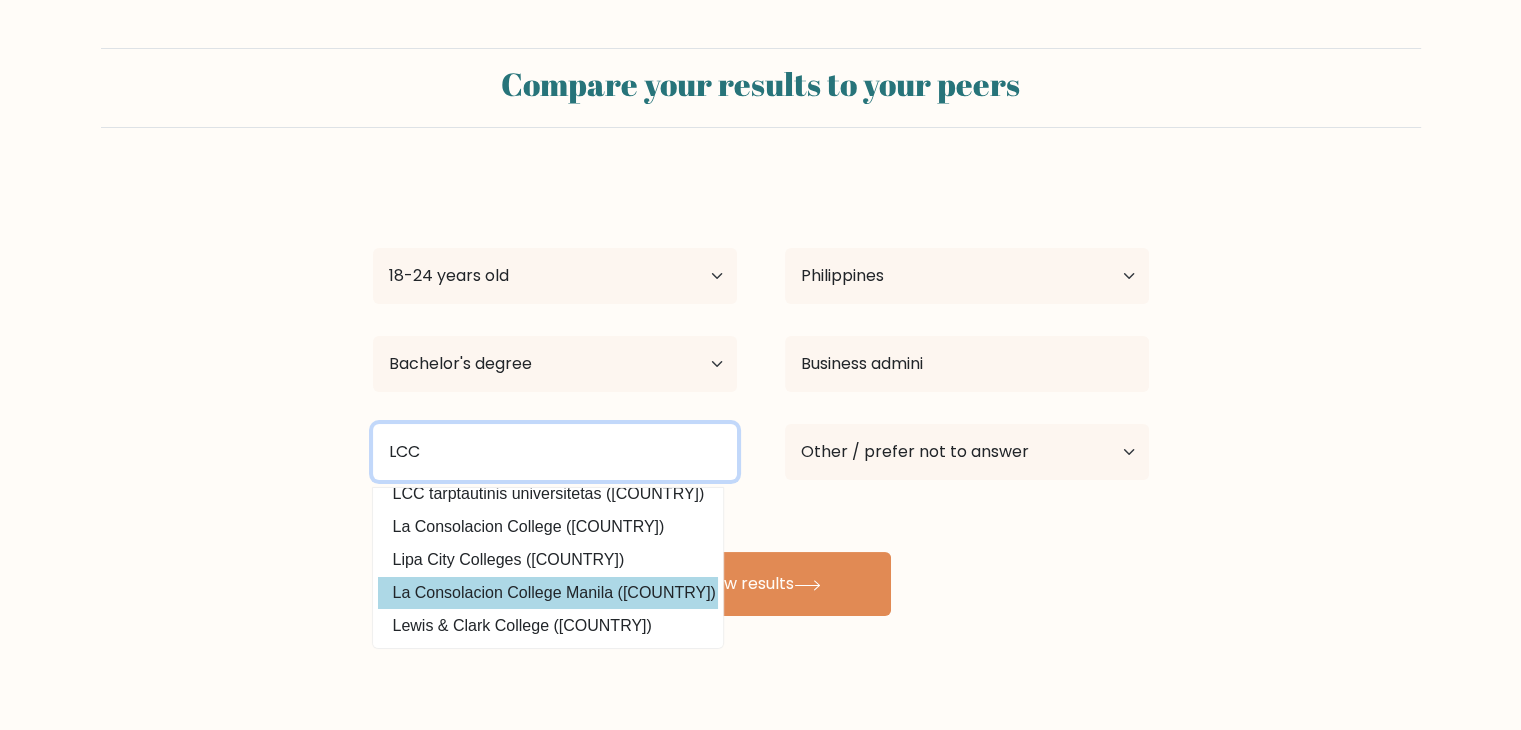 scroll, scrollTop: 0, scrollLeft: 0, axis: both 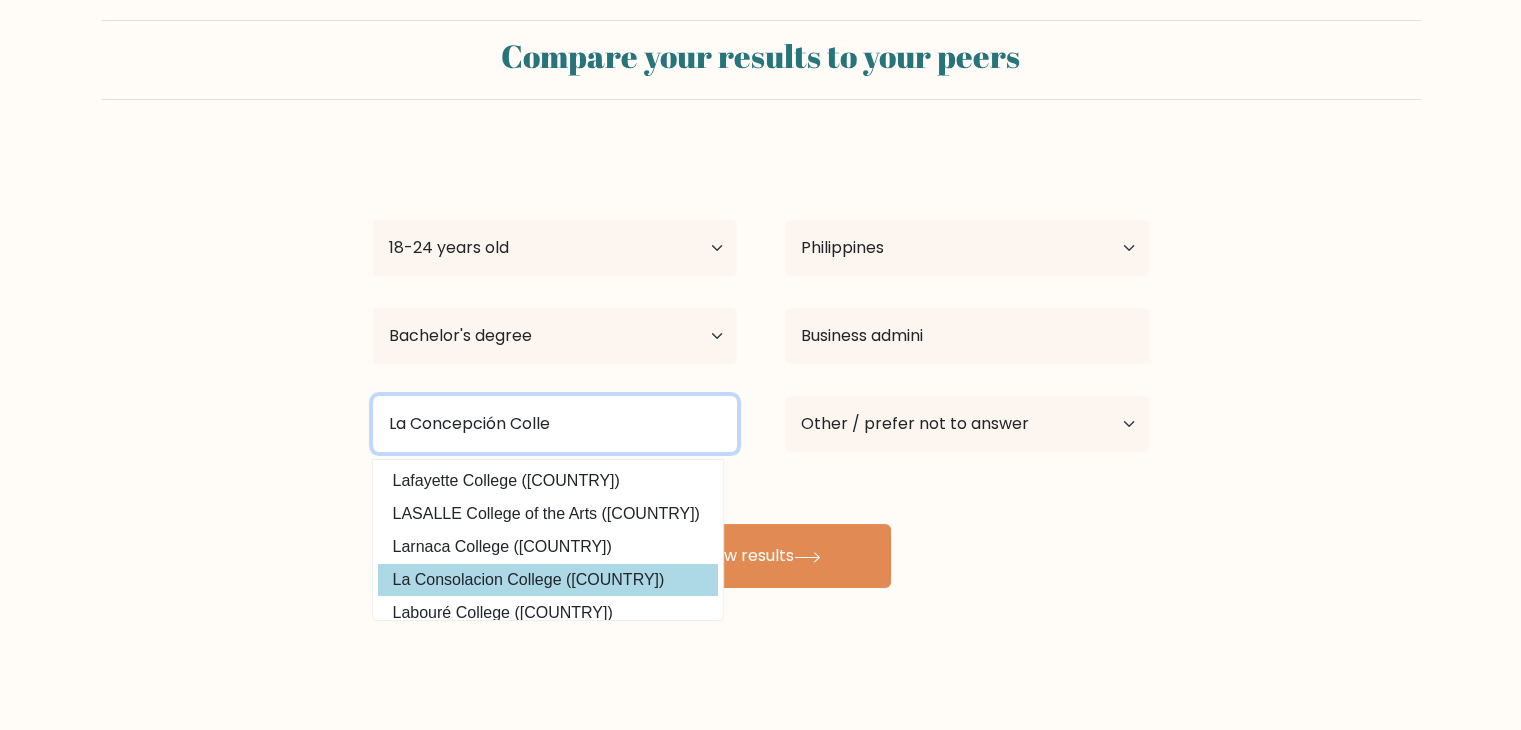 type on "La Concepcion Colle" 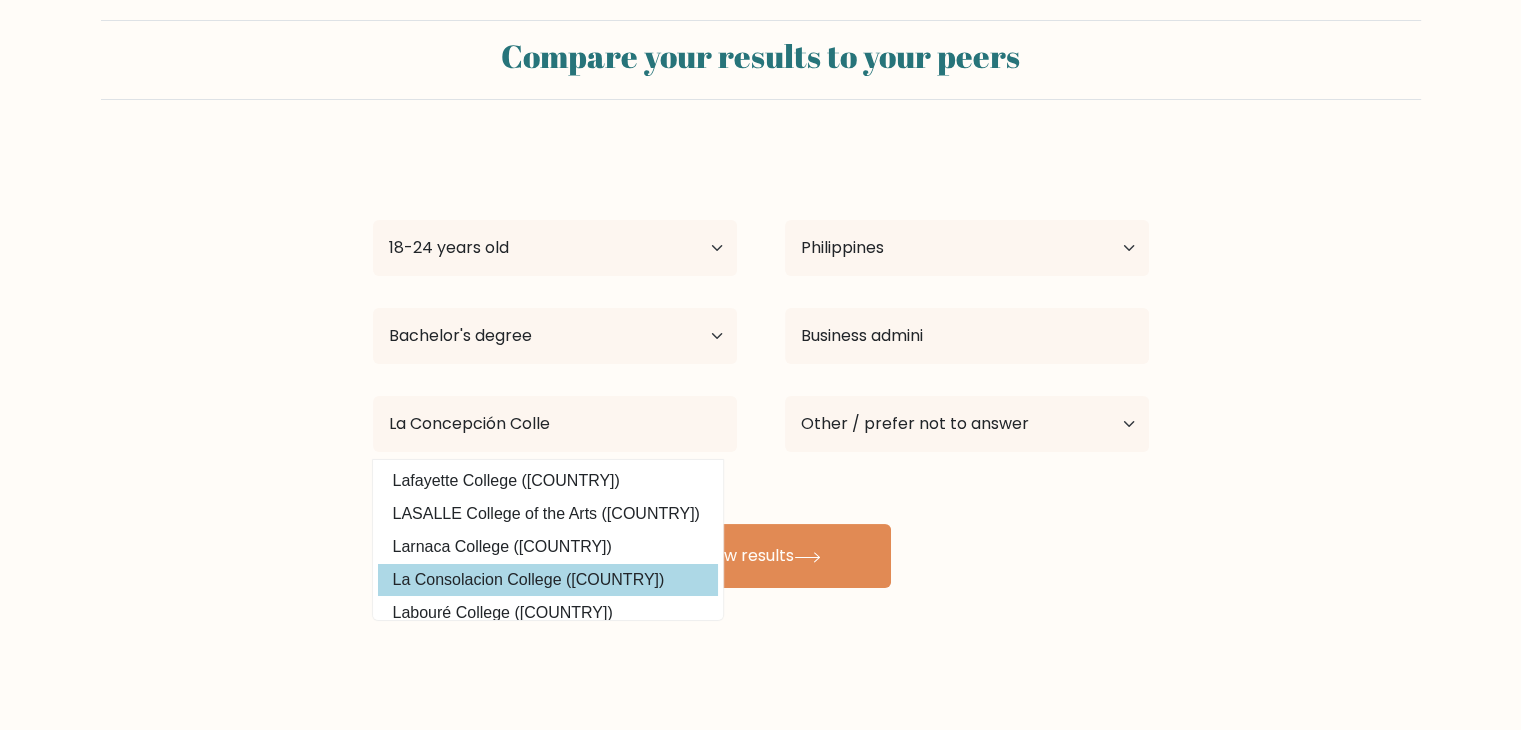 click on "Compare your results to your peers
Chezka
Mercado
Age
Under 18 years old
18-24 years old
25-34 years old
35-44 years old
45-54 years old
55-64 years old
65 years old and above
Country
Afghanistan
Albania
Algeria
American Samoa
Andorra
Angola
Anguilla
Antarctica
Antigua and Barbuda
Argentina
Armenia
Aruba" at bounding box center [760, 351] 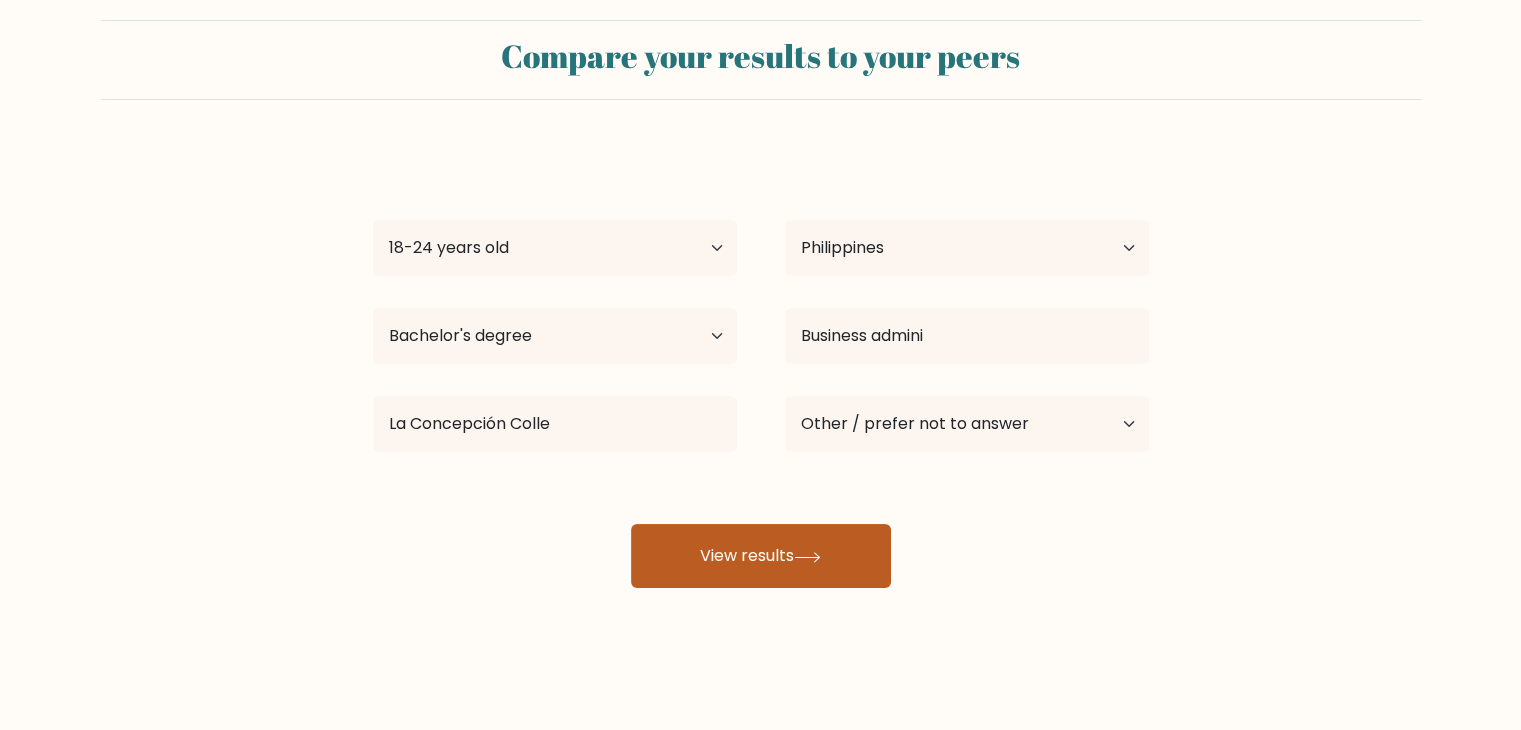 click on "View results" at bounding box center [761, 556] 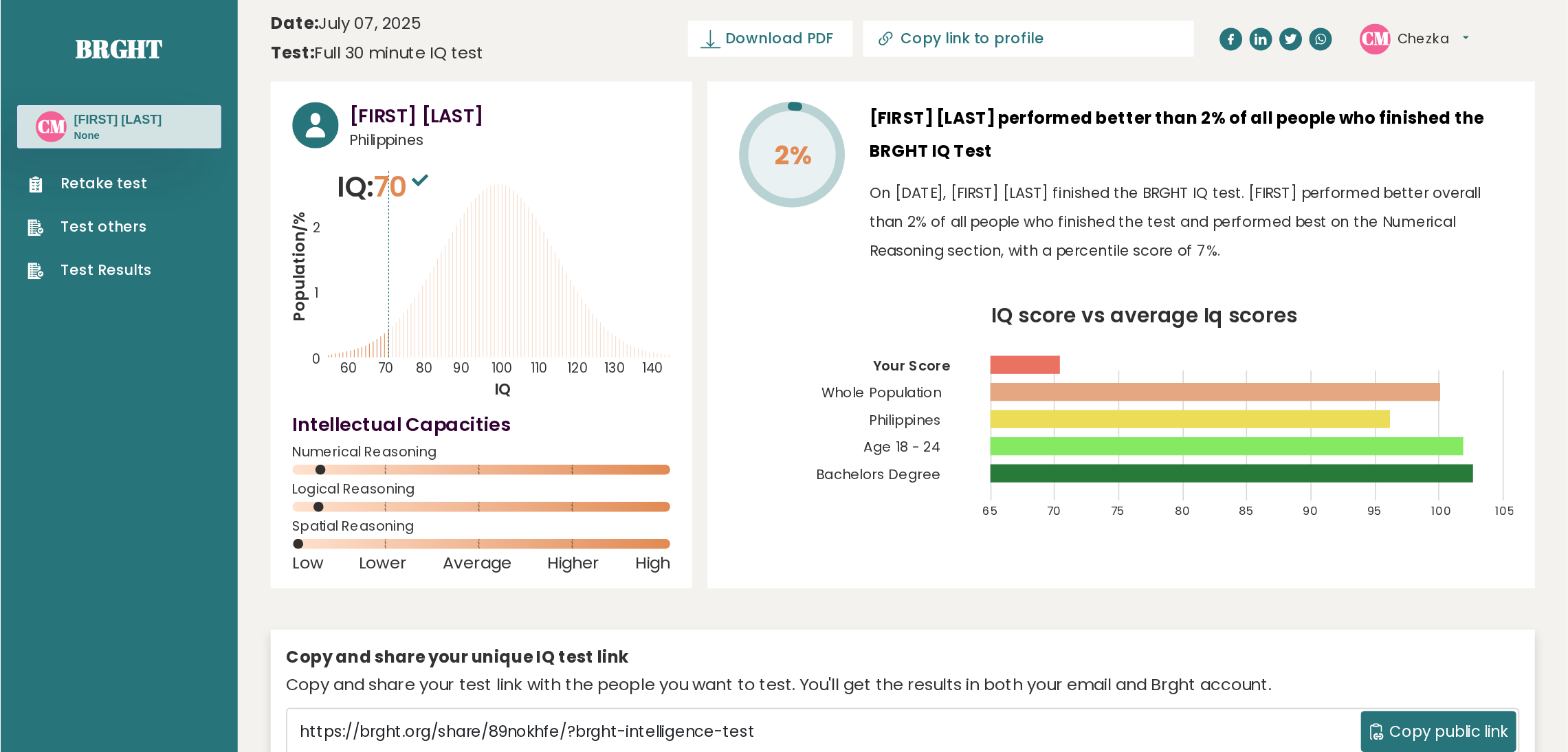 scroll, scrollTop: 0, scrollLeft: 0, axis: both 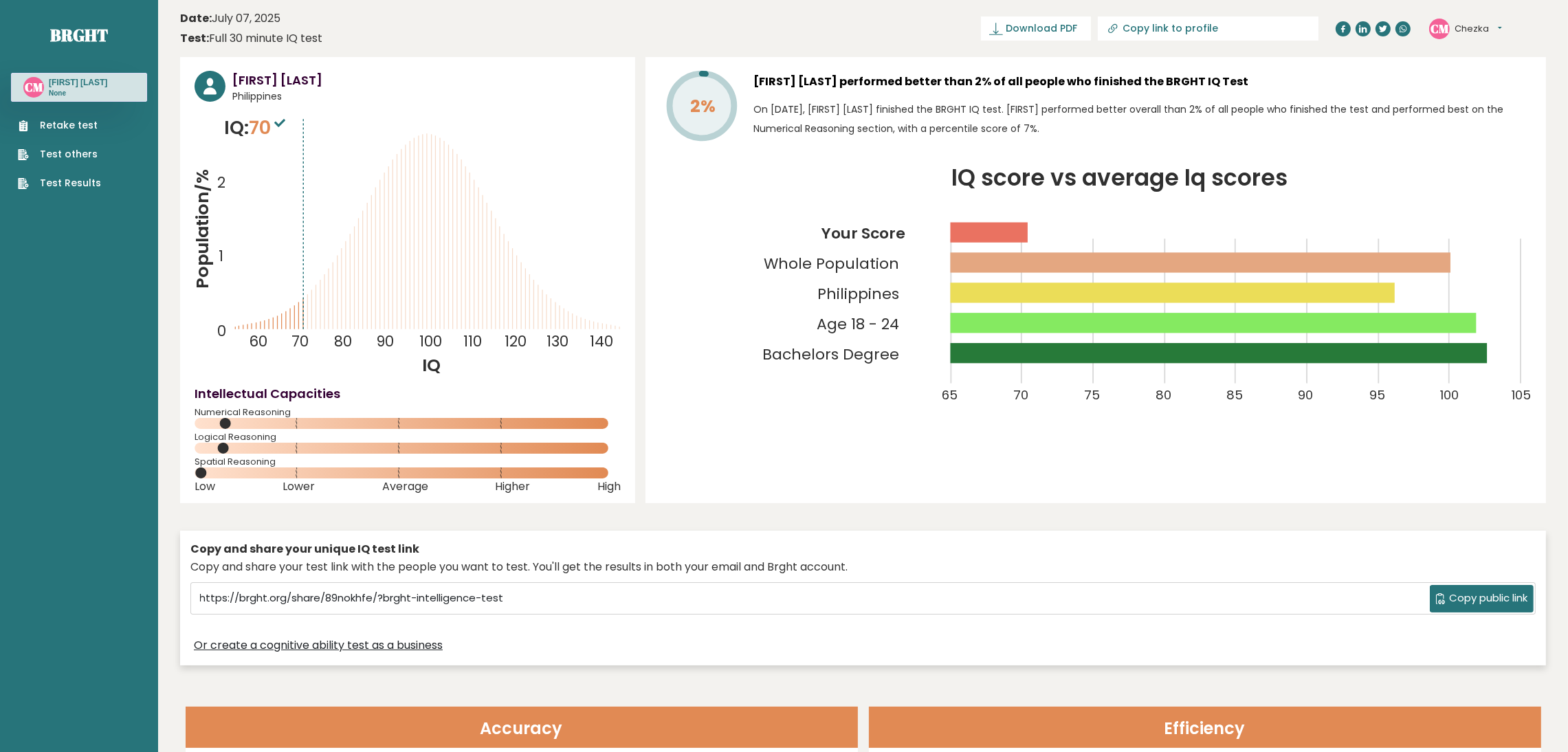 drag, startPoint x: 982, startPoint y: 1, endPoint x: 1133, endPoint y: 688, distance: 703.39889 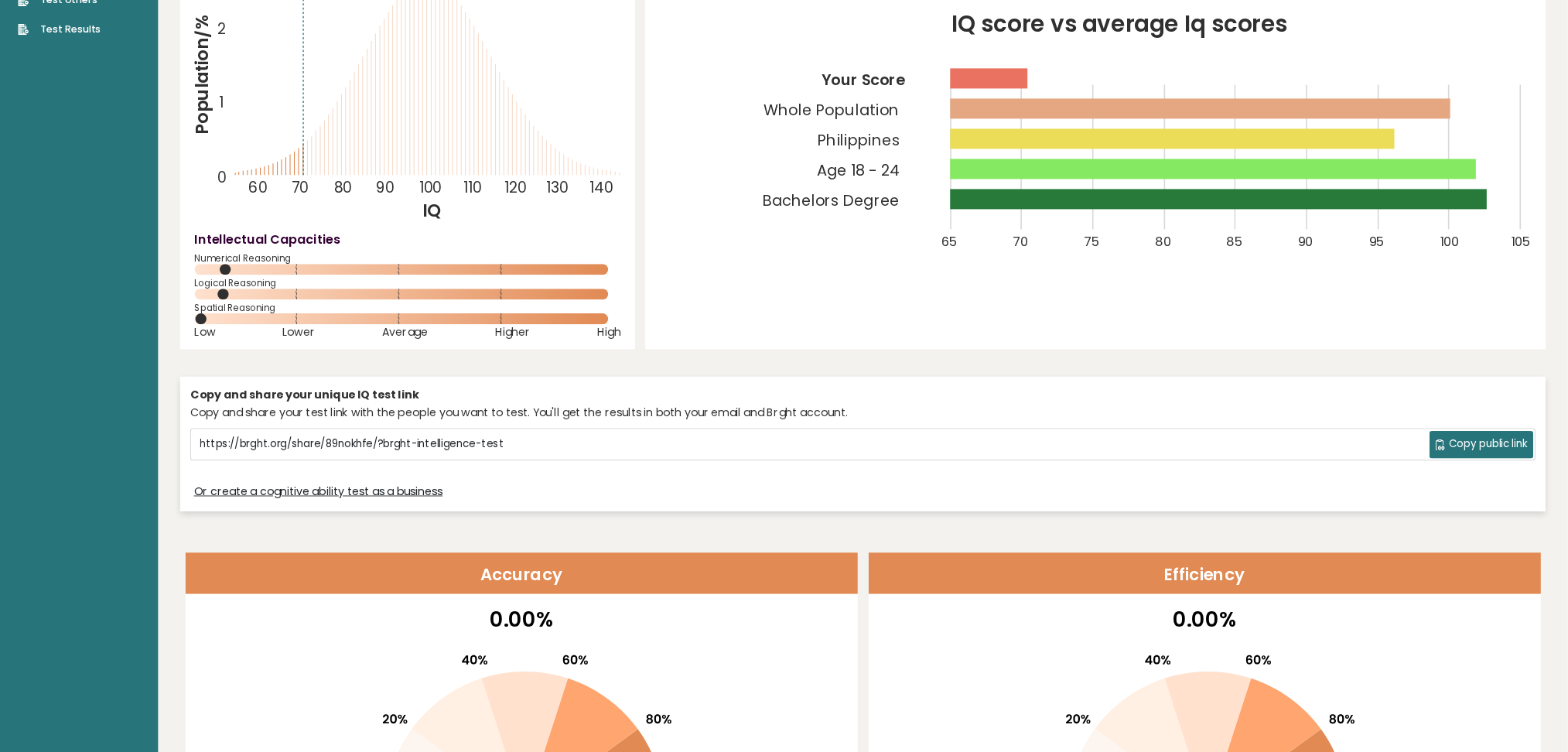 scroll, scrollTop: 0, scrollLeft: 0, axis: both 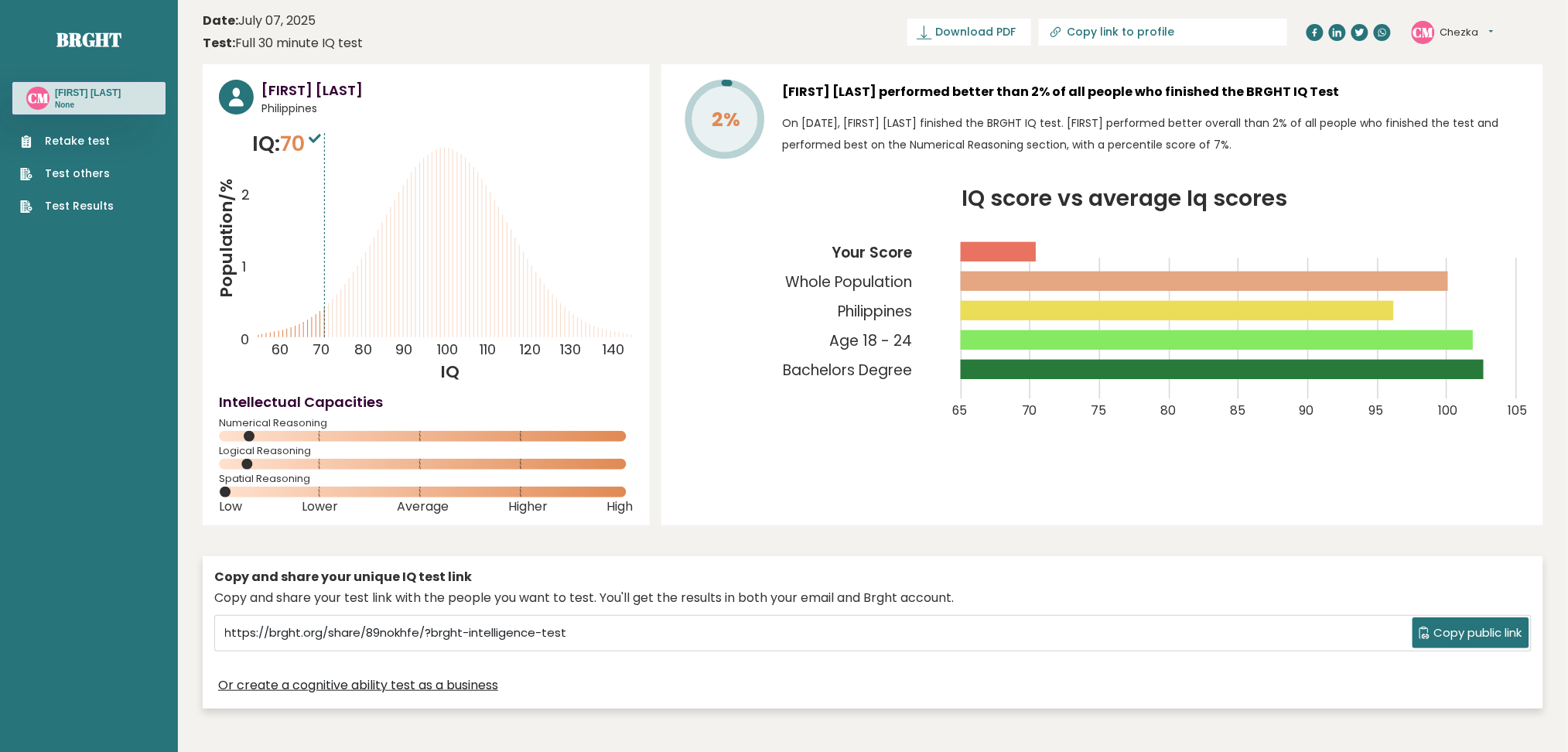 drag, startPoint x: 1753, startPoint y: 5, endPoint x: 1020, endPoint y: 722, distance: 1025.3673 